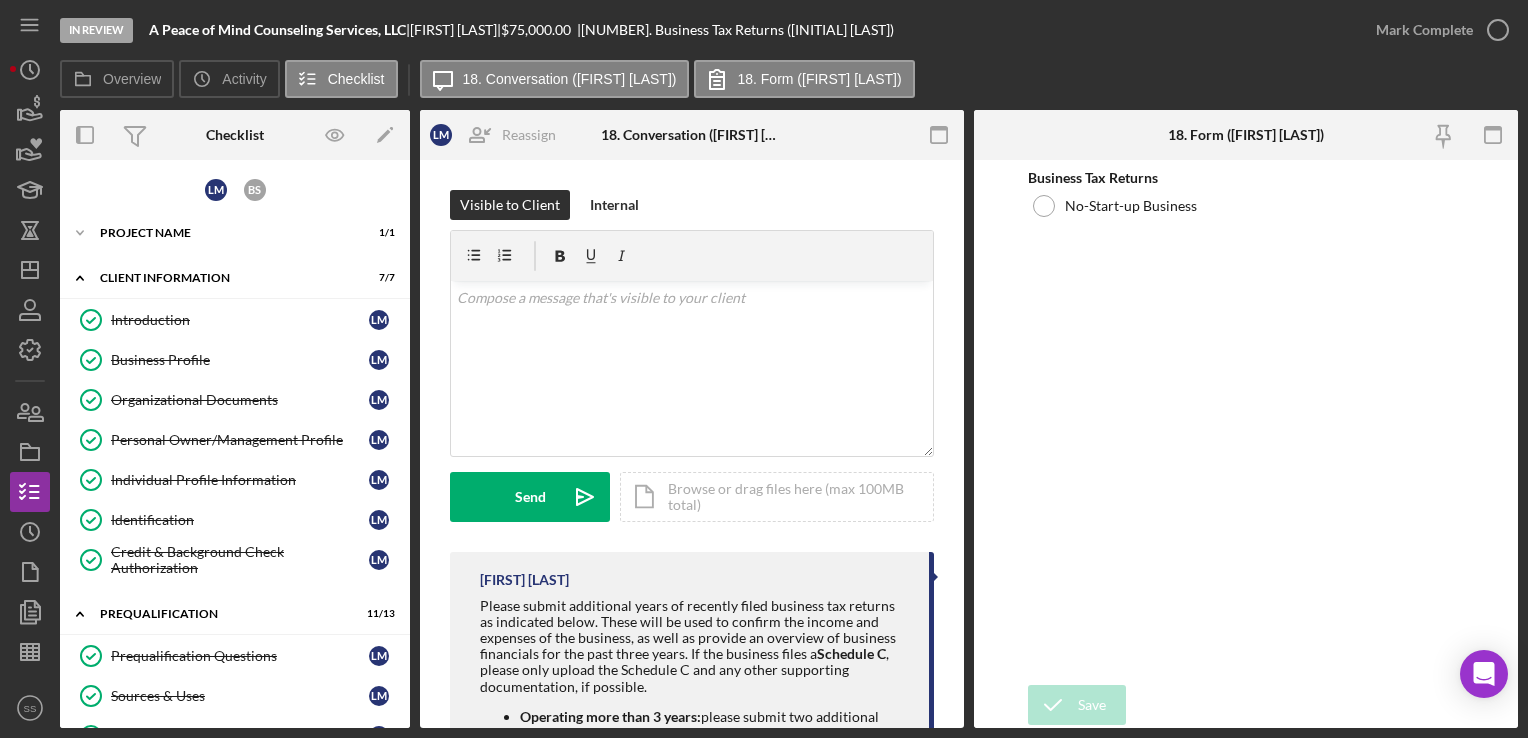 scroll, scrollTop: 0, scrollLeft: 0, axis: both 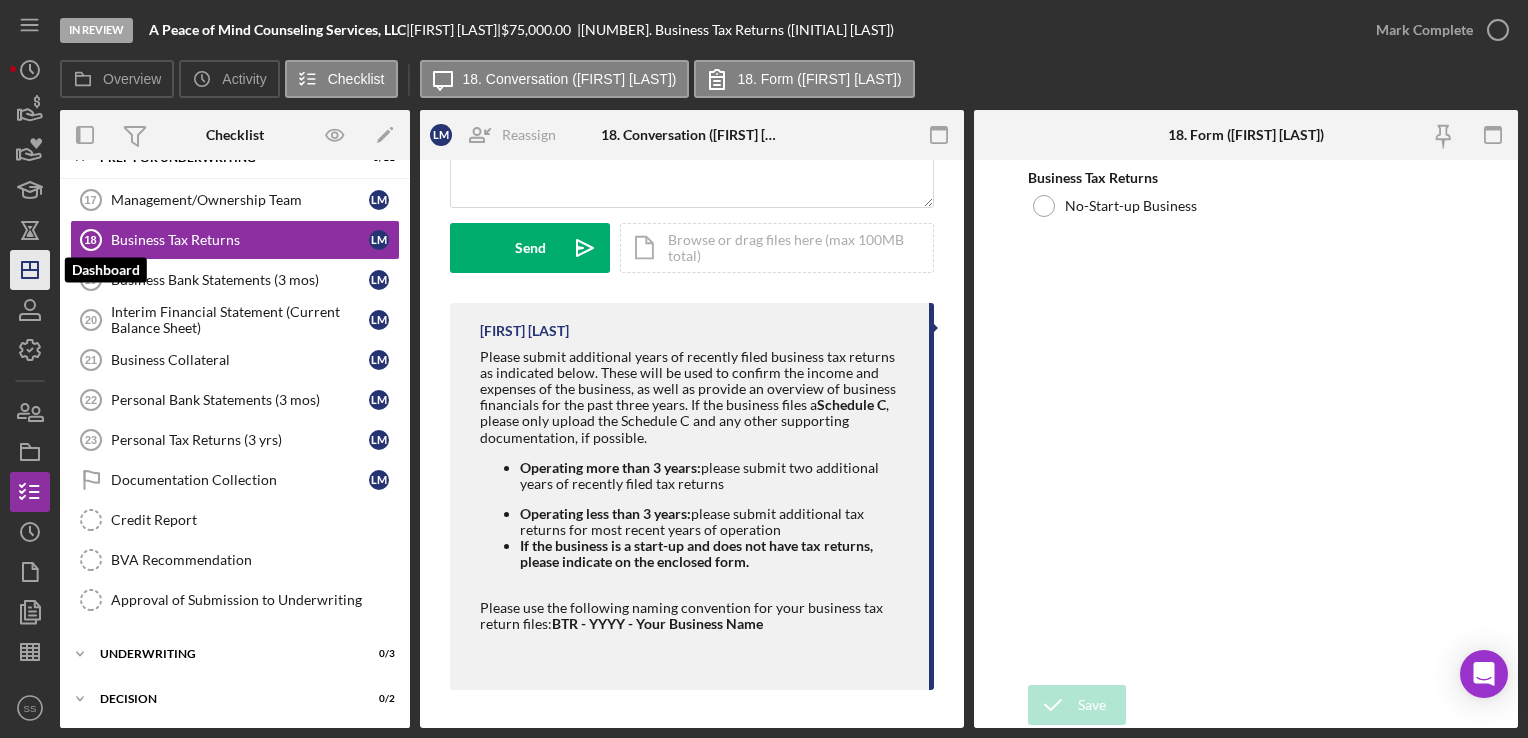 click on "Icon/Dashboard" 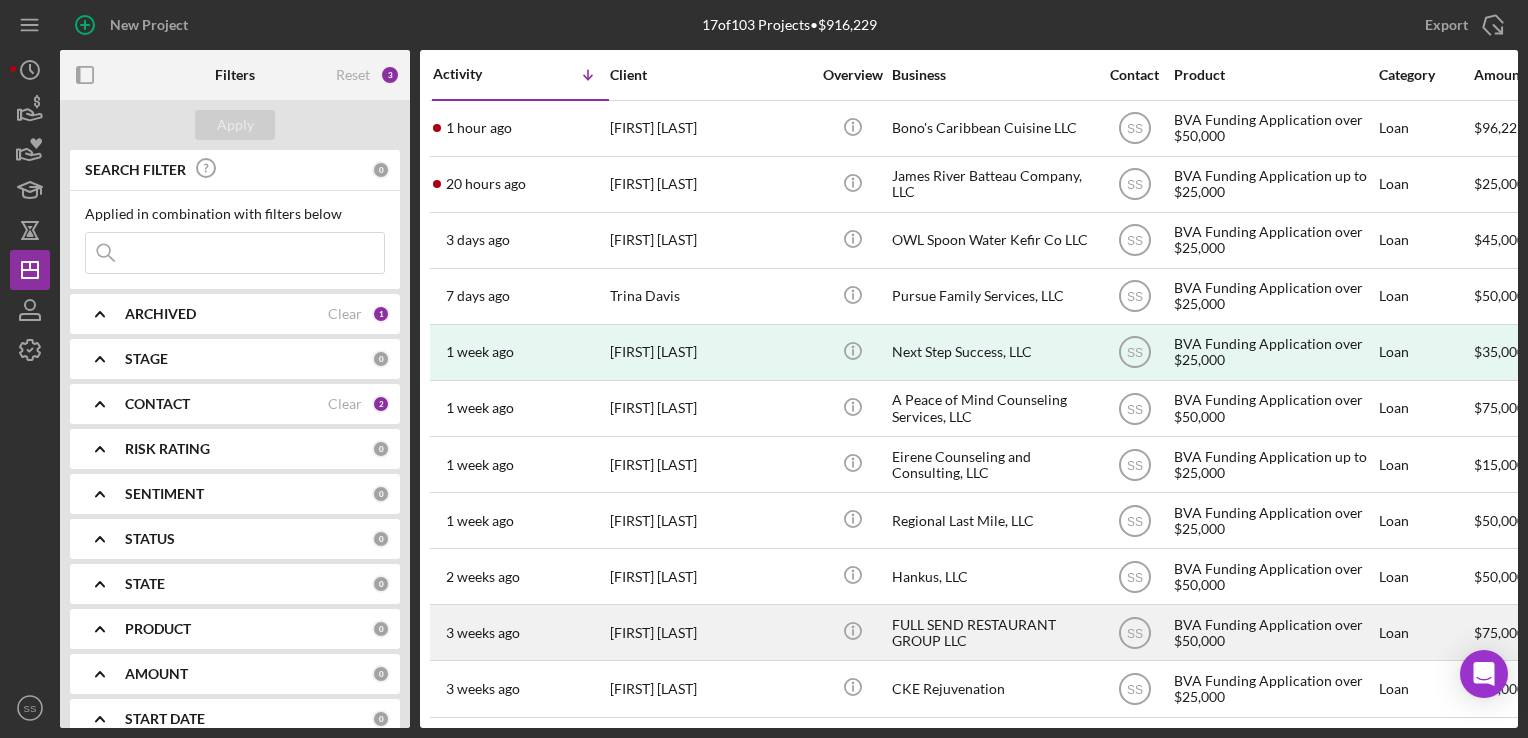 click on "[FIRST] [LAST]" at bounding box center [710, 632] 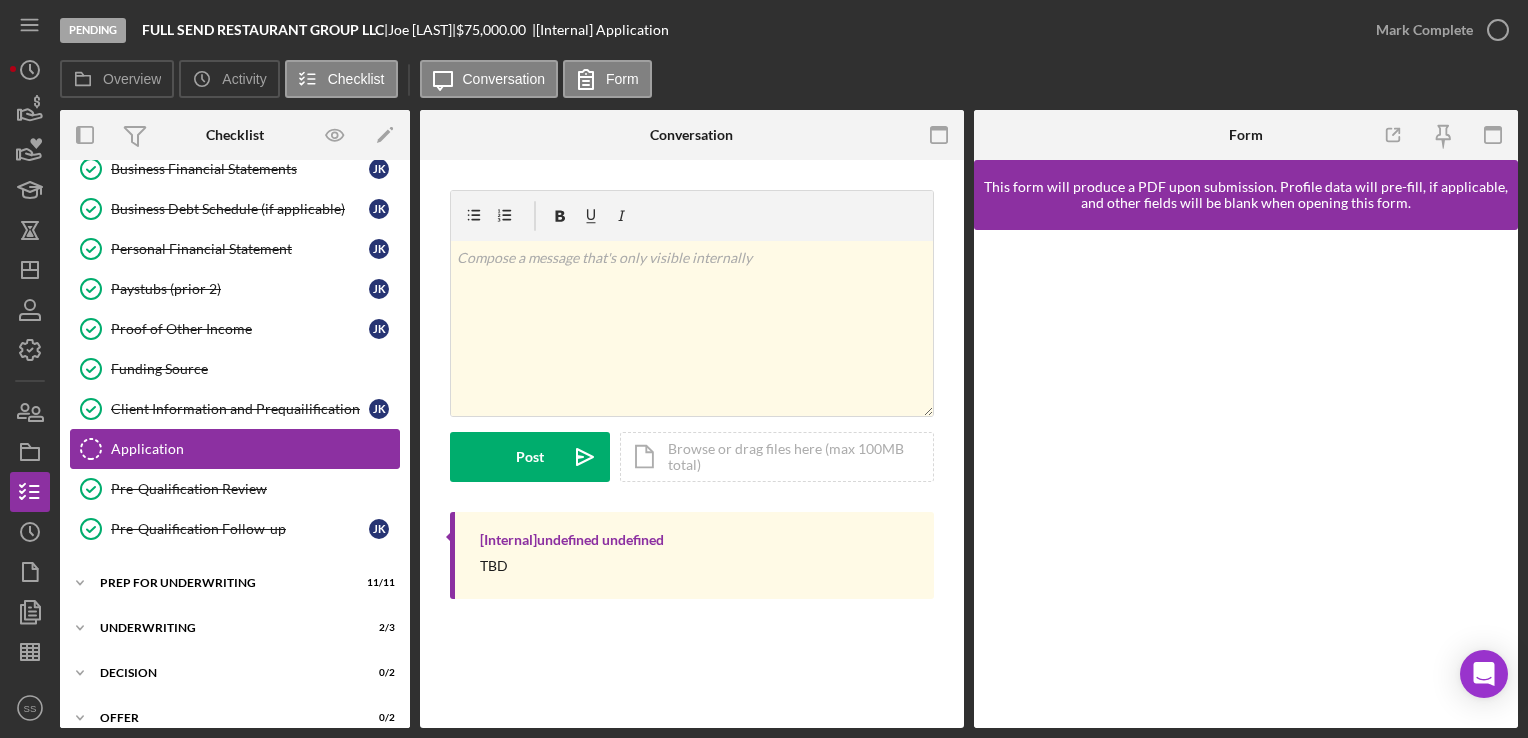 scroll, scrollTop: 421, scrollLeft: 0, axis: vertical 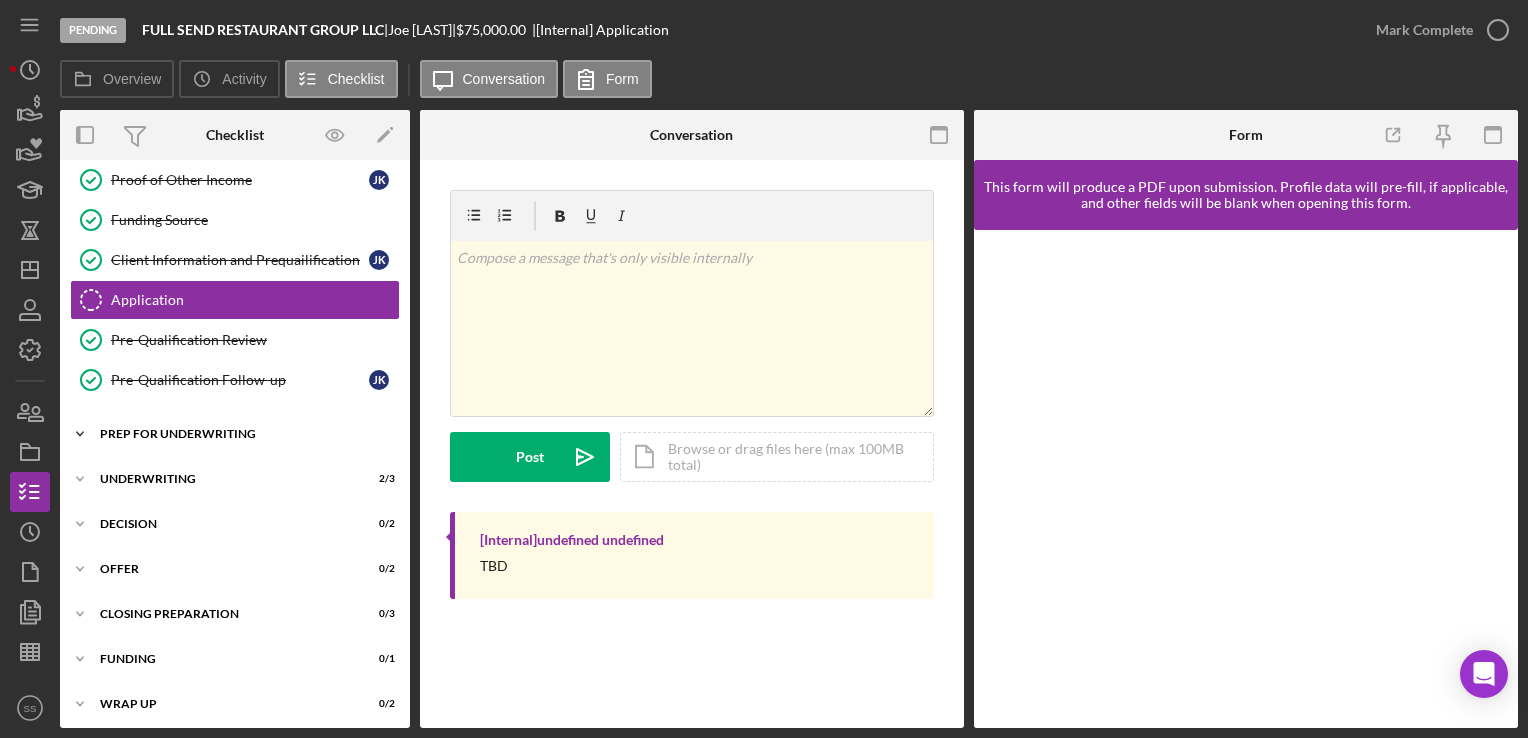 click on "Icon/Expander Prep for Underwriting 11 / 11" at bounding box center [235, 434] 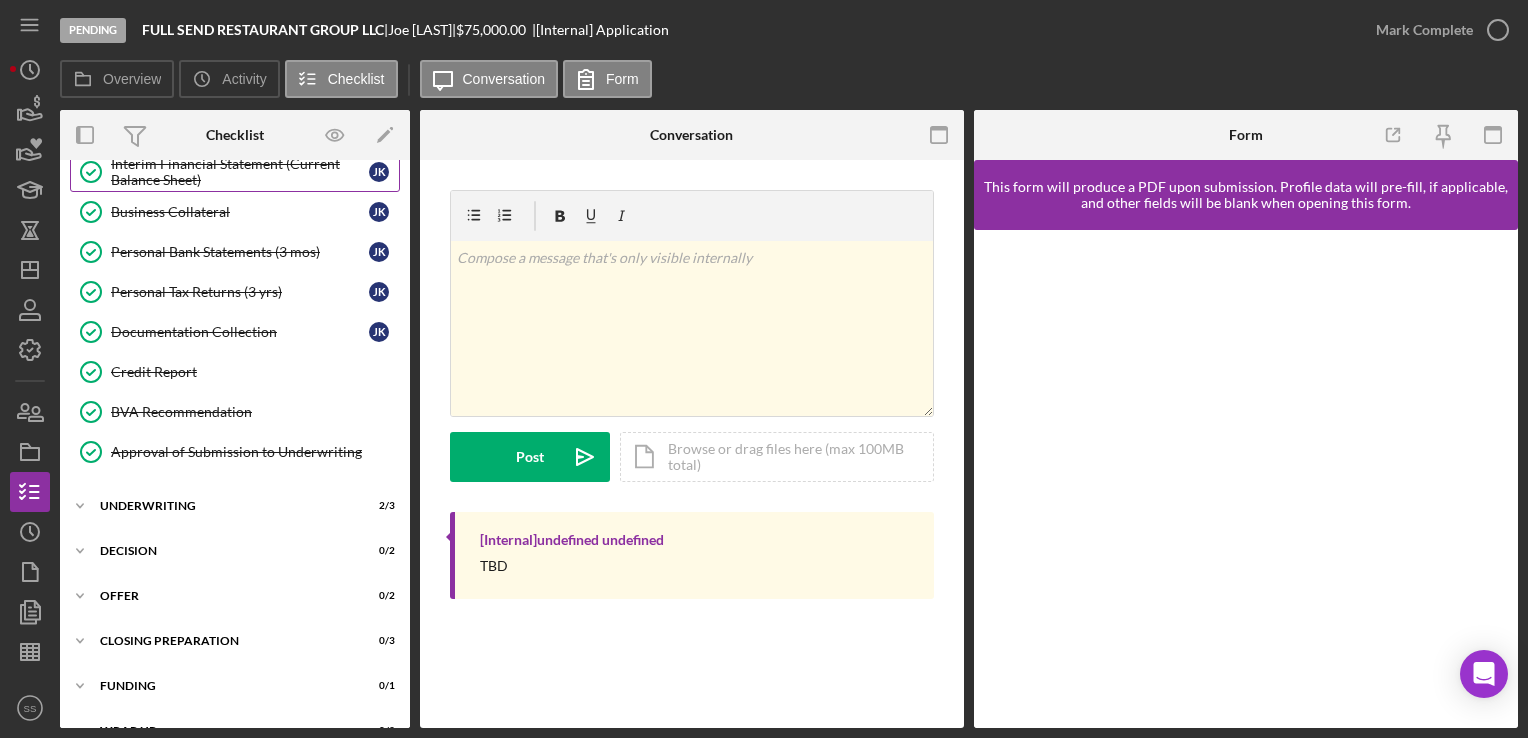 scroll, scrollTop: 848, scrollLeft: 0, axis: vertical 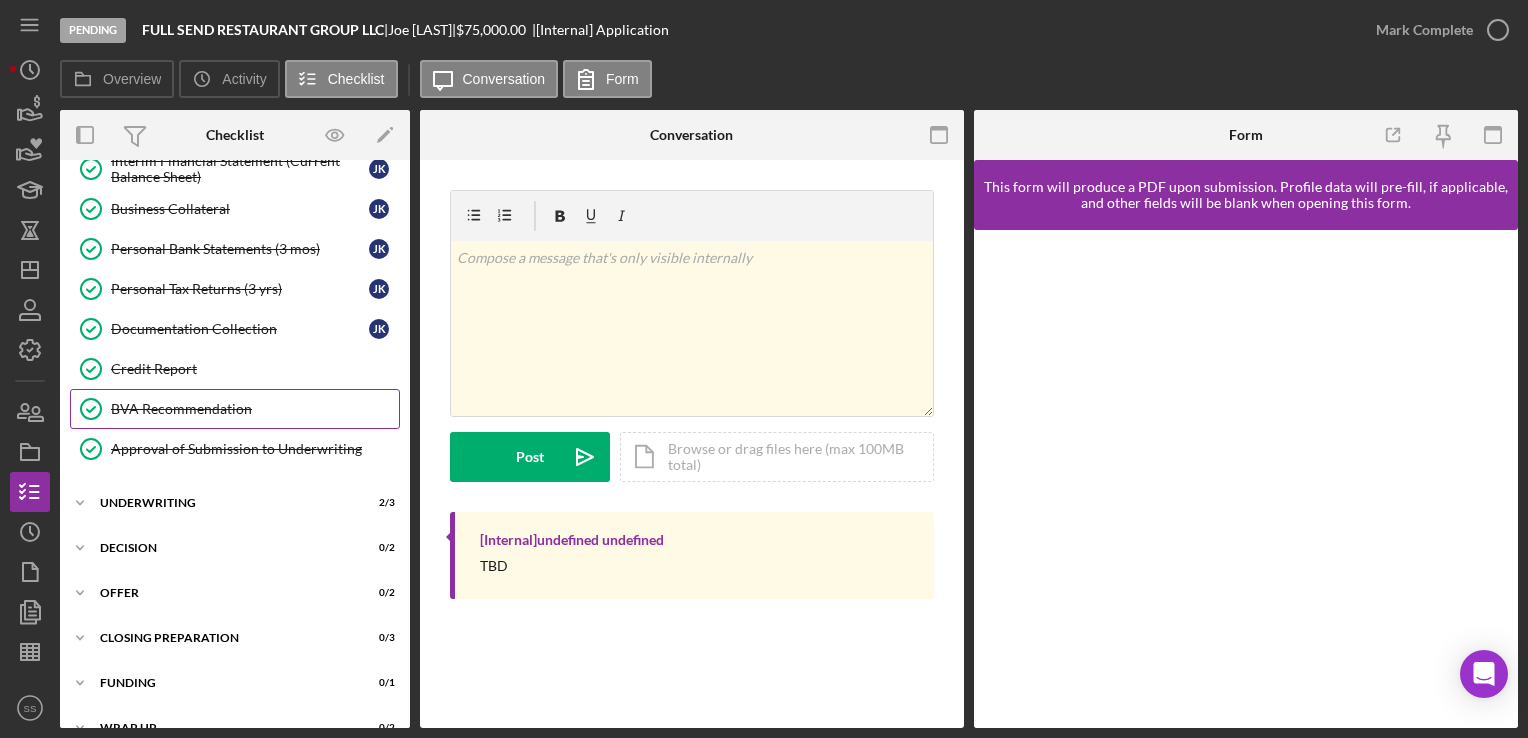 click on "BVA Recommendation" at bounding box center (255, 409) 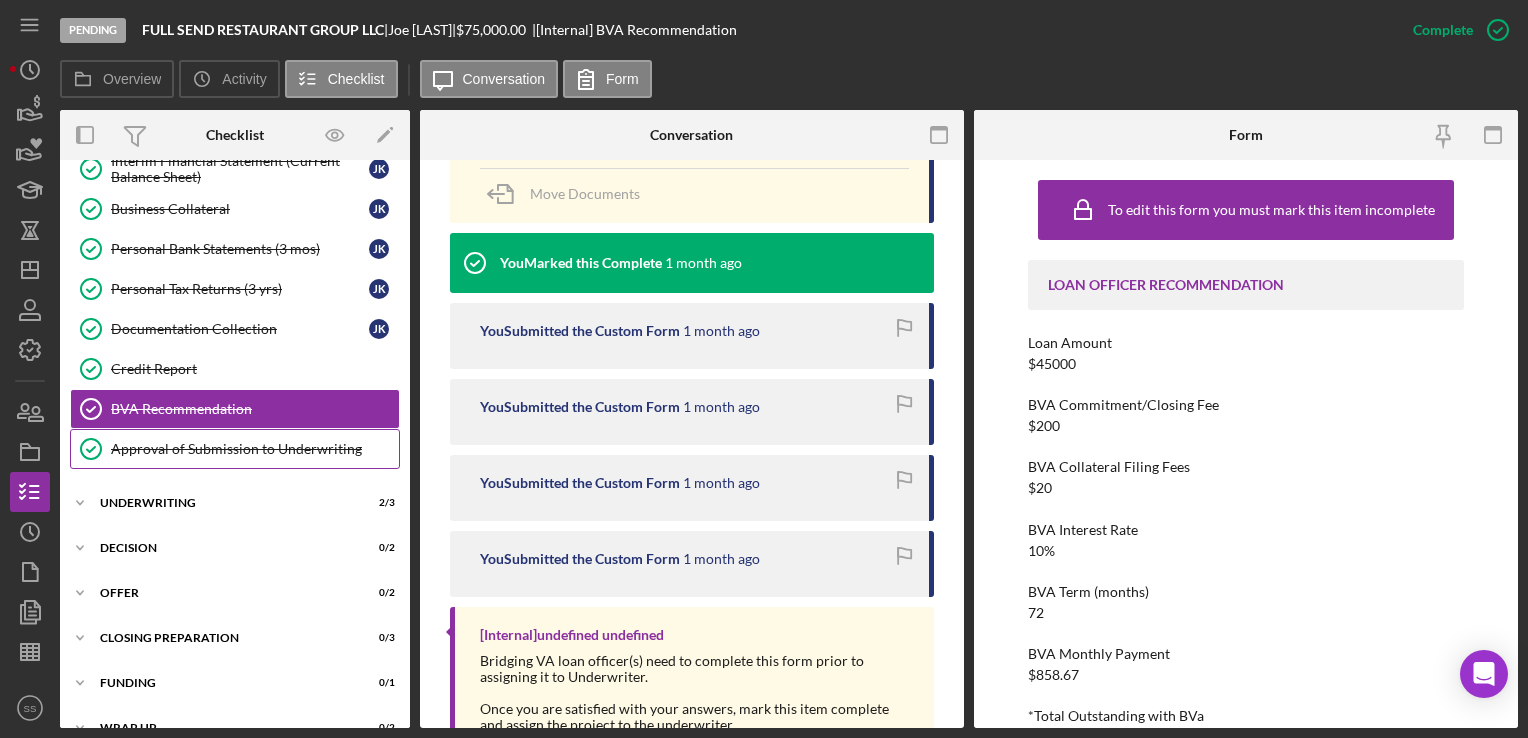scroll, scrollTop: 1107, scrollLeft: 0, axis: vertical 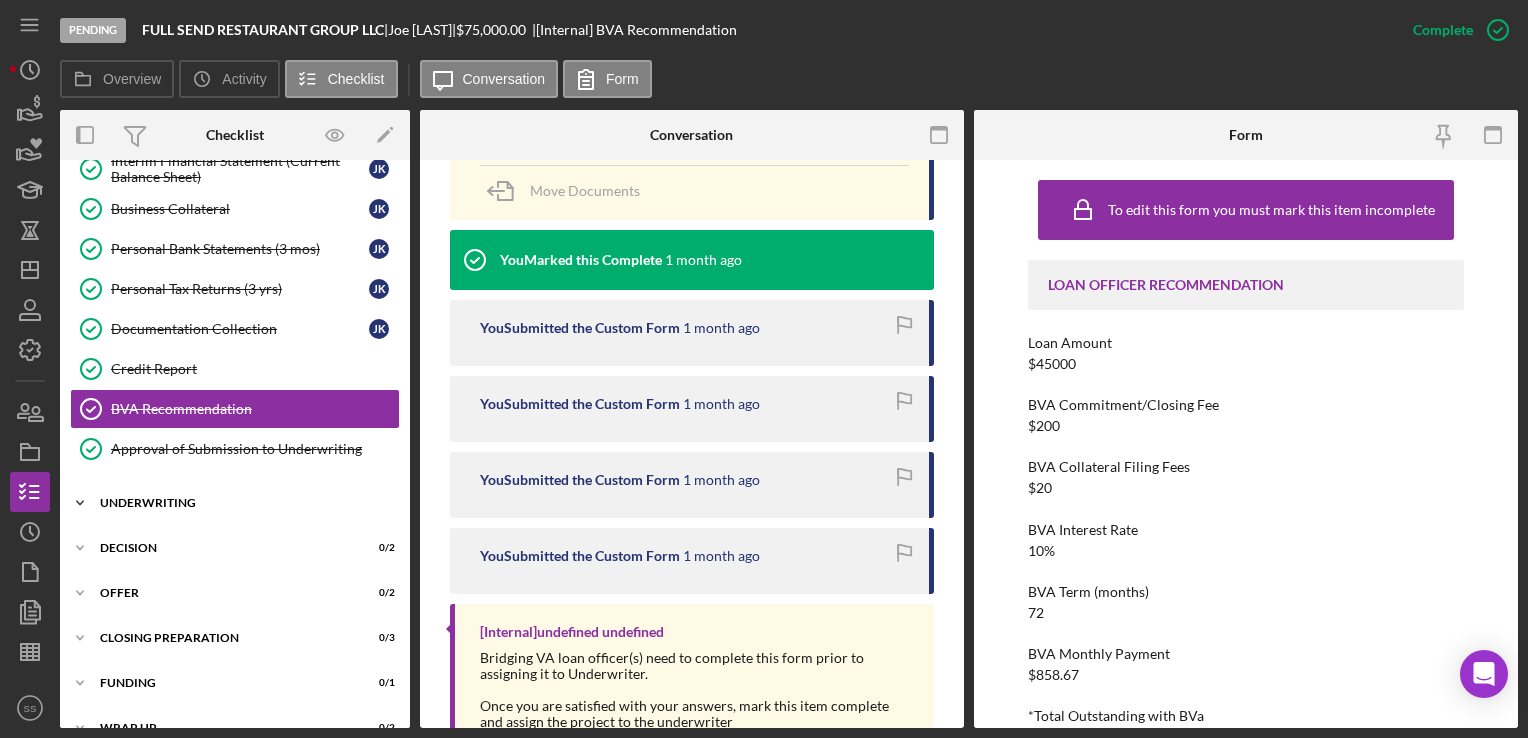 click on "Icon/Expander Underwriting 2 / 3" at bounding box center [235, 503] 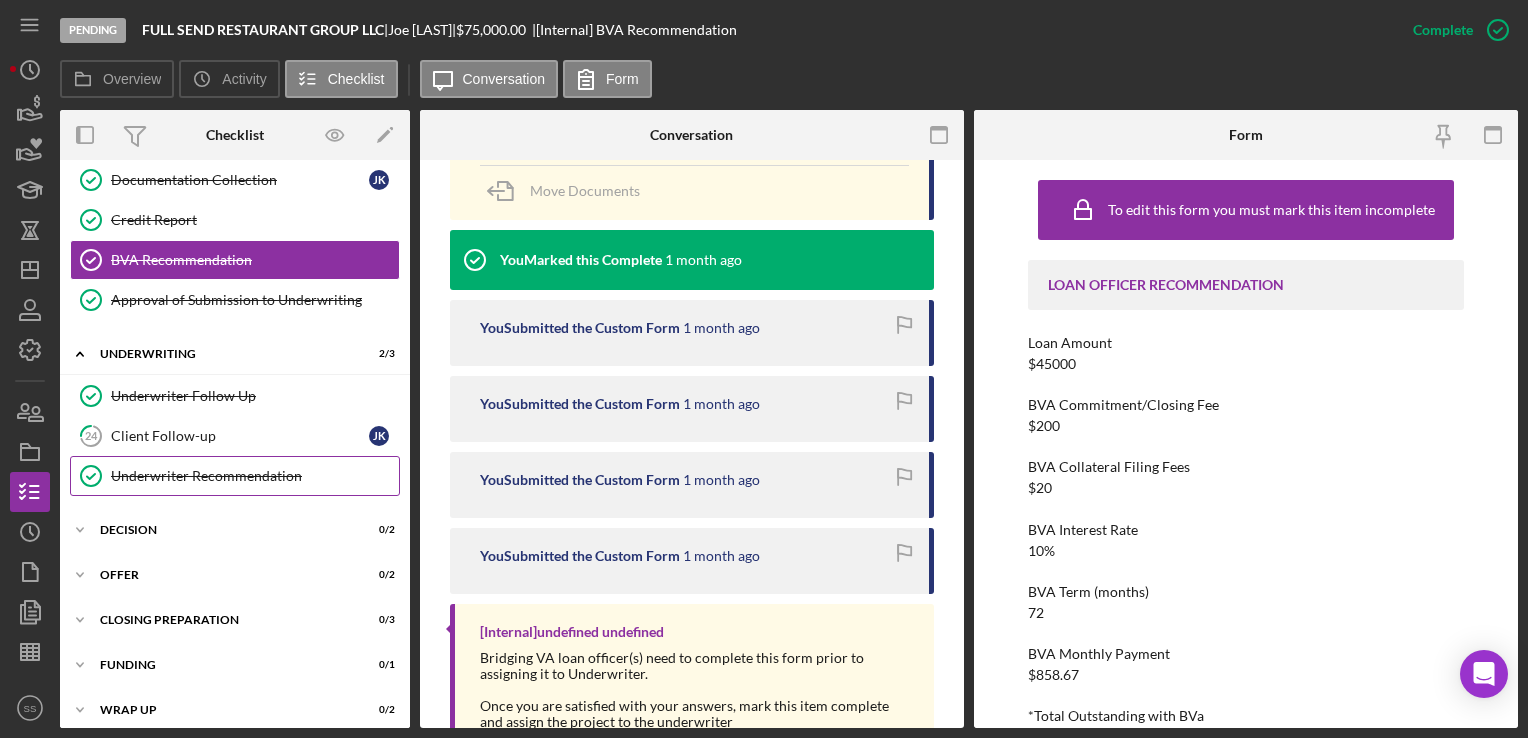 scroll, scrollTop: 996, scrollLeft: 0, axis: vertical 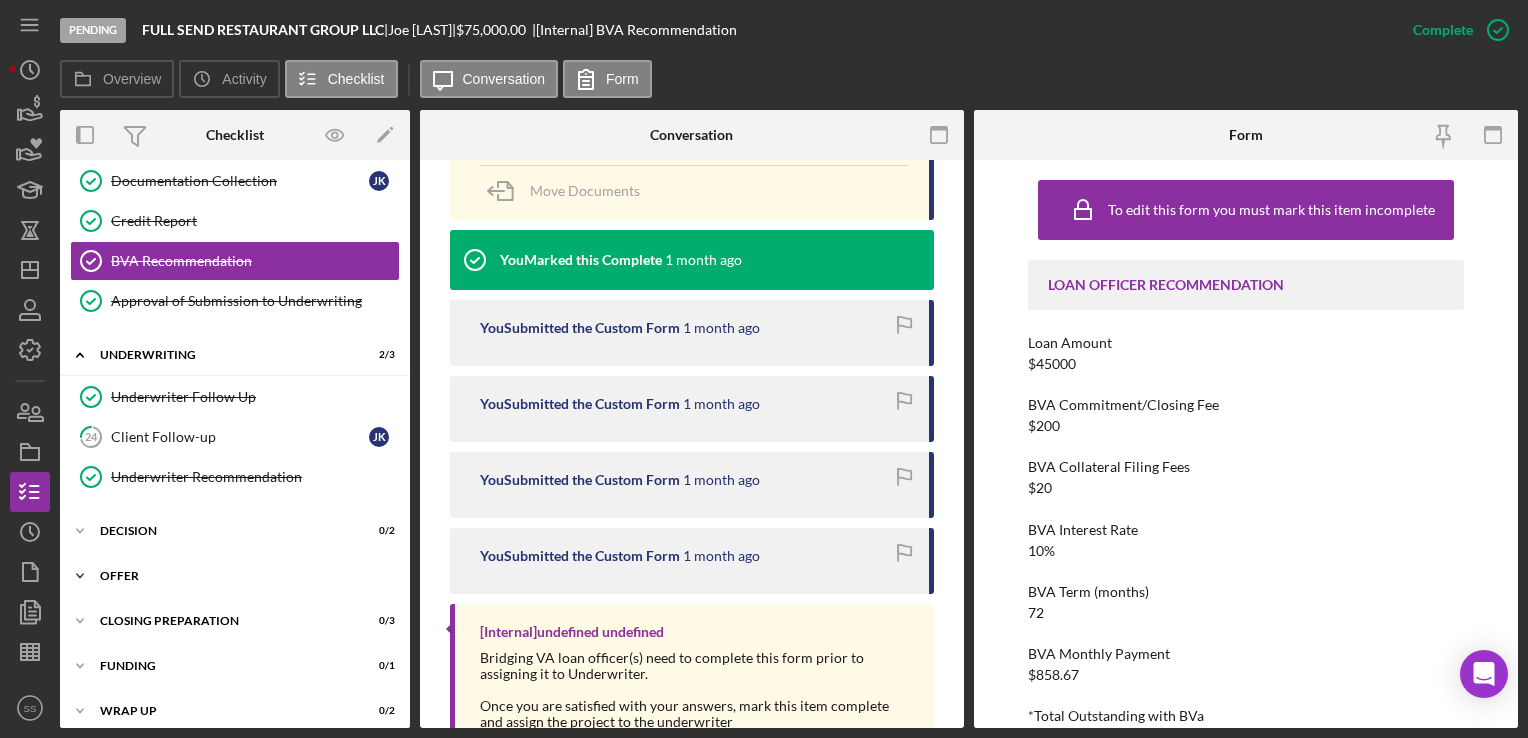 click on "Icon/Expander Offer 0 / 2" at bounding box center (235, 576) 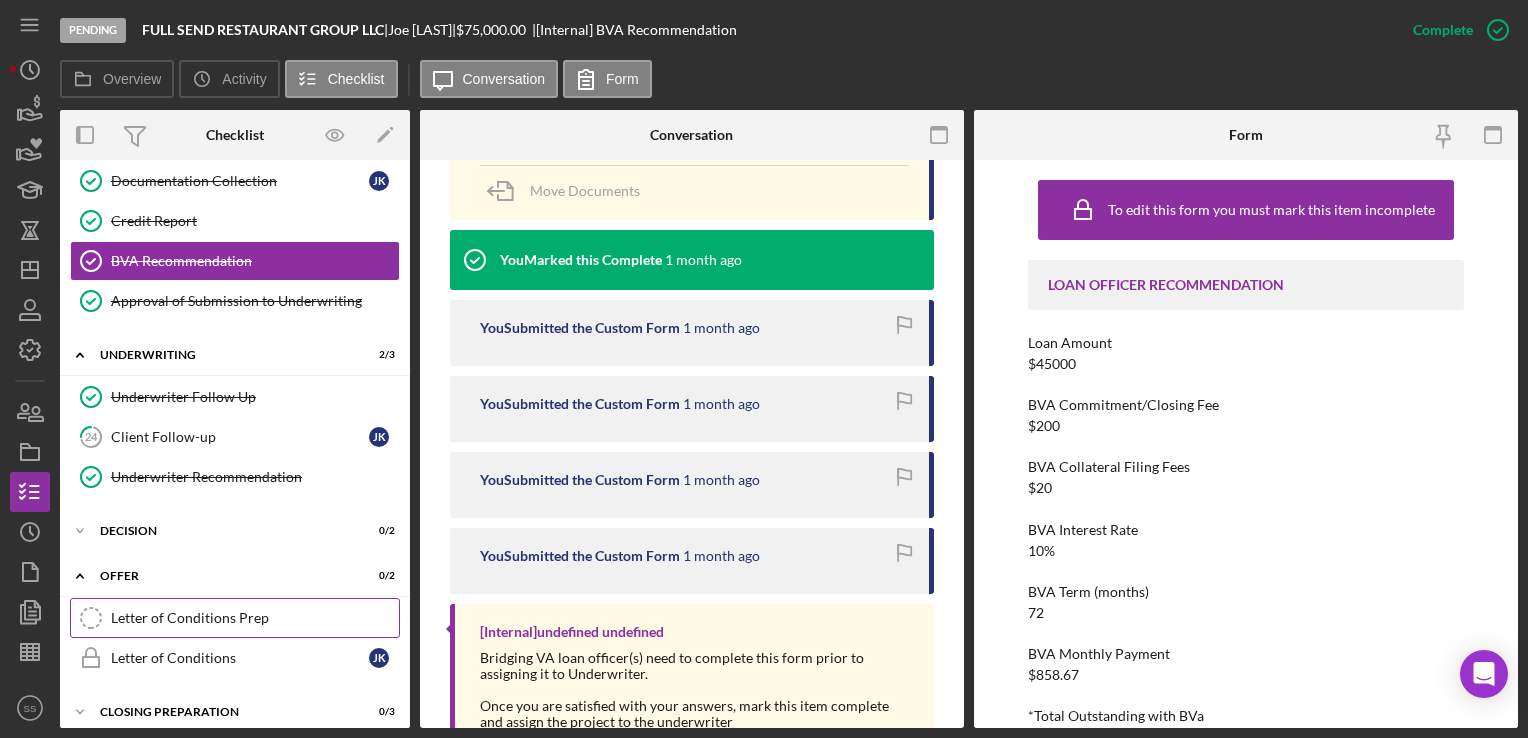 scroll, scrollTop: 1088, scrollLeft: 0, axis: vertical 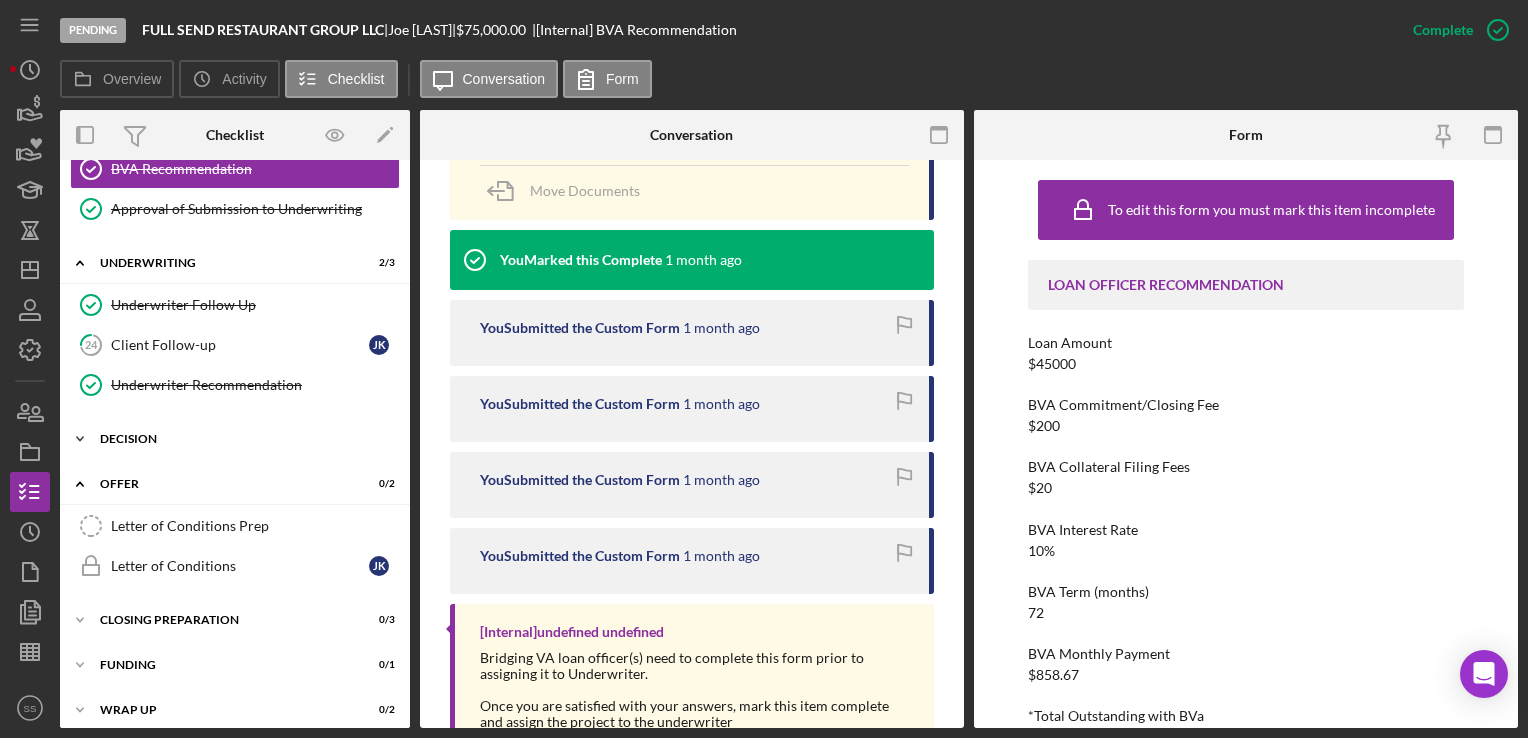 click on "Icon/Expander Decision 0 / 2" at bounding box center [235, 439] 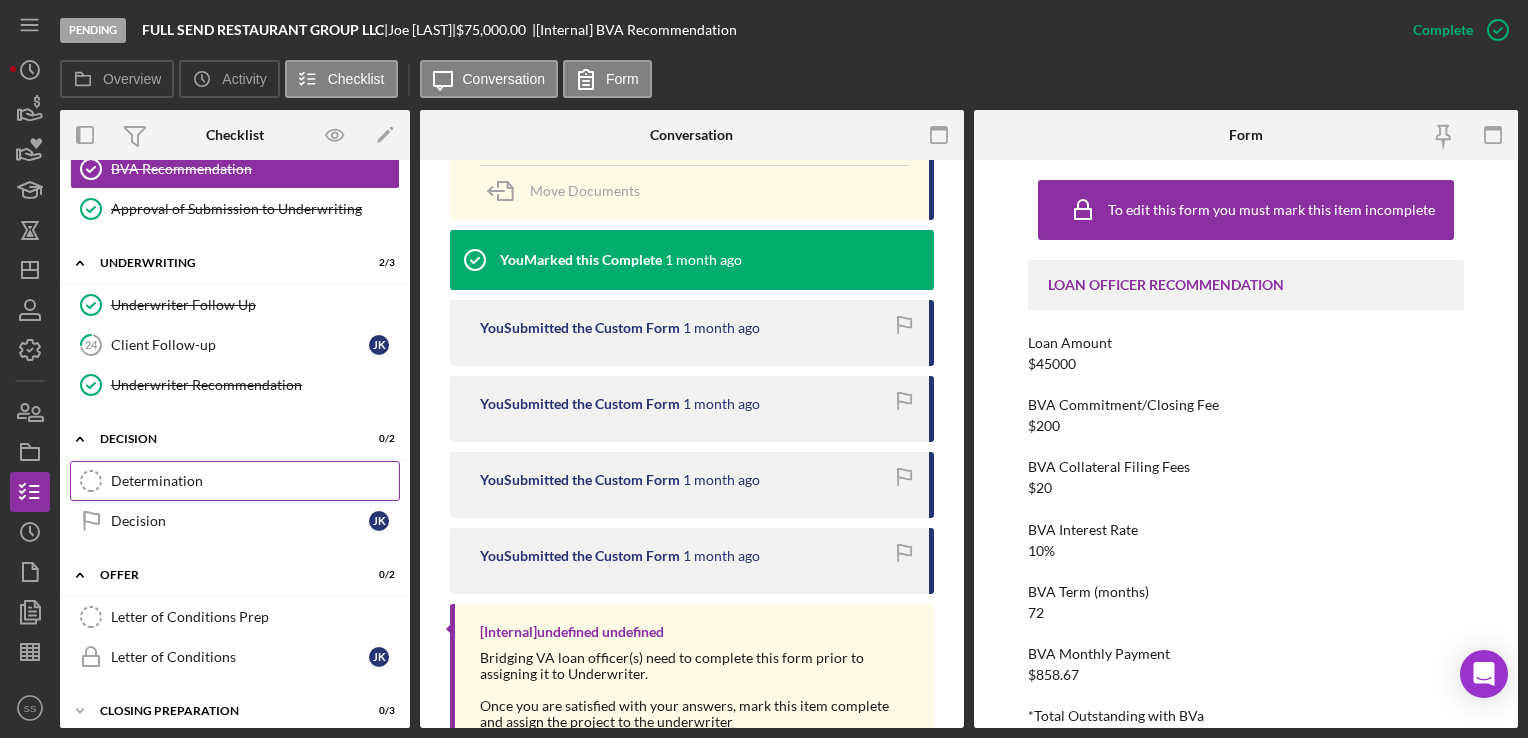 click on "Determination" at bounding box center [255, 481] 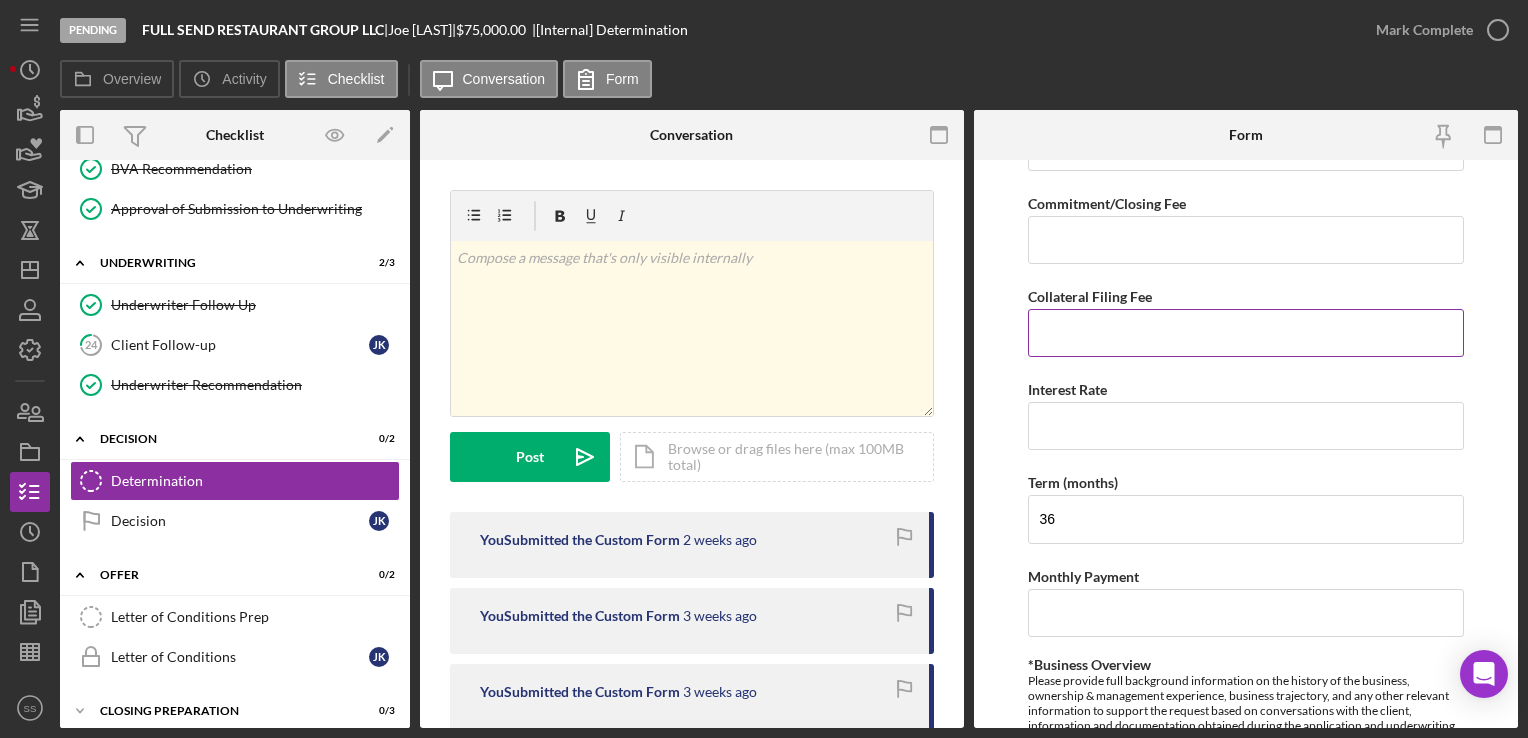 scroll, scrollTop: 526, scrollLeft: 0, axis: vertical 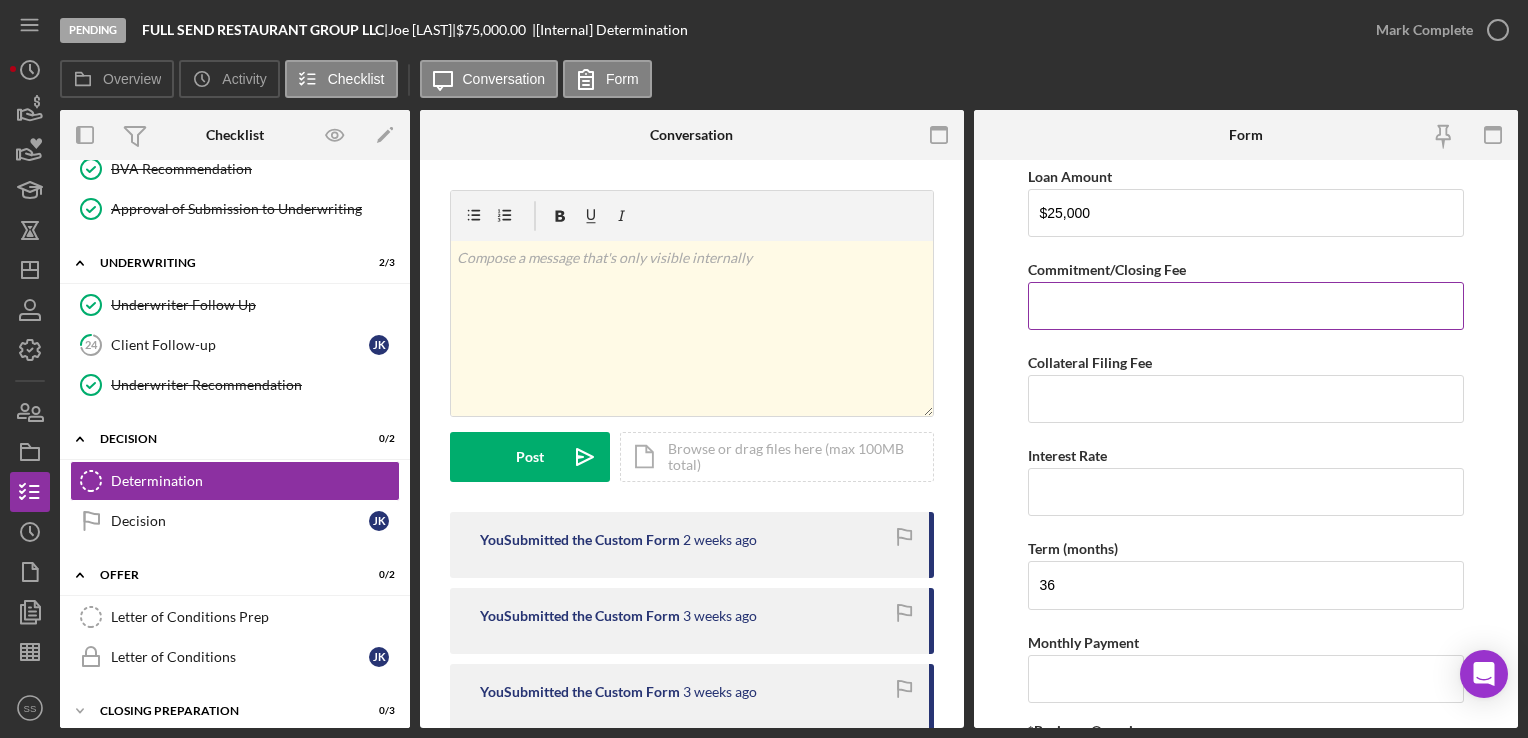 click on "Commitment/Closing Fee" at bounding box center (1245, 306) 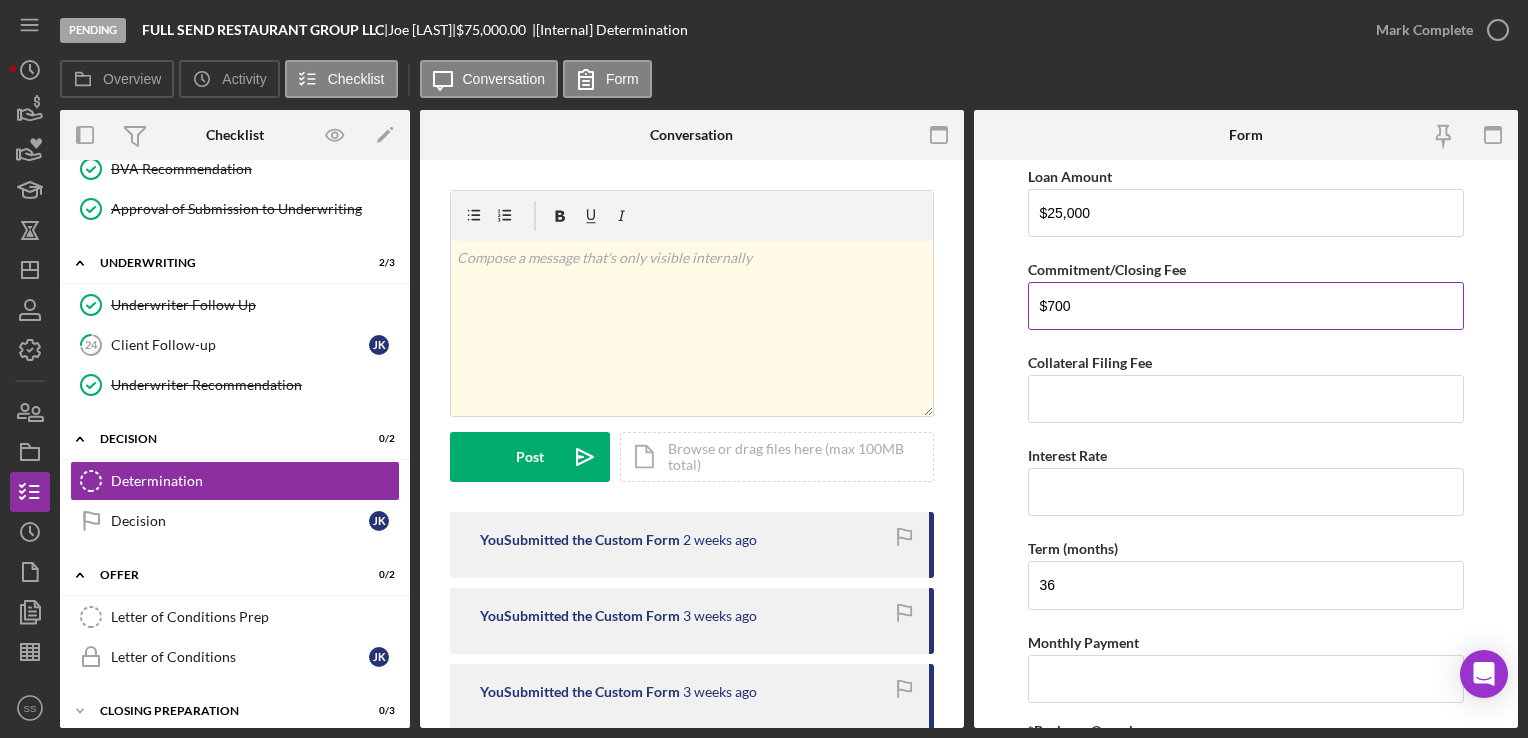 type on "$700" 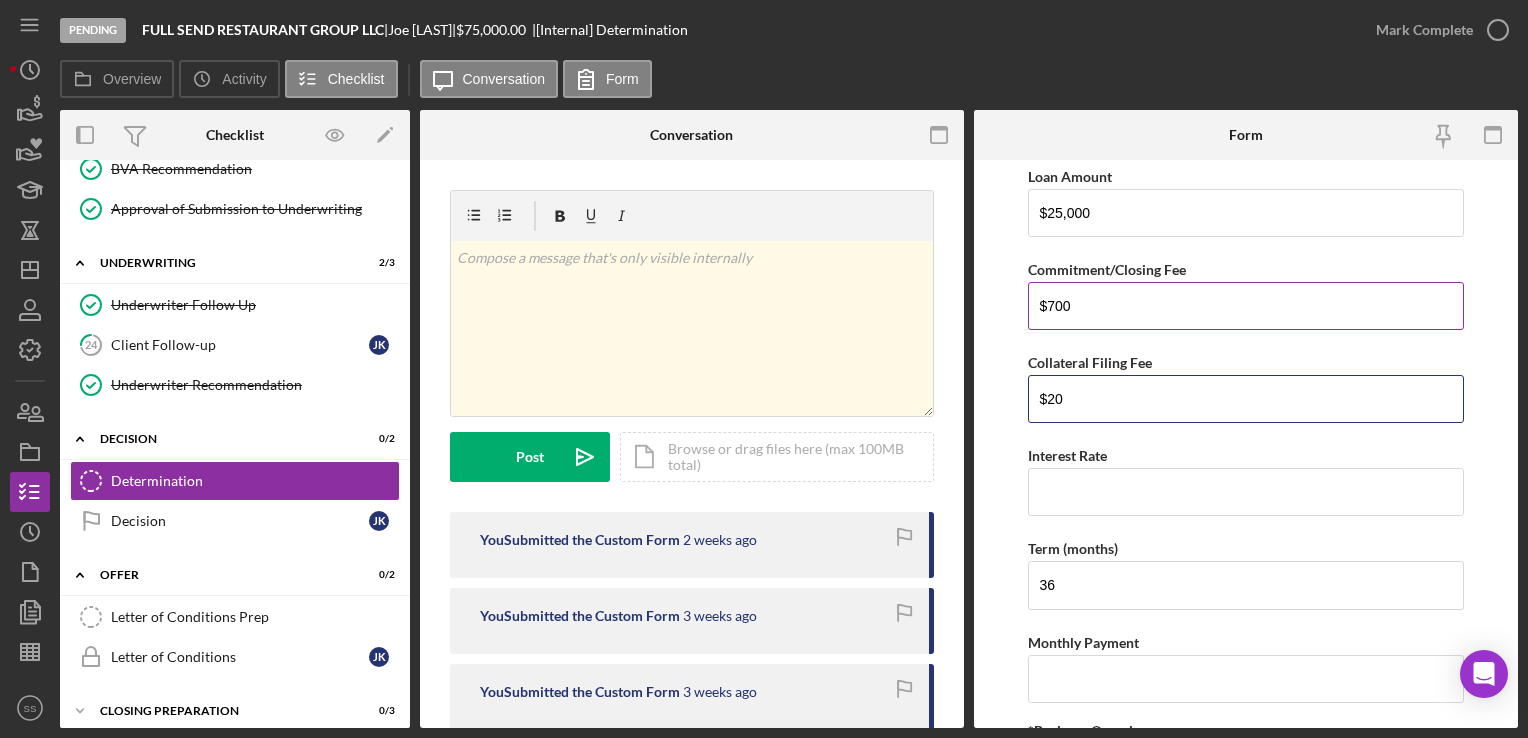 type on "$20" 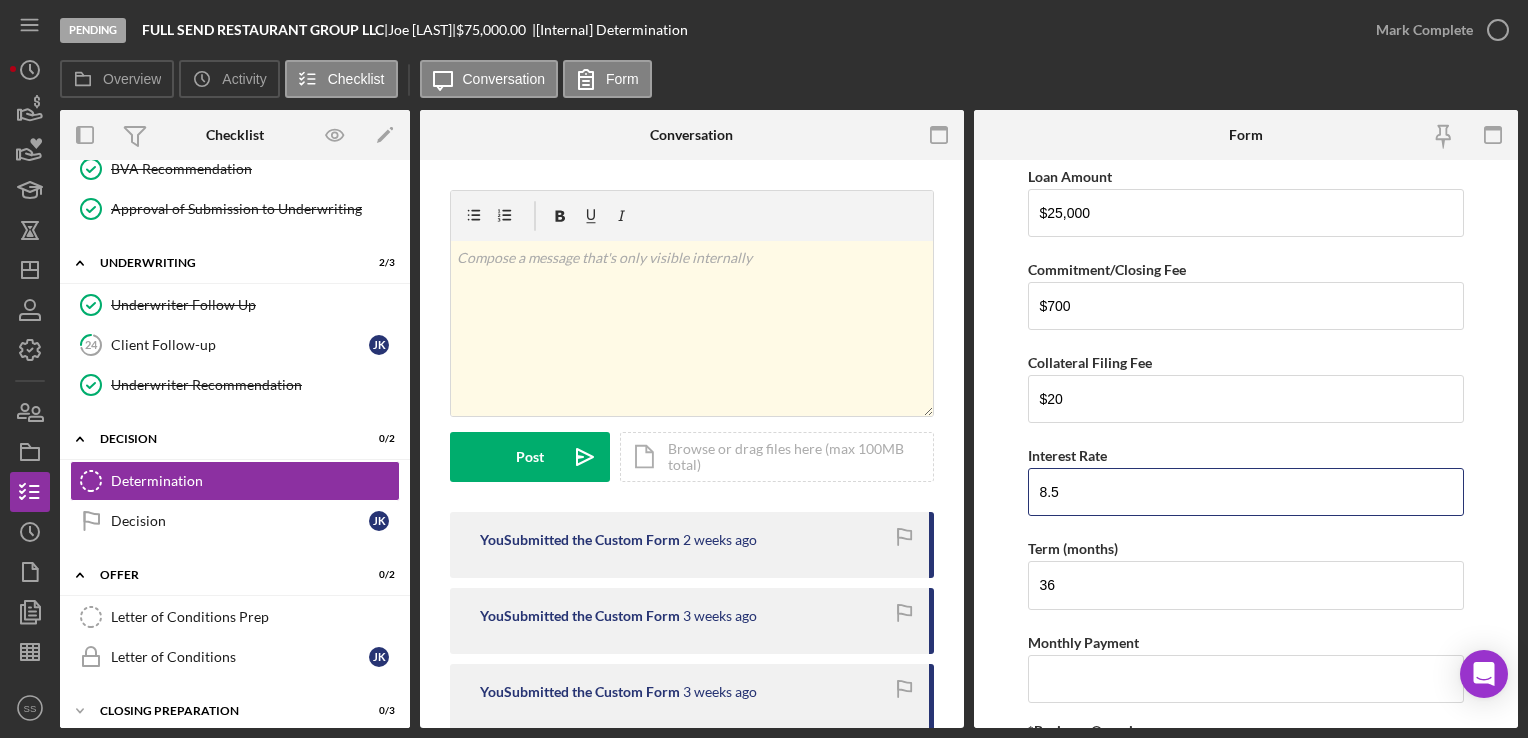 type on "8.5" 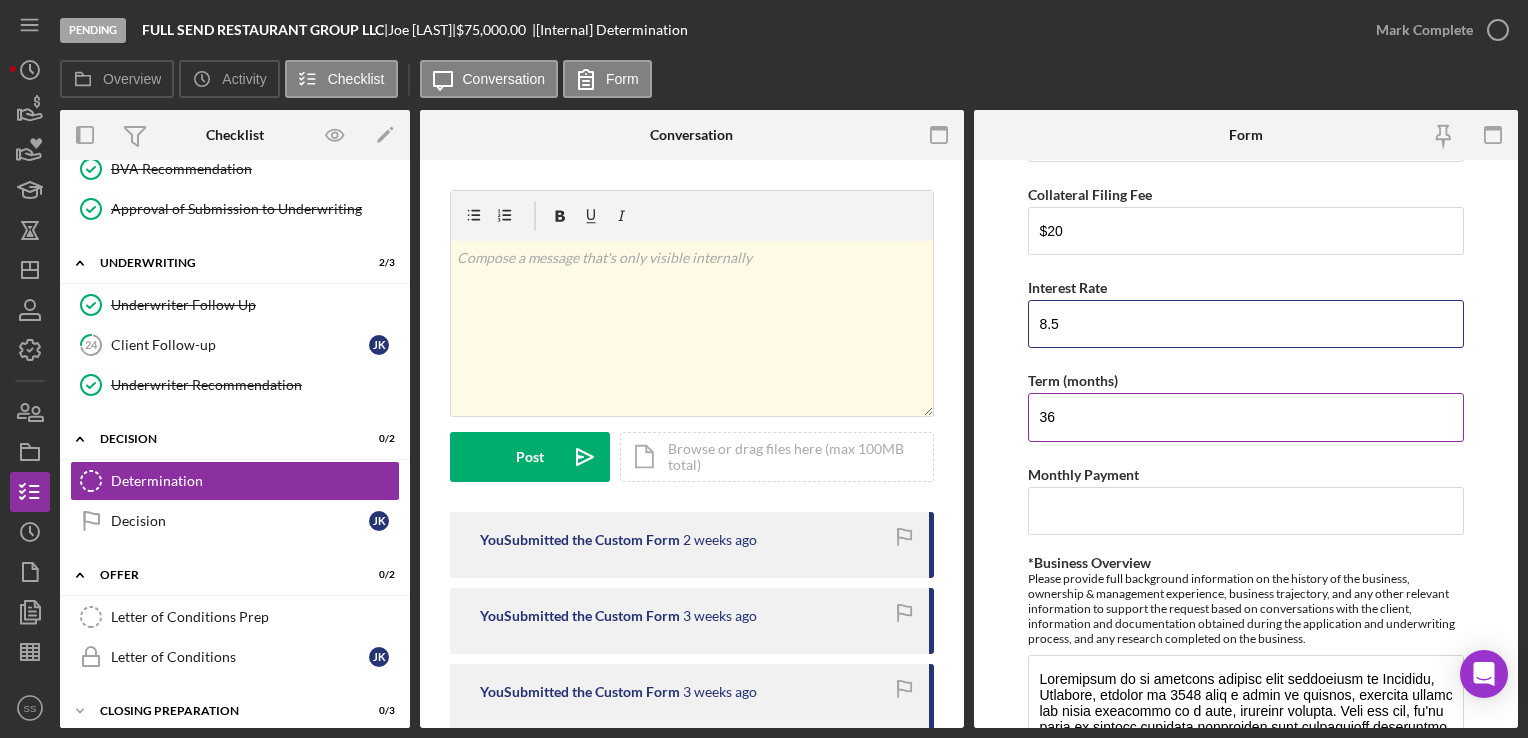 scroll, scrollTop: 631, scrollLeft: 0, axis: vertical 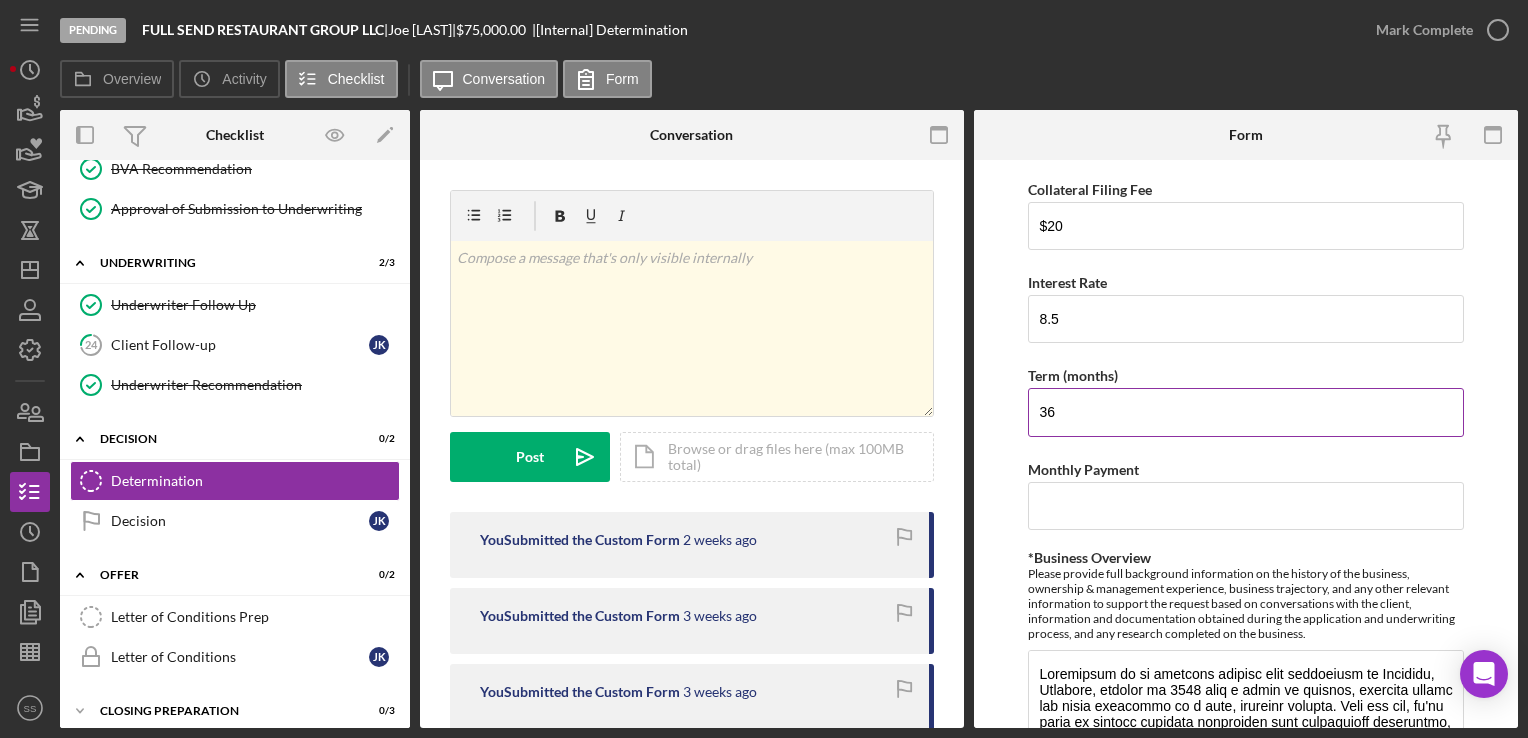 click on "36" at bounding box center (1245, 412) 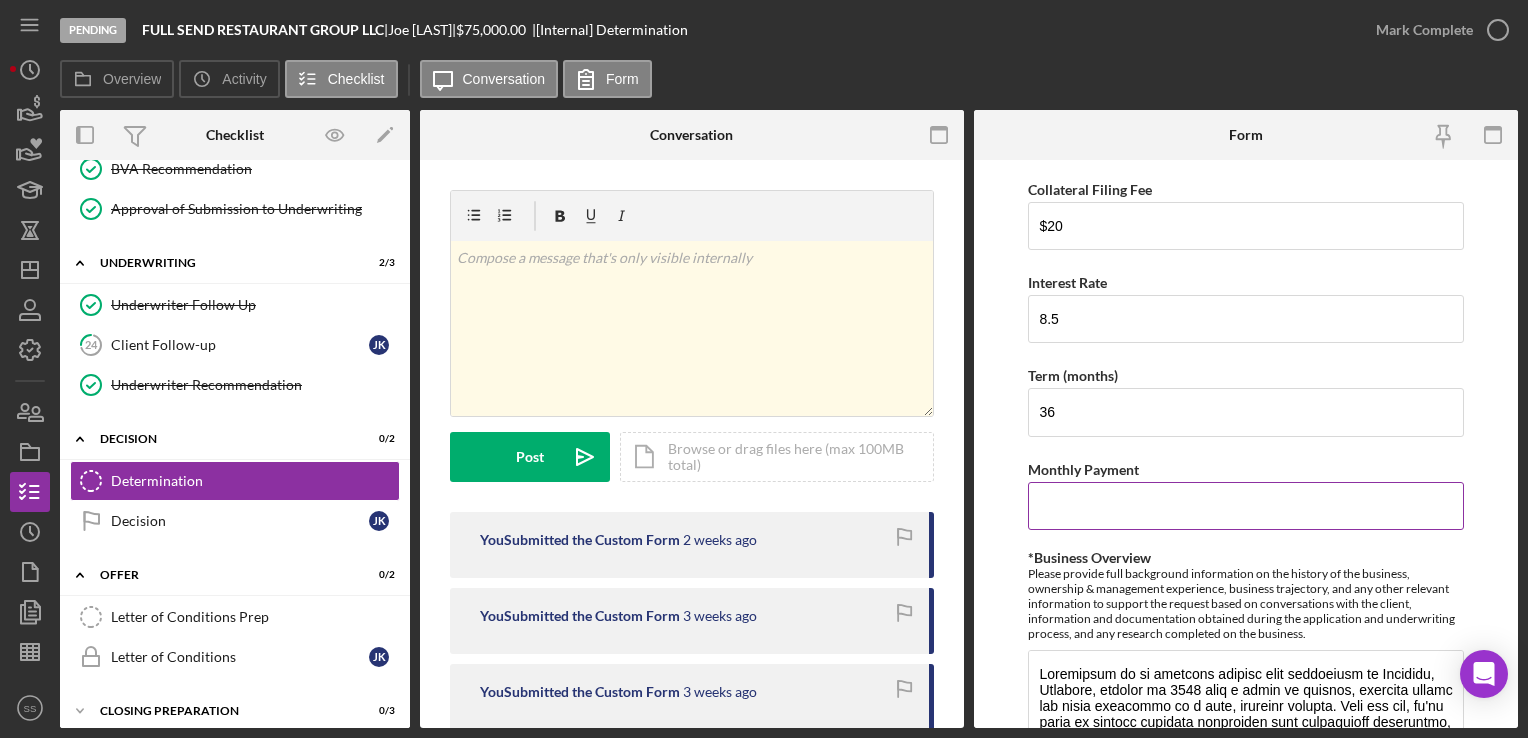click on "Monthly Payment" at bounding box center [1245, 506] 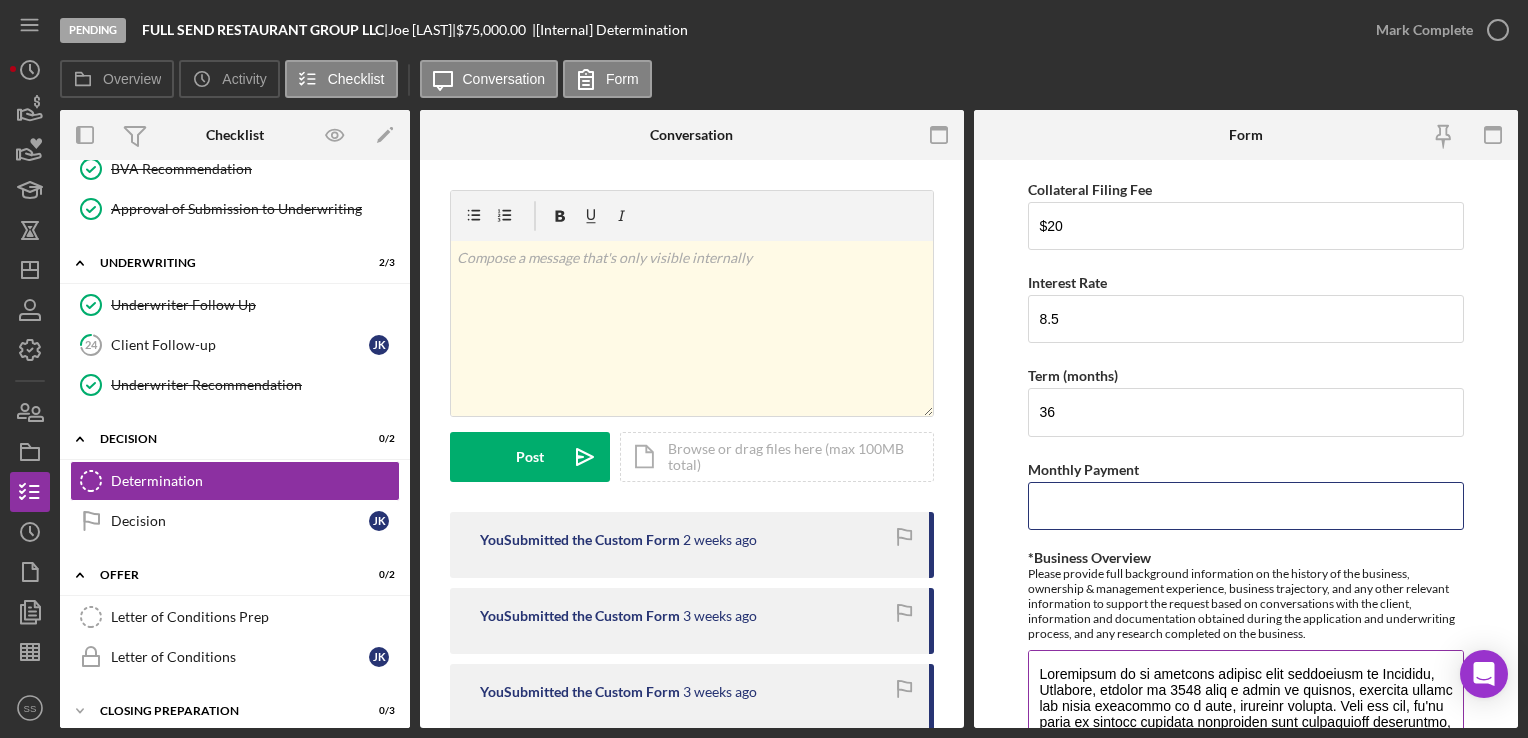 scroll, scrollTop: 807, scrollLeft: 0, axis: vertical 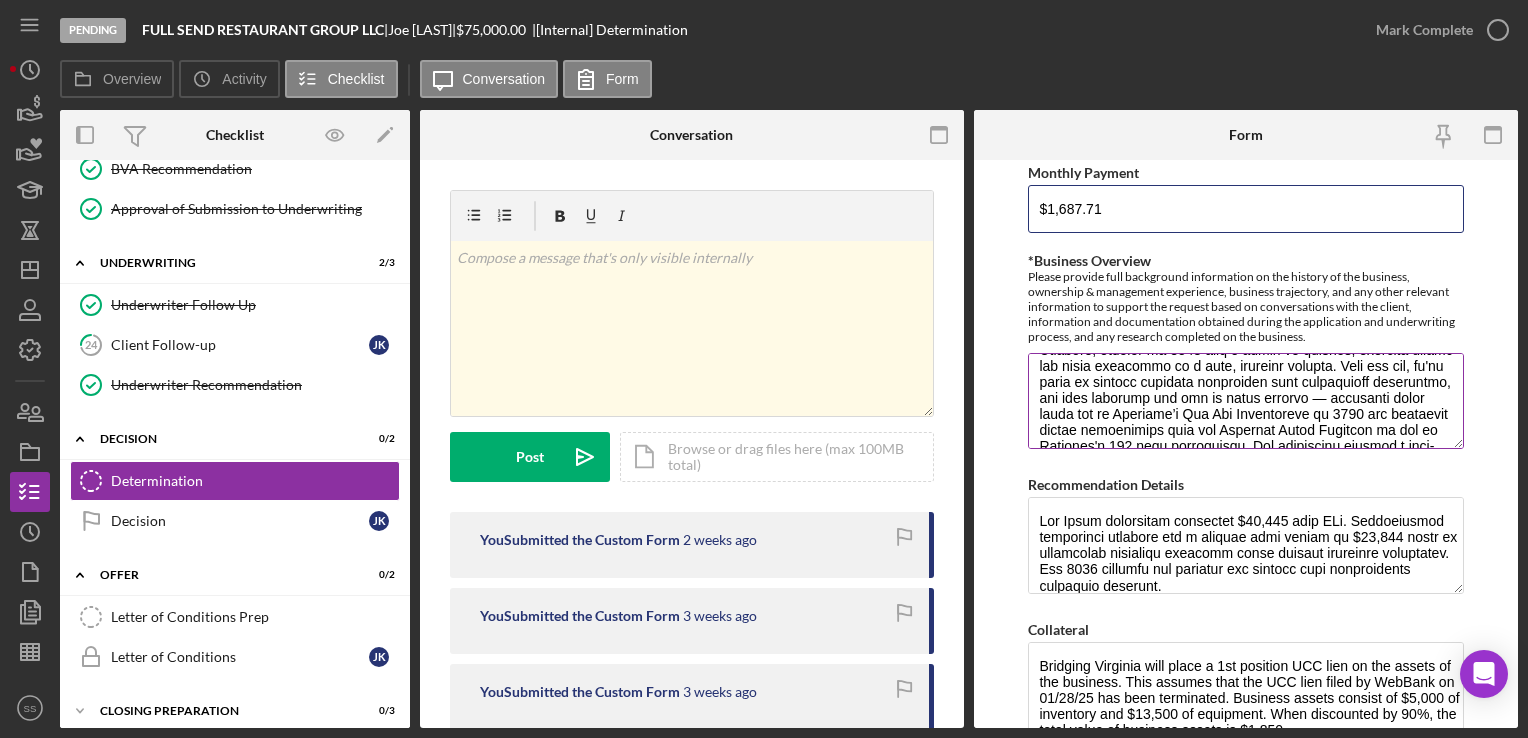 type on "$1,687.71" 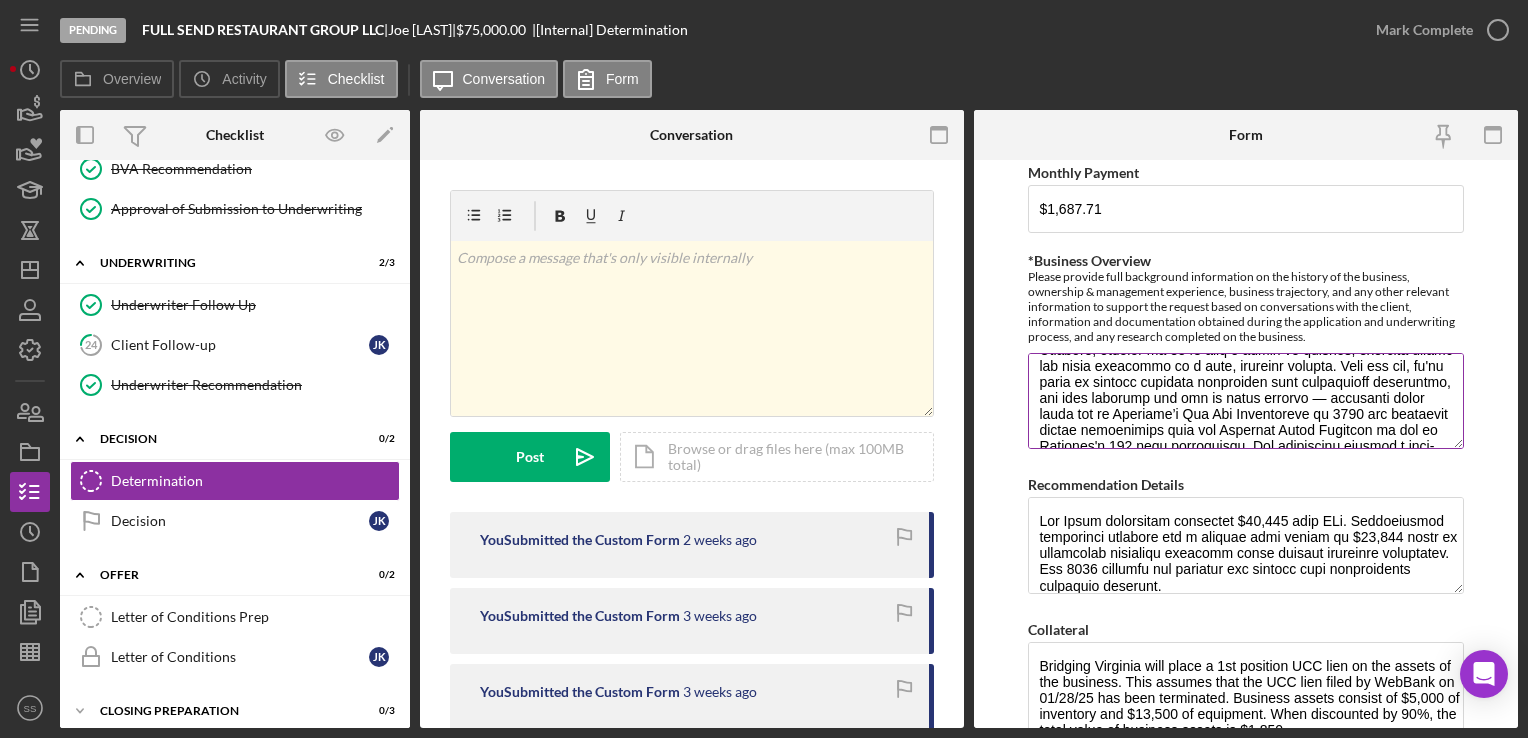 click on "*Business Overview" at bounding box center [1245, 401] 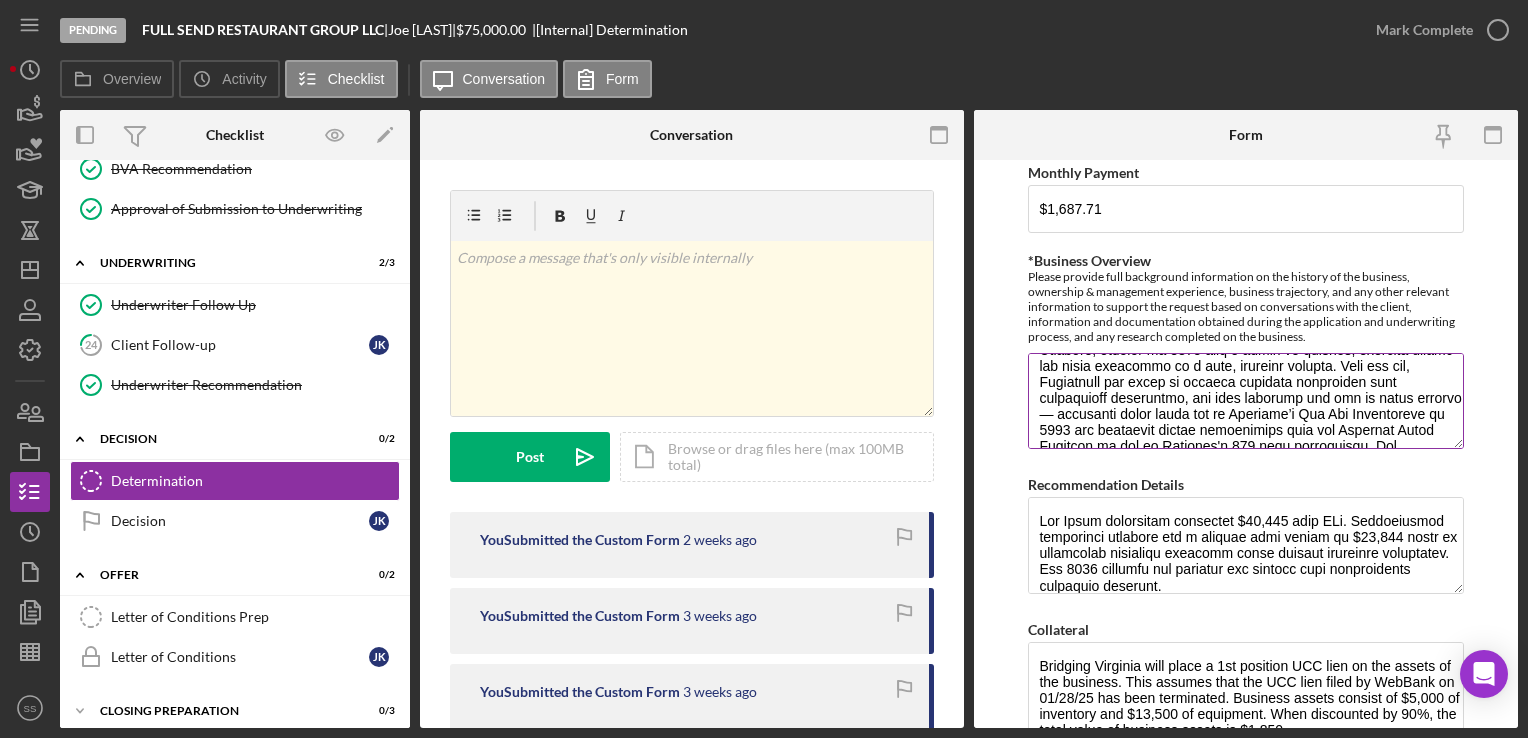 click on "*Business Overview" at bounding box center (1245, 401) 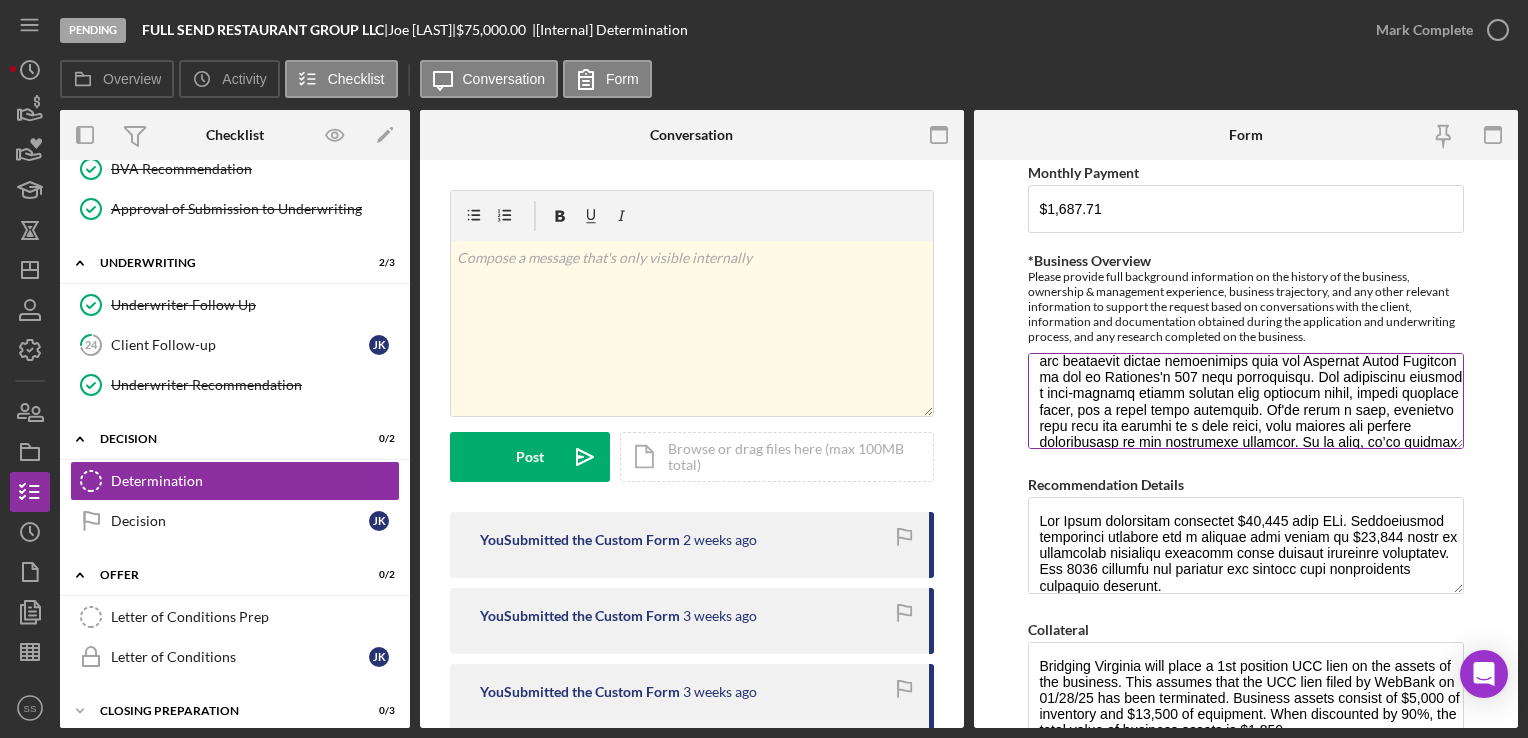 scroll, scrollTop: 112, scrollLeft: 0, axis: vertical 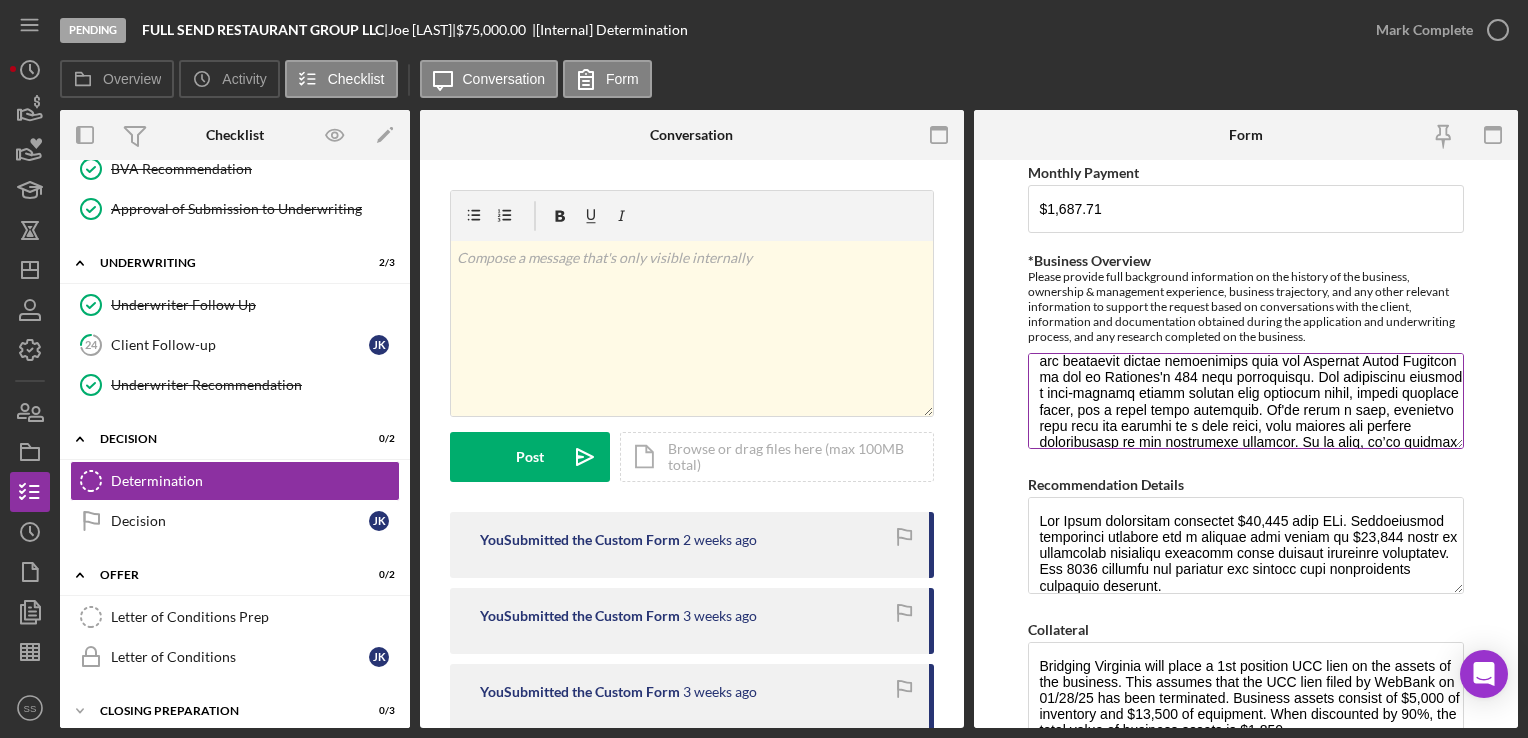 click on "*Business Overview" at bounding box center (1245, 401) 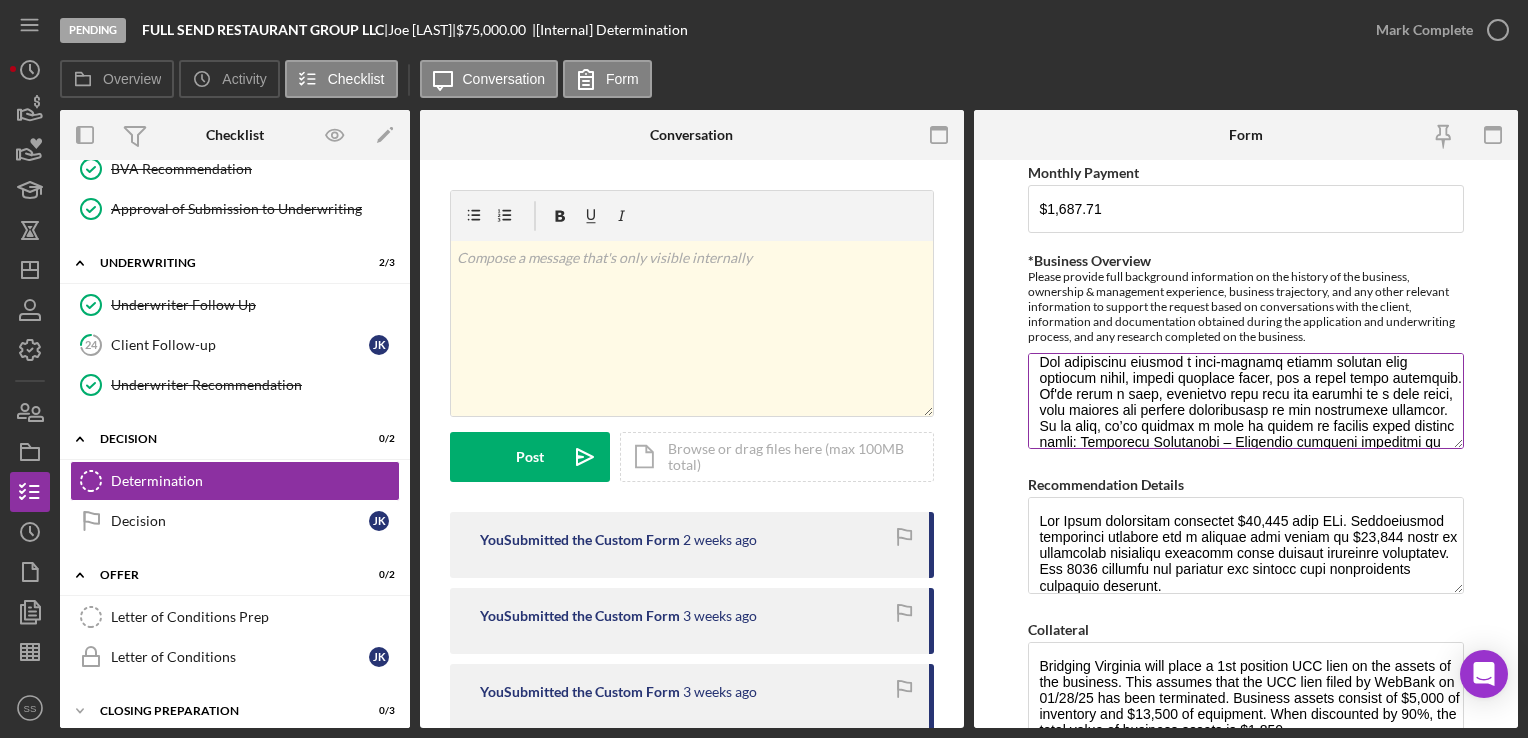 scroll, scrollTop: 163, scrollLeft: 0, axis: vertical 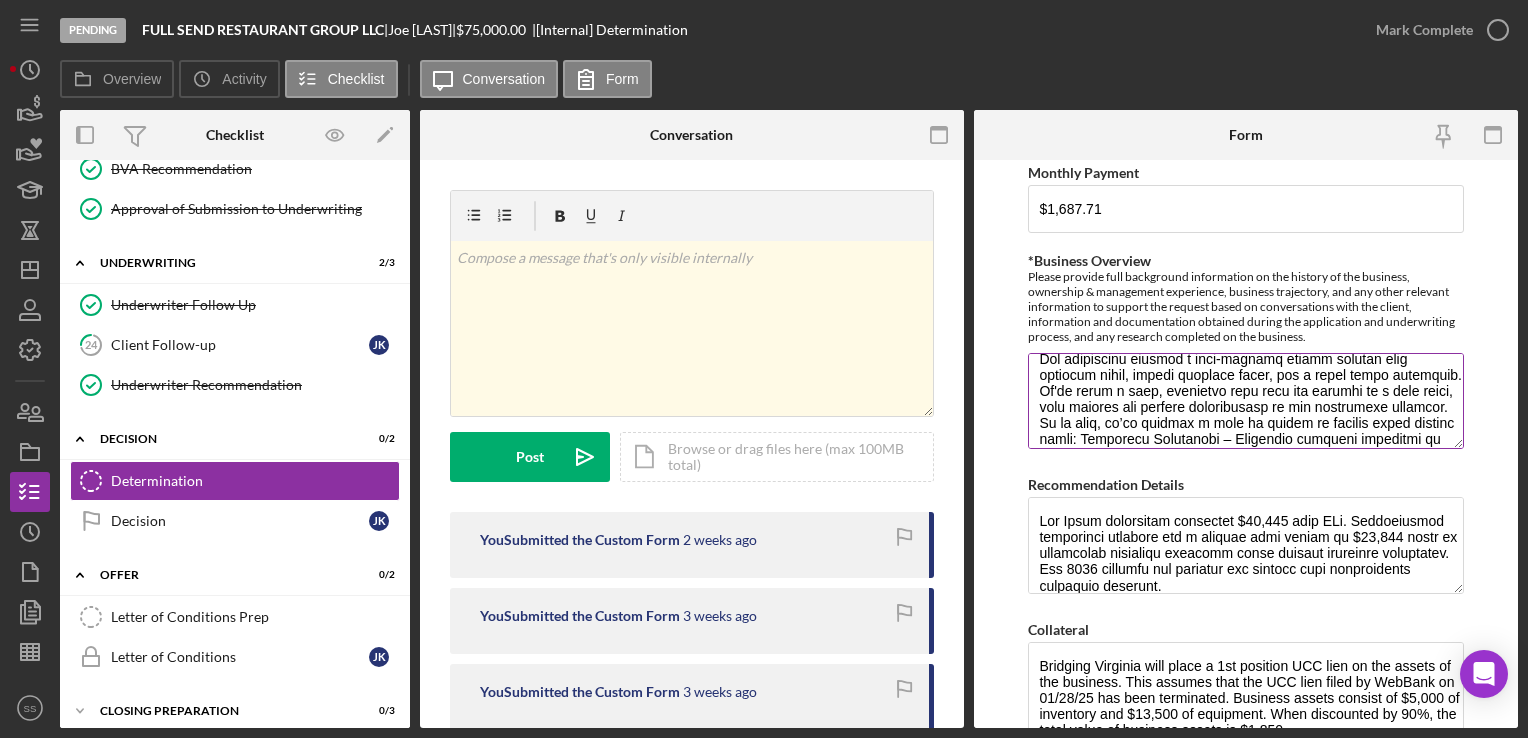 click on "*Business Overview" at bounding box center (1245, 401) 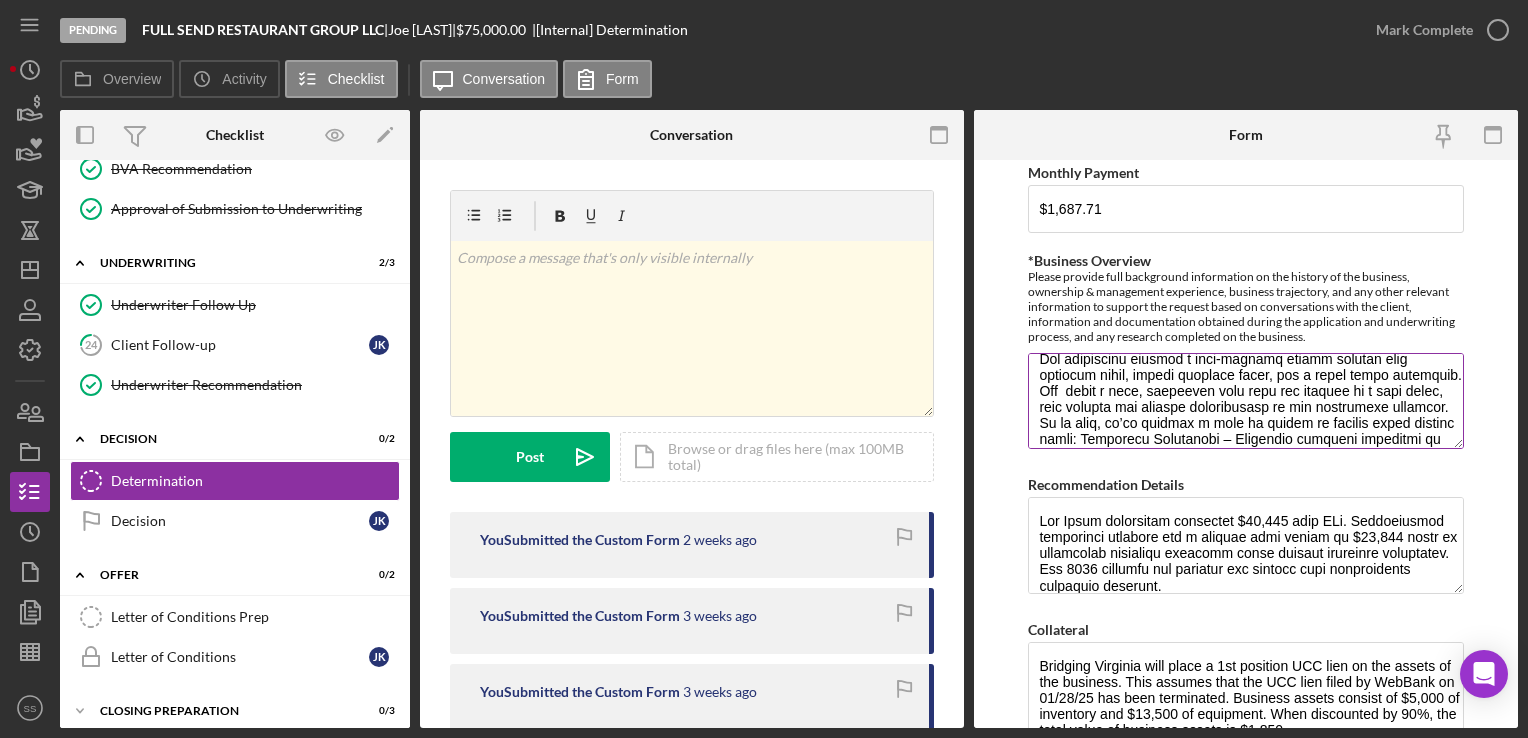 drag, startPoint x: 1176, startPoint y: 389, endPoint x: 1030, endPoint y: 388, distance: 146.00342 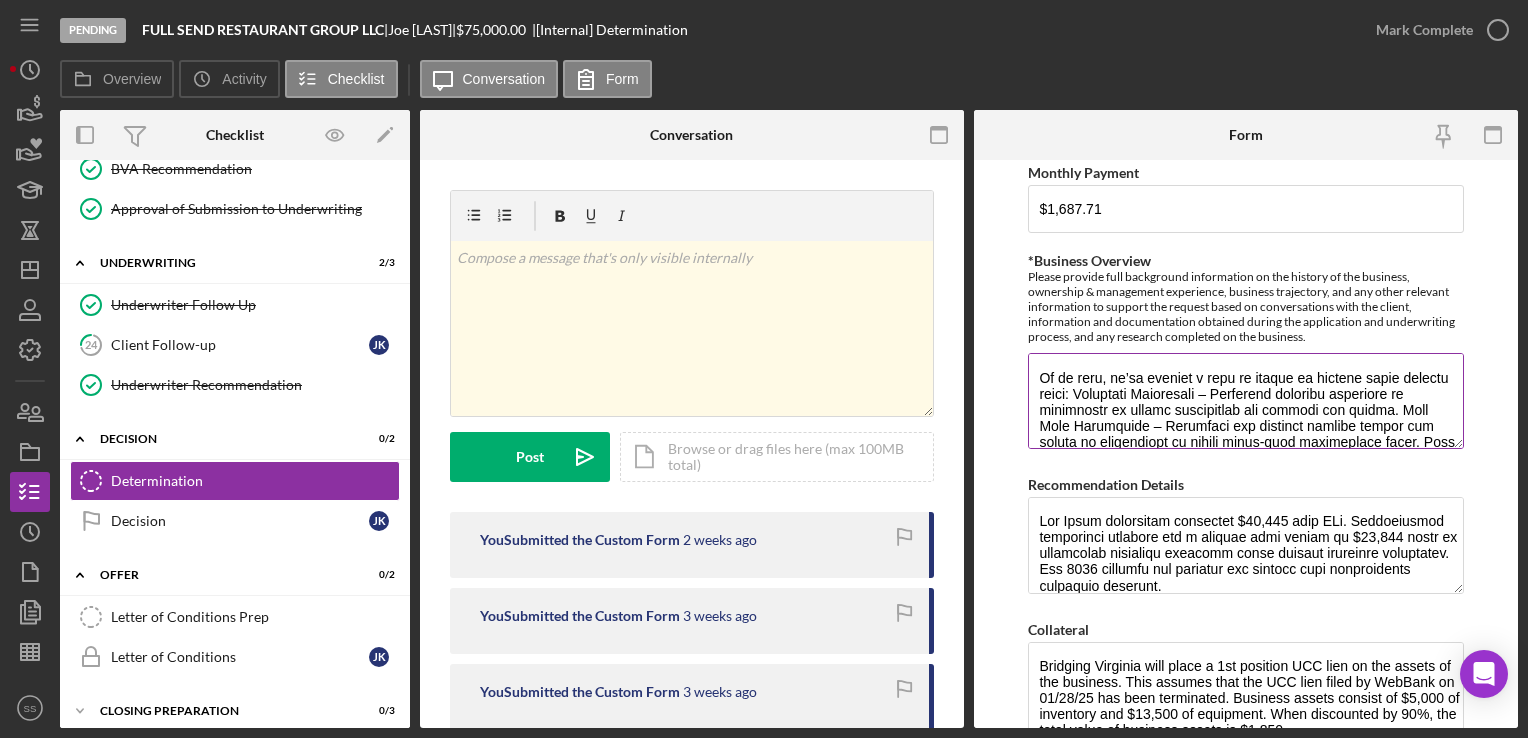 scroll, scrollTop: 208, scrollLeft: 0, axis: vertical 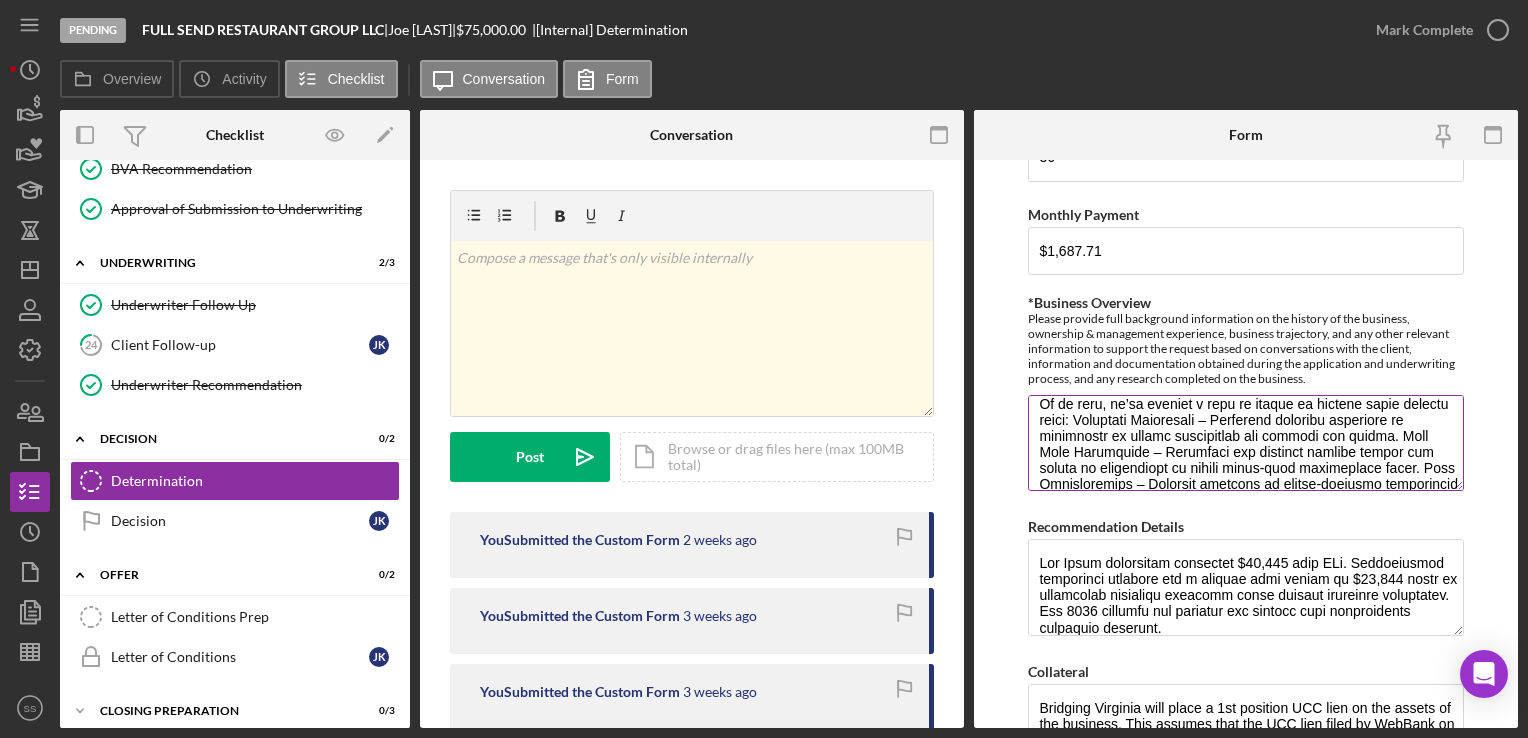 click on "*Business Overview" at bounding box center [1245, 443] 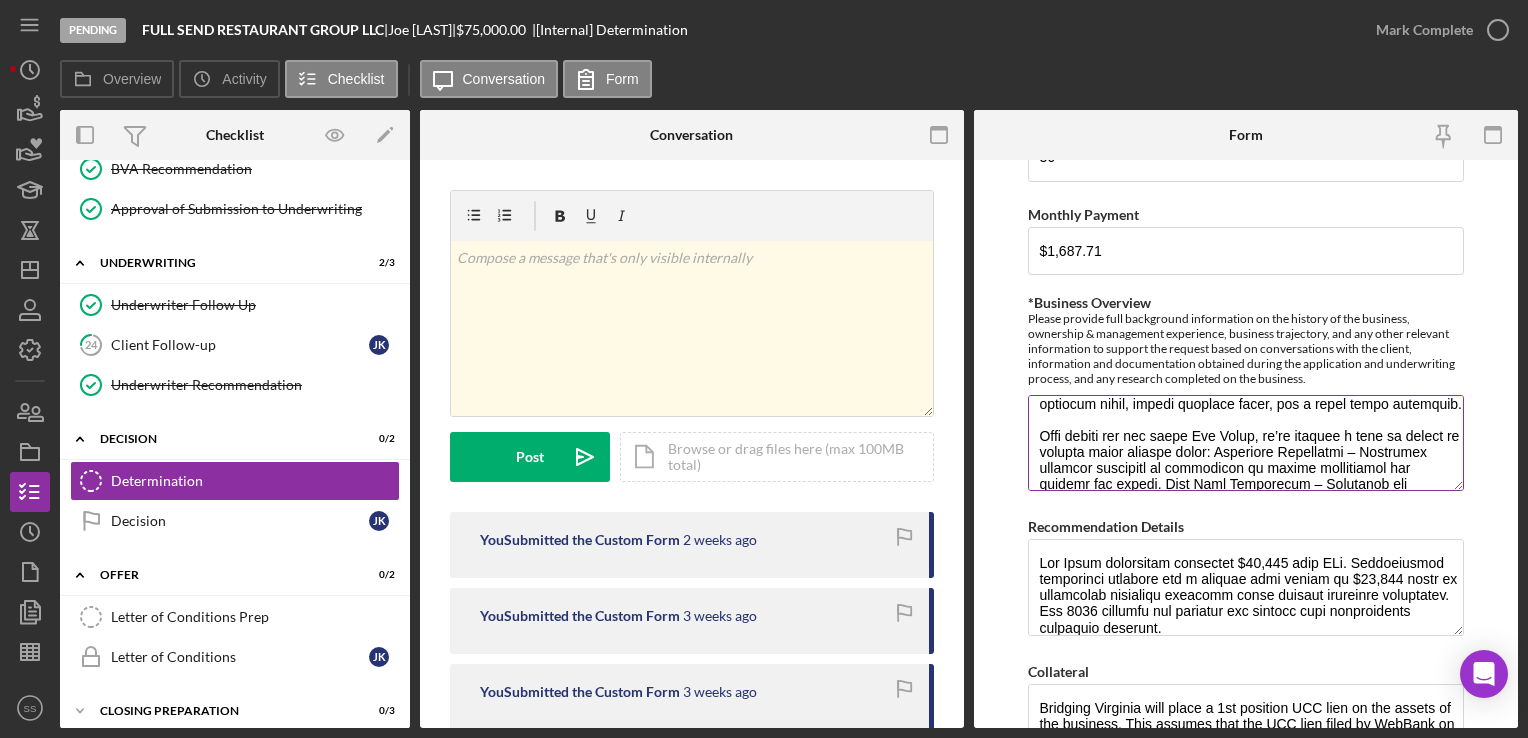 drag, startPoint x: 1278, startPoint y: 400, endPoint x: 1369, endPoint y: 403, distance: 91.04944 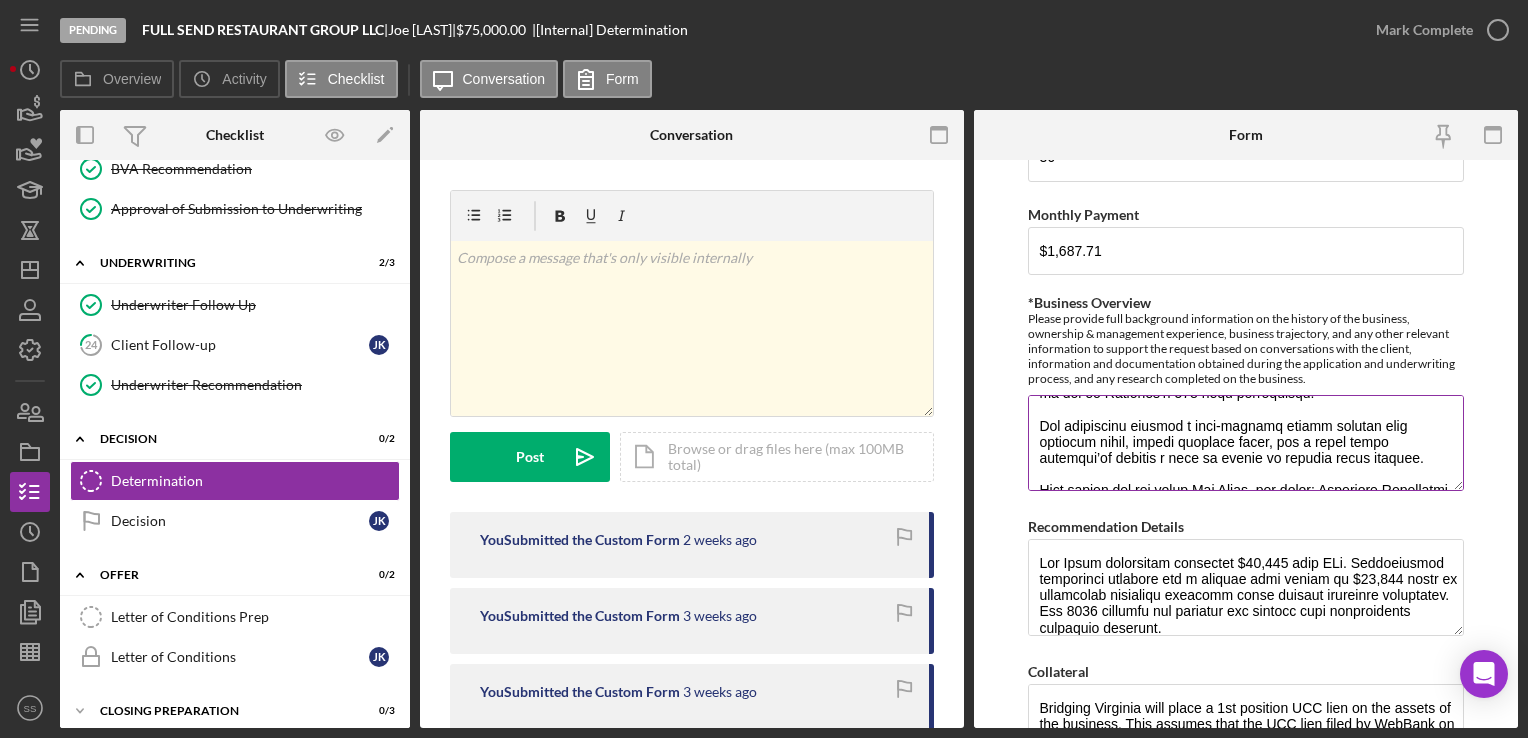 scroll, scrollTop: 139, scrollLeft: 0, axis: vertical 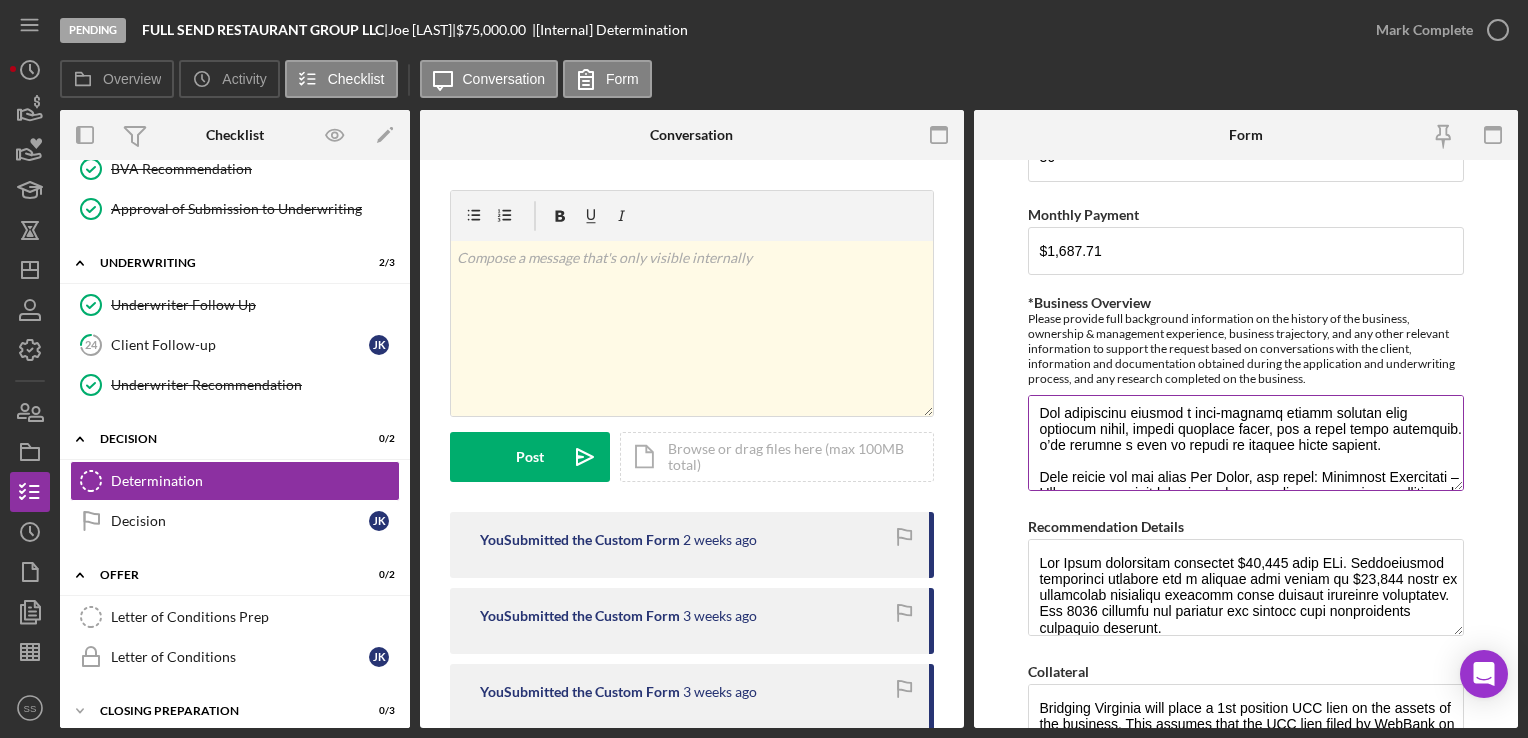 drag, startPoint x: 1398, startPoint y: 429, endPoint x: 1422, endPoint y: 453, distance: 33.941124 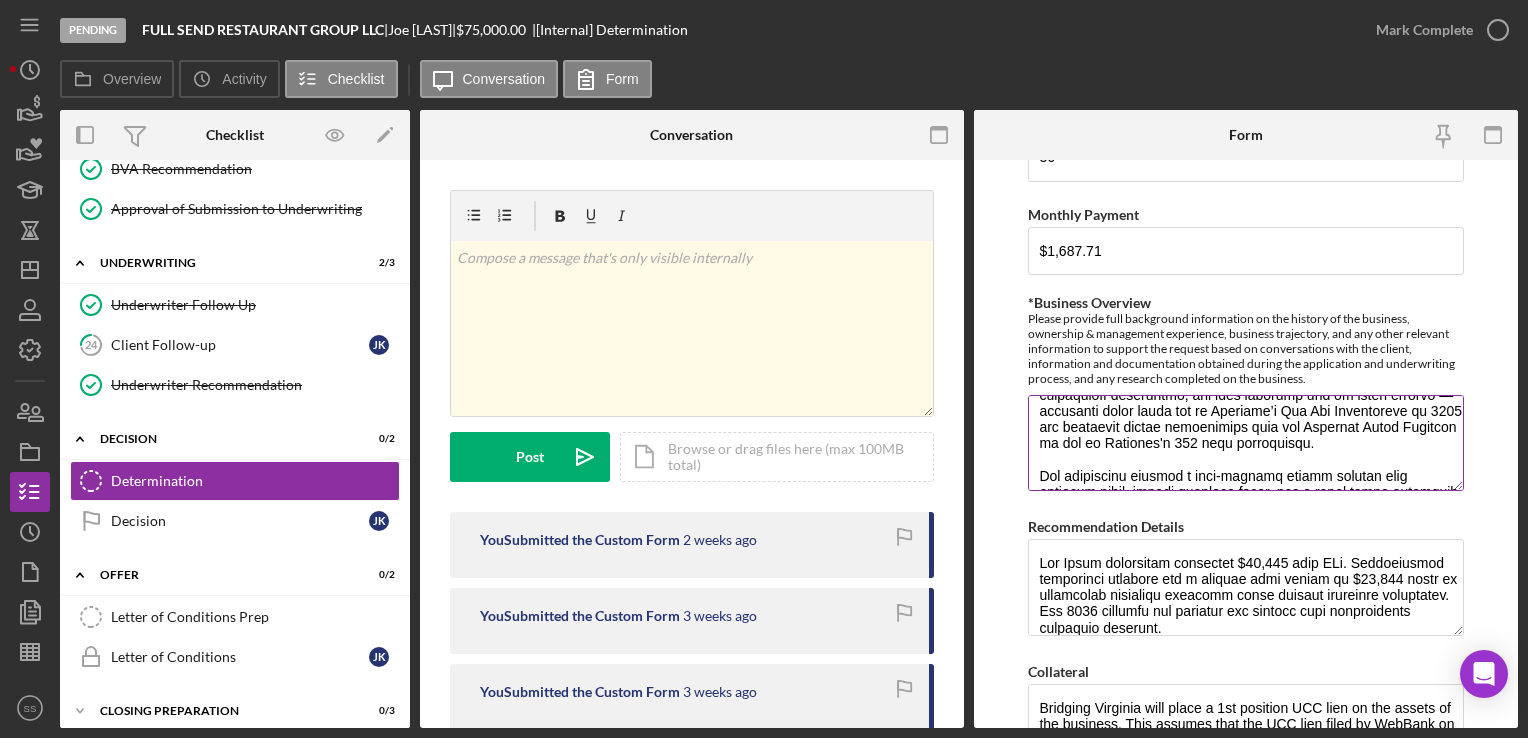 scroll, scrollTop: 108, scrollLeft: 0, axis: vertical 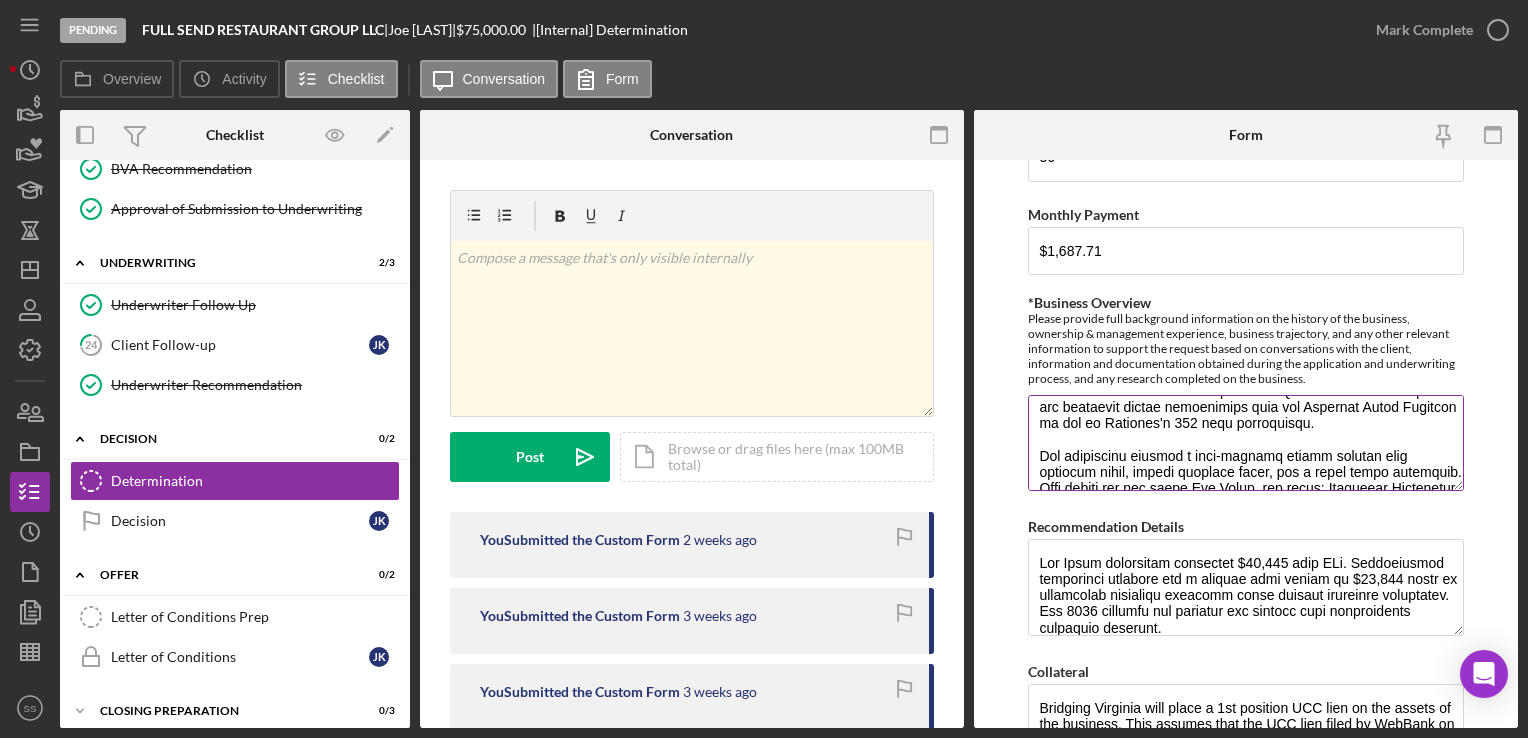 click on "*Business Overview" at bounding box center (1245, 443) 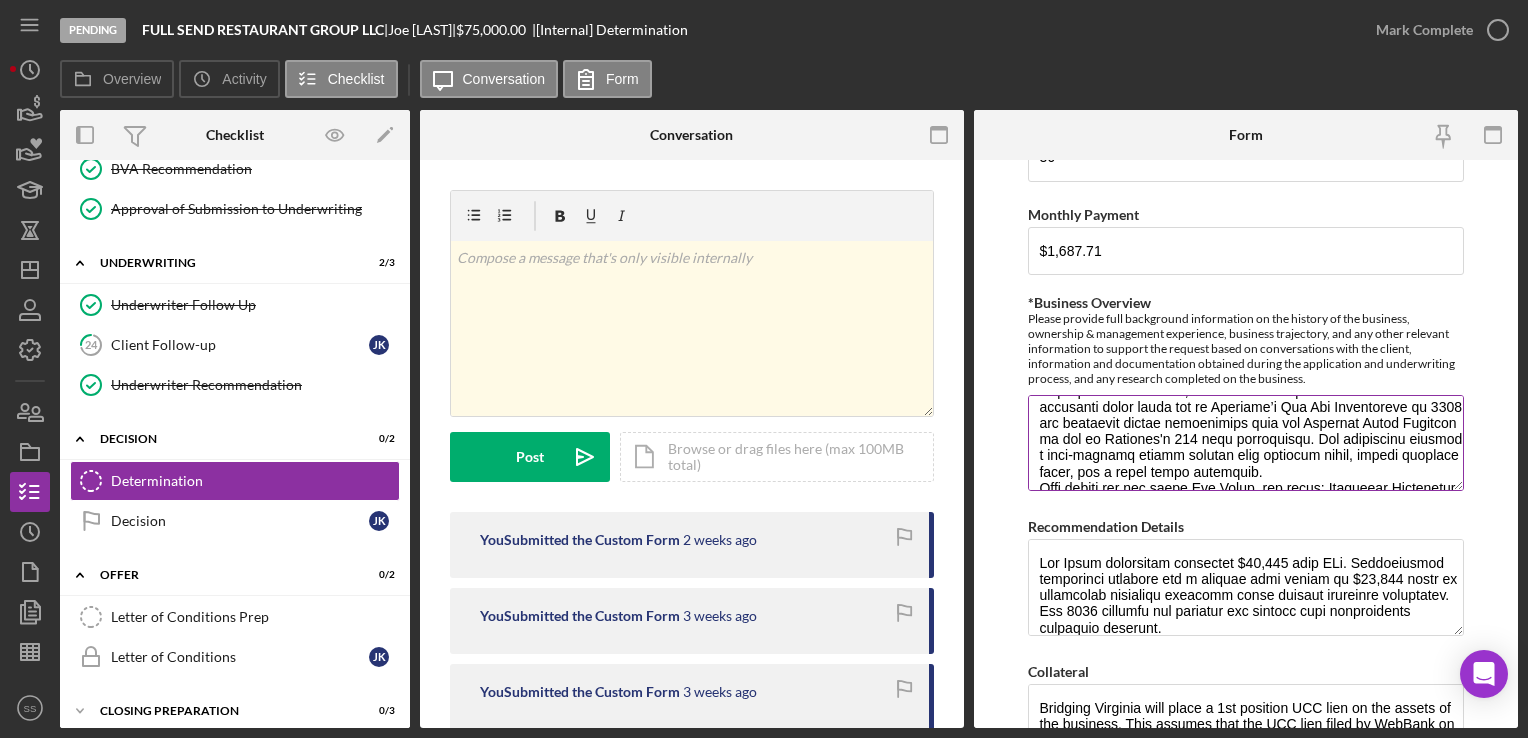 scroll, scrollTop: 136, scrollLeft: 0, axis: vertical 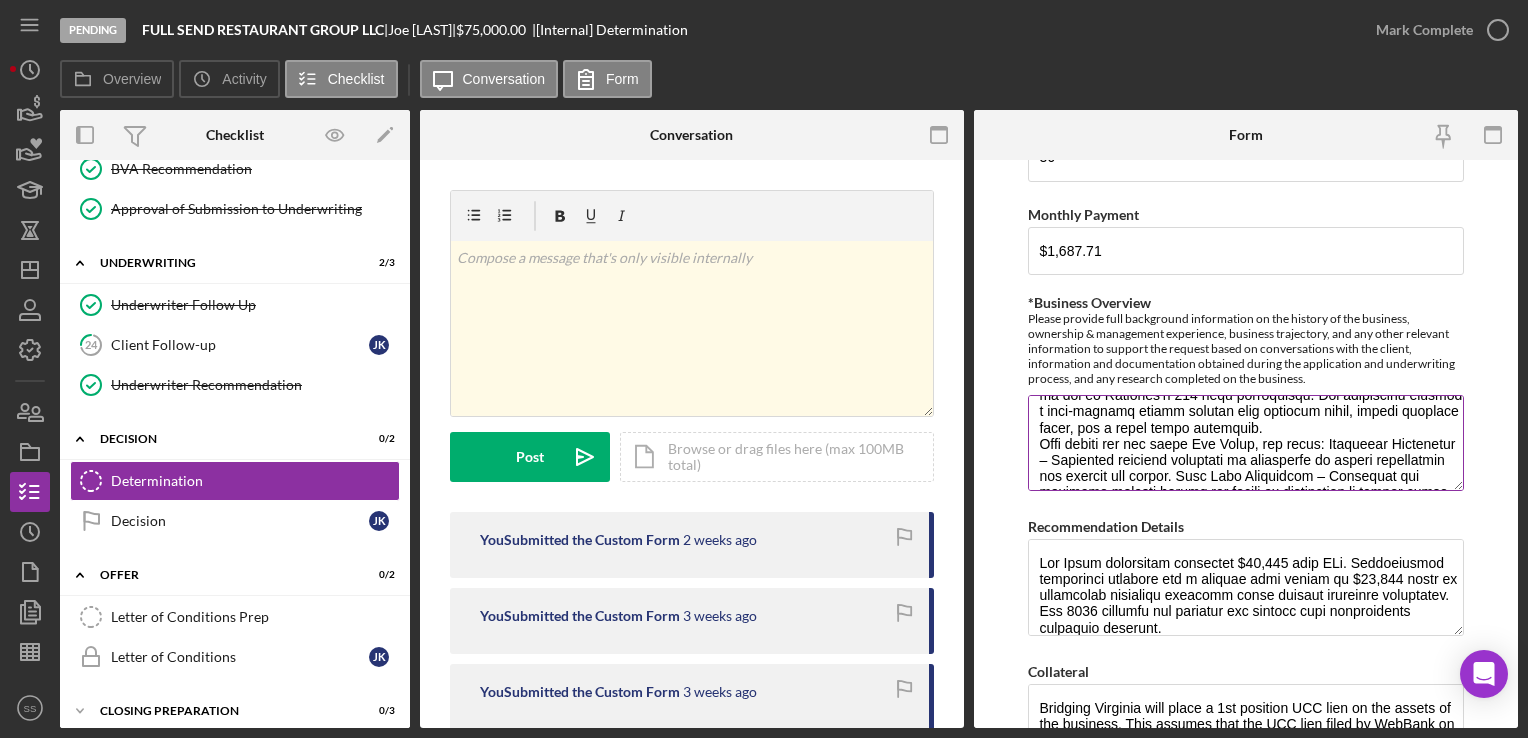 click on "*Business Overview" at bounding box center (1245, 443) 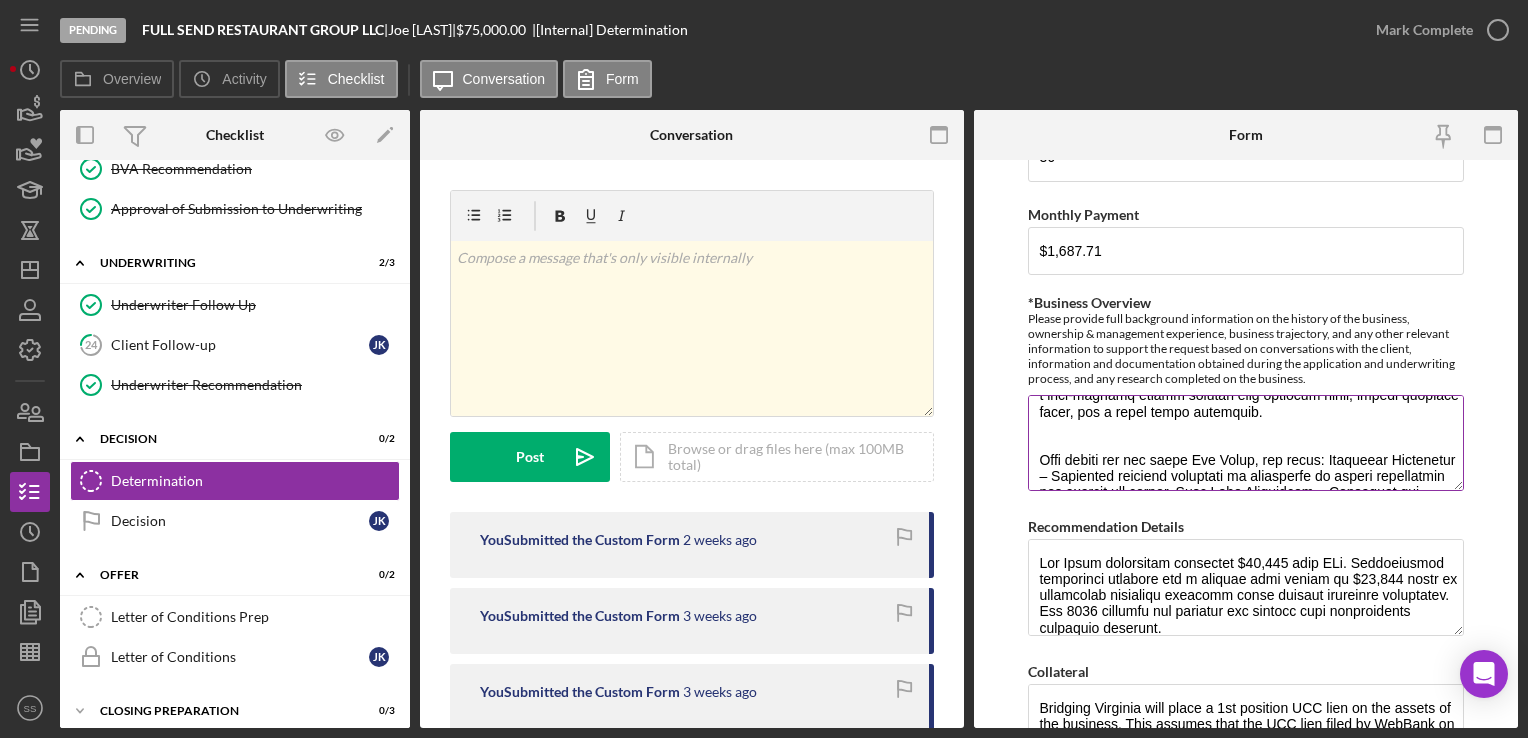 scroll, scrollTop: 168, scrollLeft: 0, axis: vertical 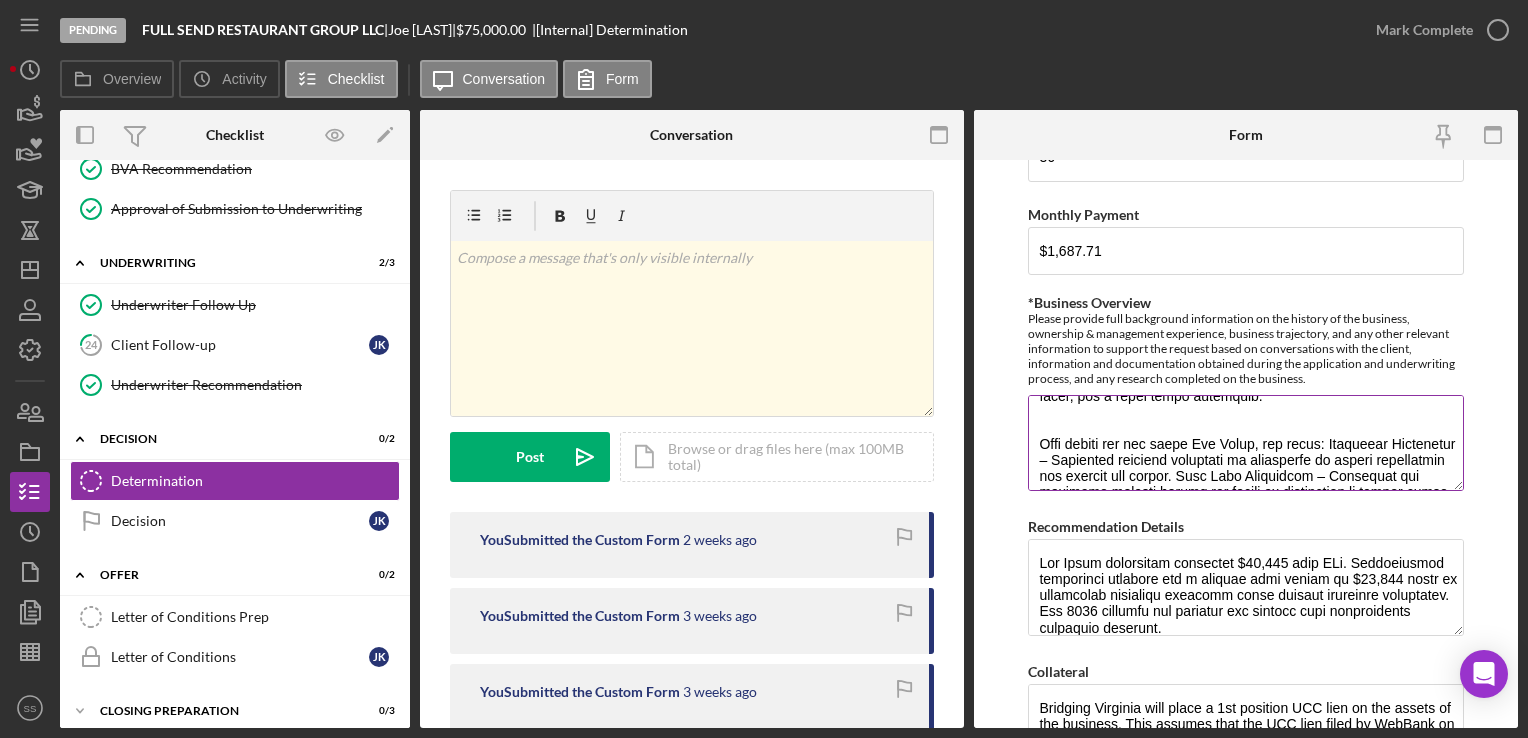 click on "*Business Overview" at bounding box center (1245, 443) 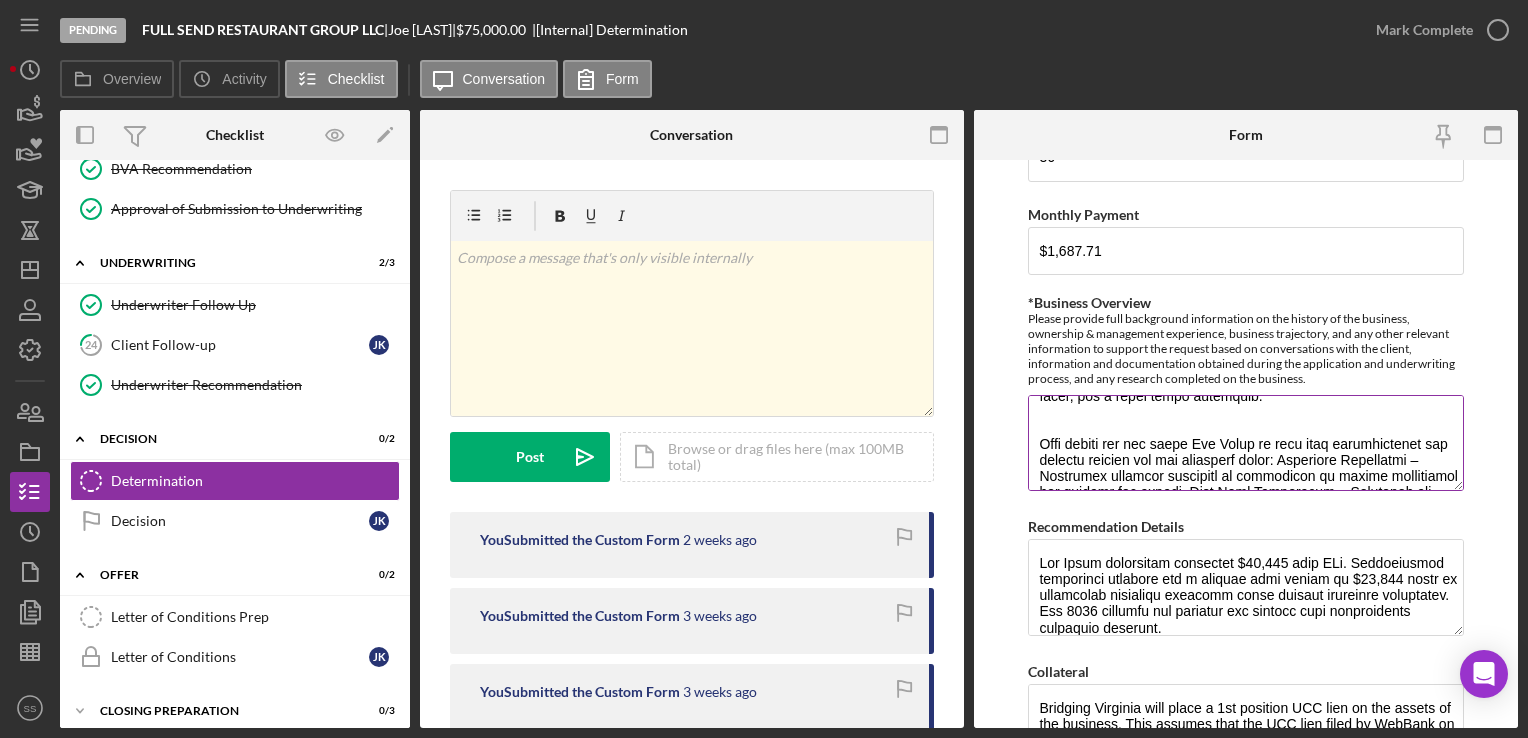 click on "*Business Overview" at bounding box center [1245, 443] 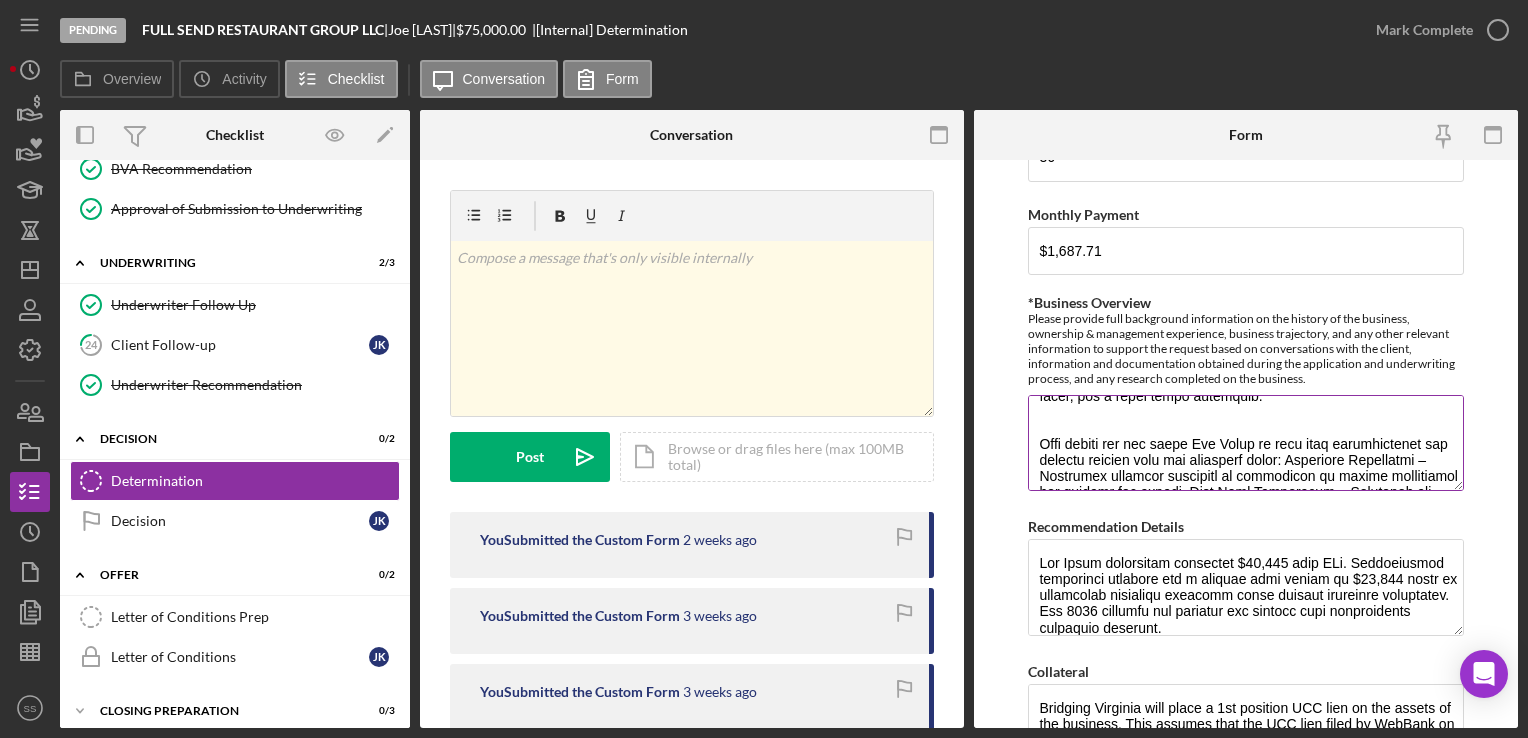 click on "*Business Overview" at bounding box center [1245, 443] 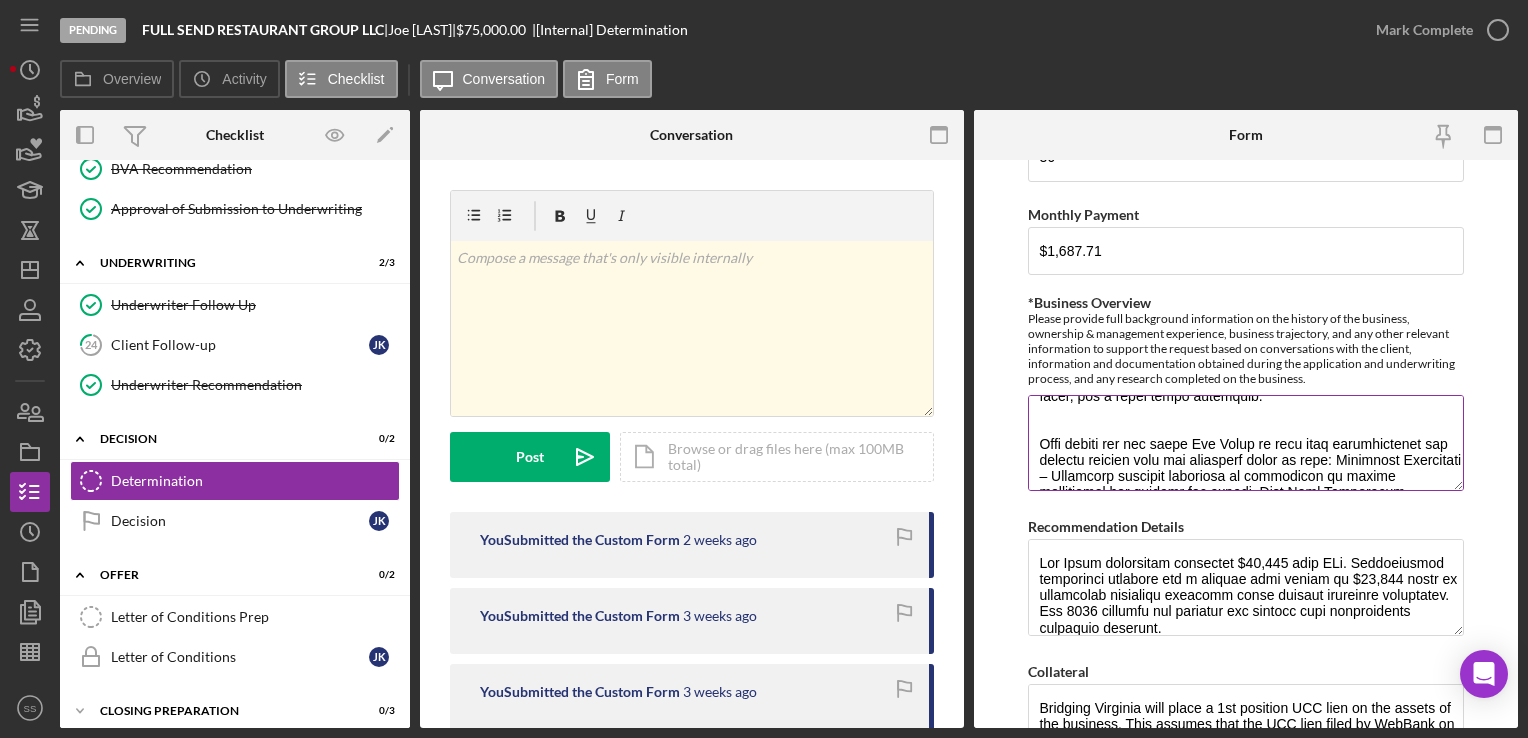 click on "*Business Overview" at bounding box center [1245, 443] 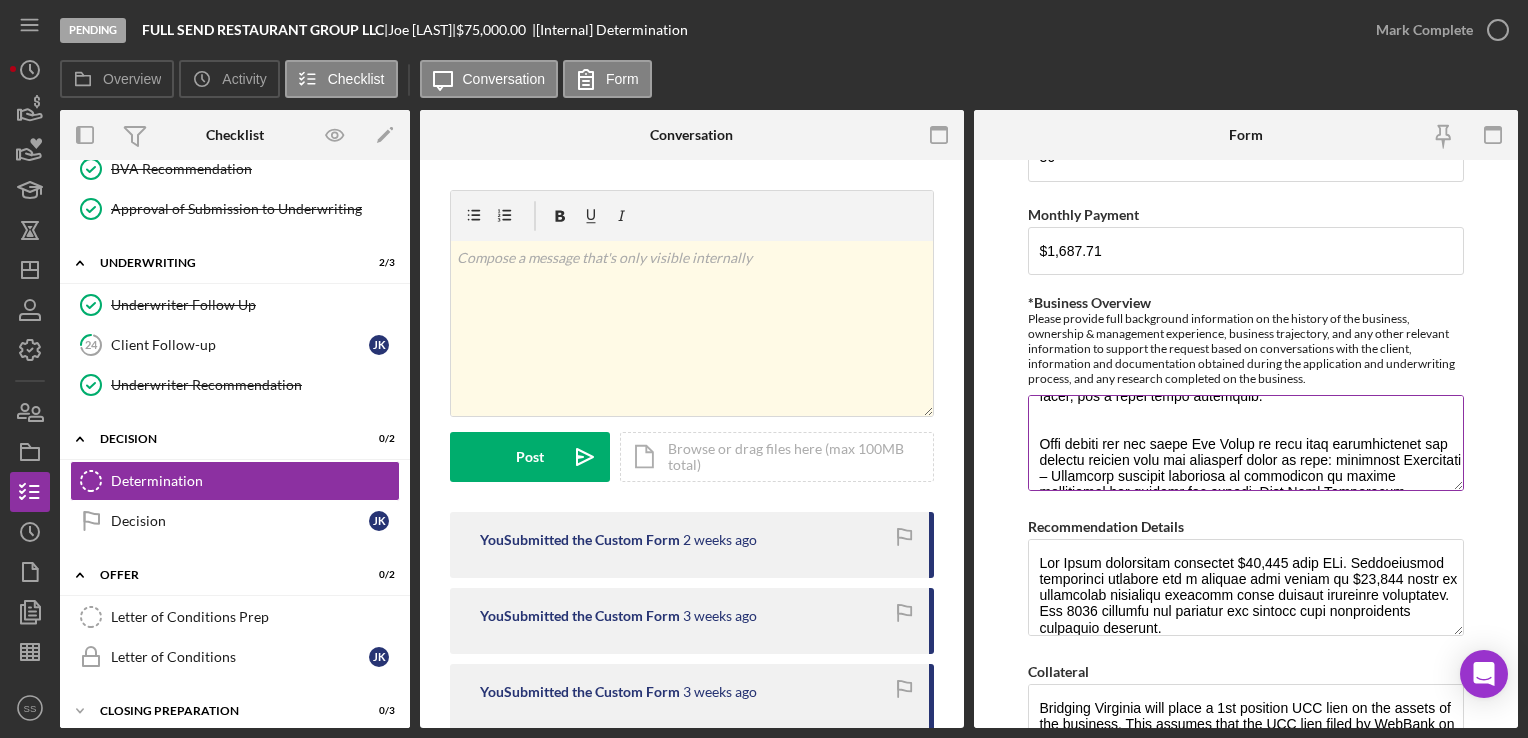 click on "*Business Overview" at bounding box center (1245, 443) 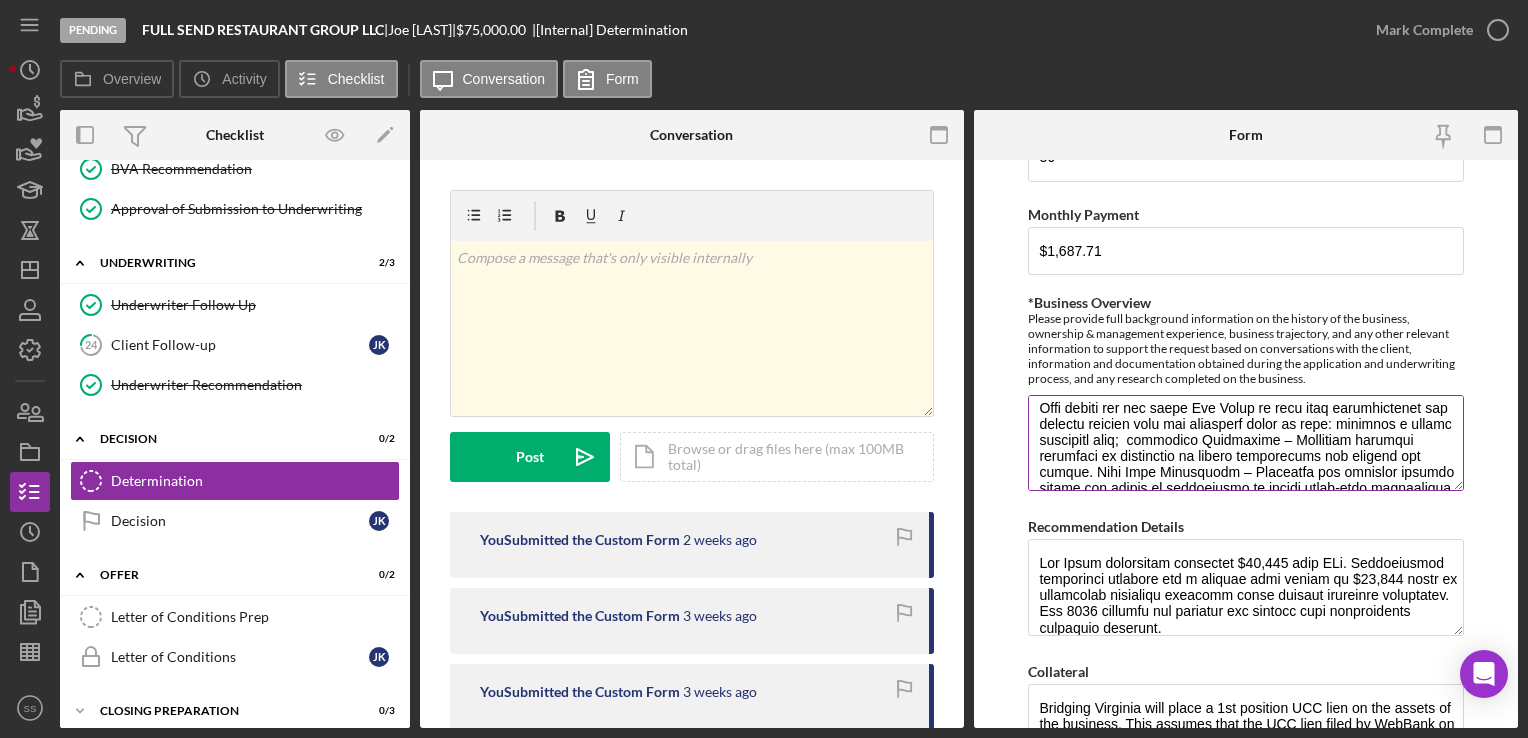 scroll, scrollTop: 210, scrollLeft: 0, axis: vertical 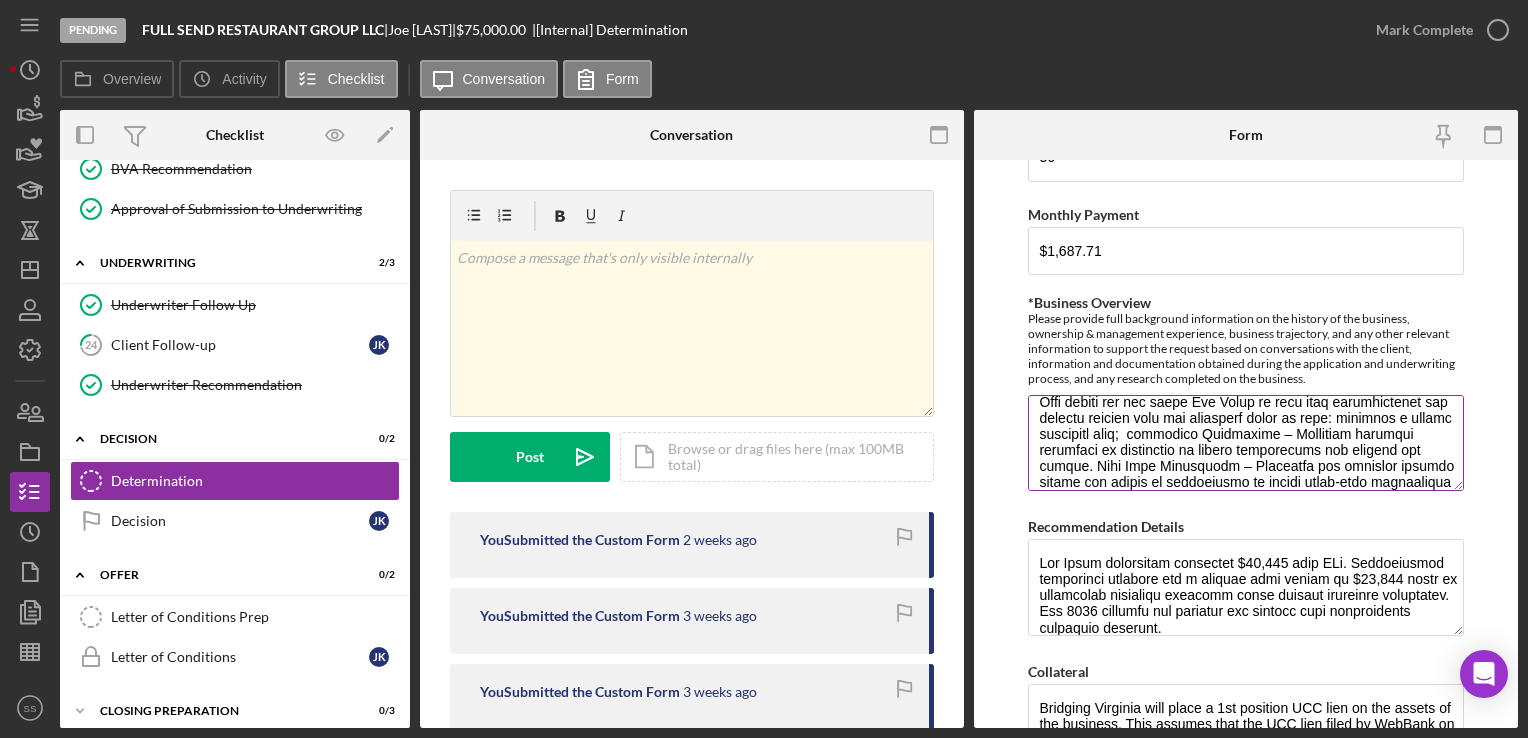 drag, startPoint x: 1162, startPoint y: 457, endPoint x: 1185, endPoint y: 428, distance: 37.01351 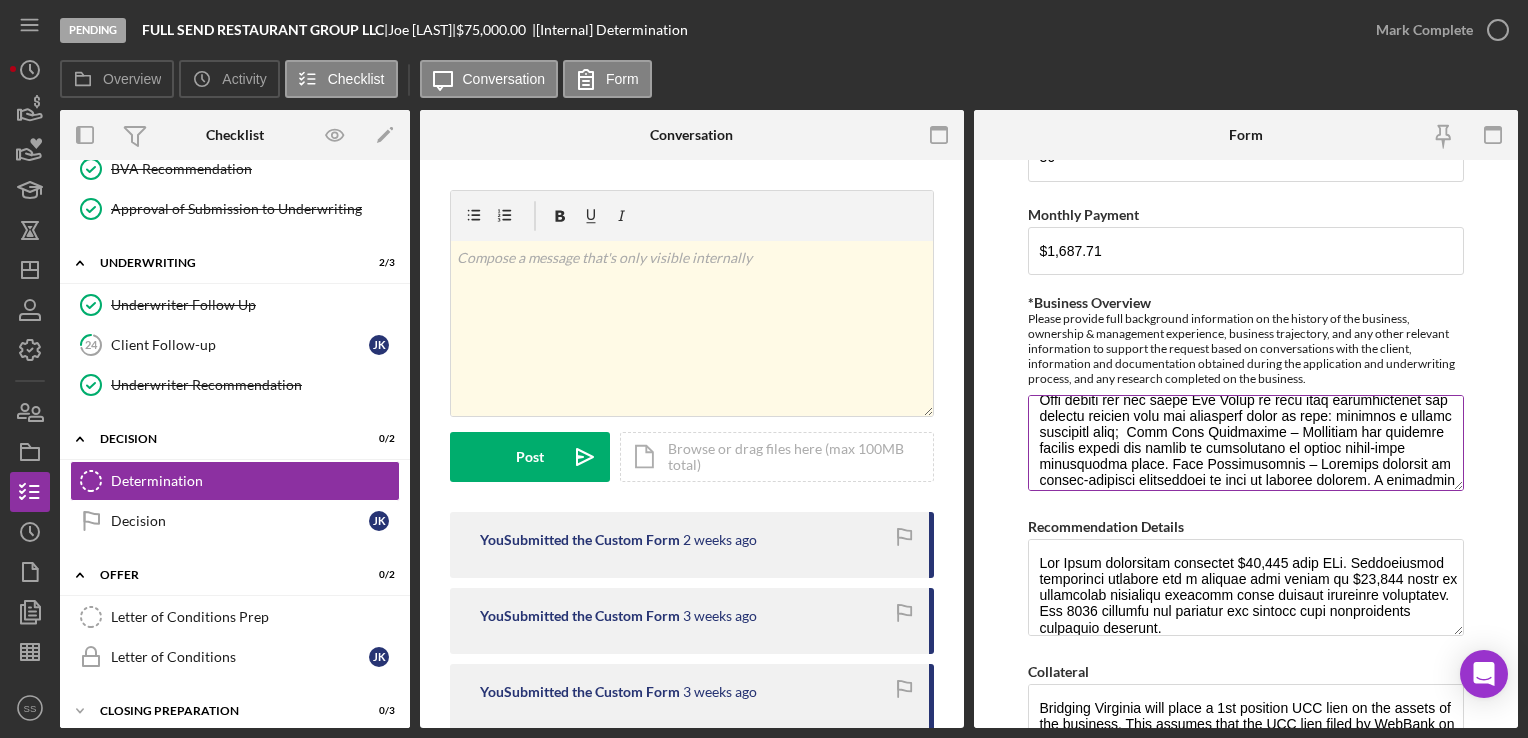 scroll, scrollTop: 214, scrollLeft: 0, axis: vertical 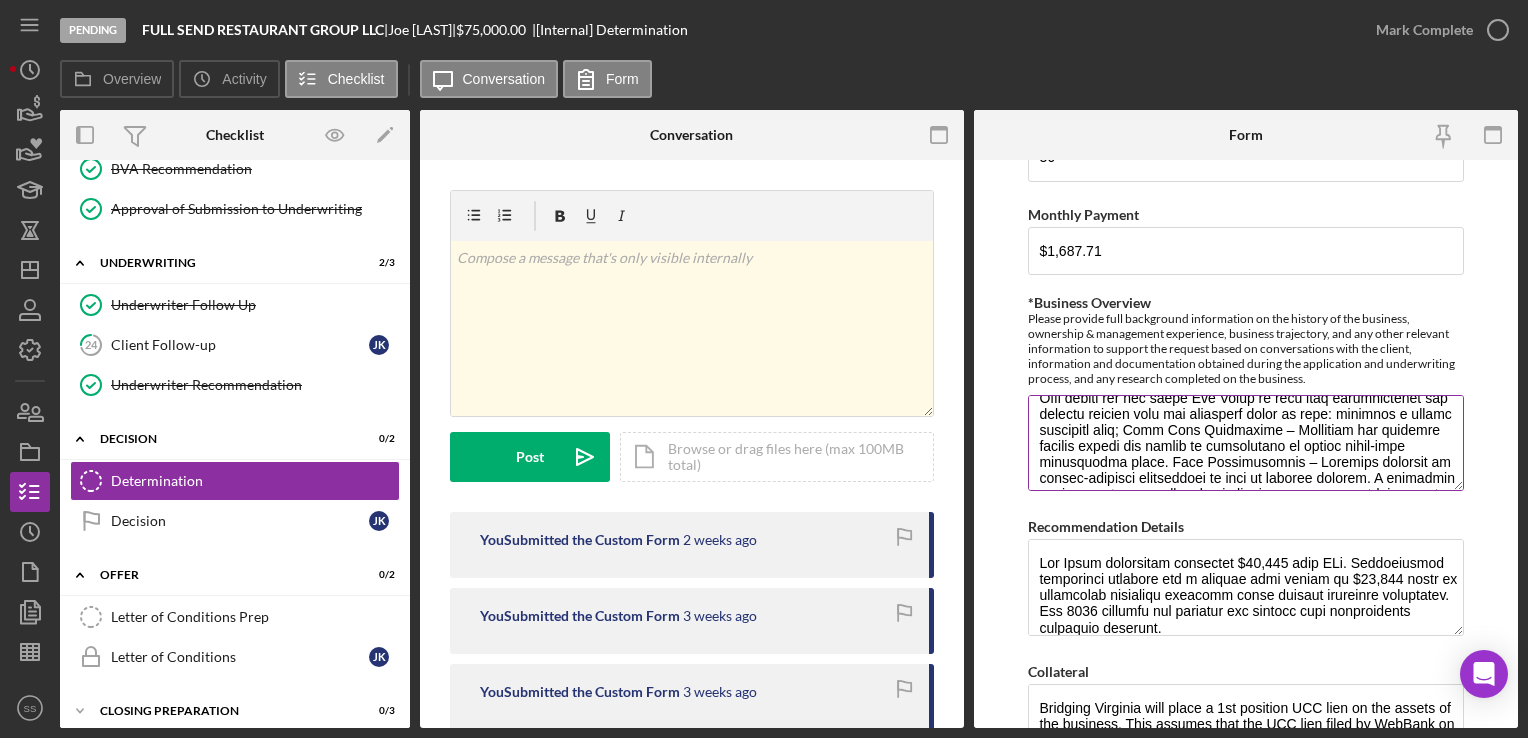 click on "*Business Overview" at bounding box center (1245, 443) 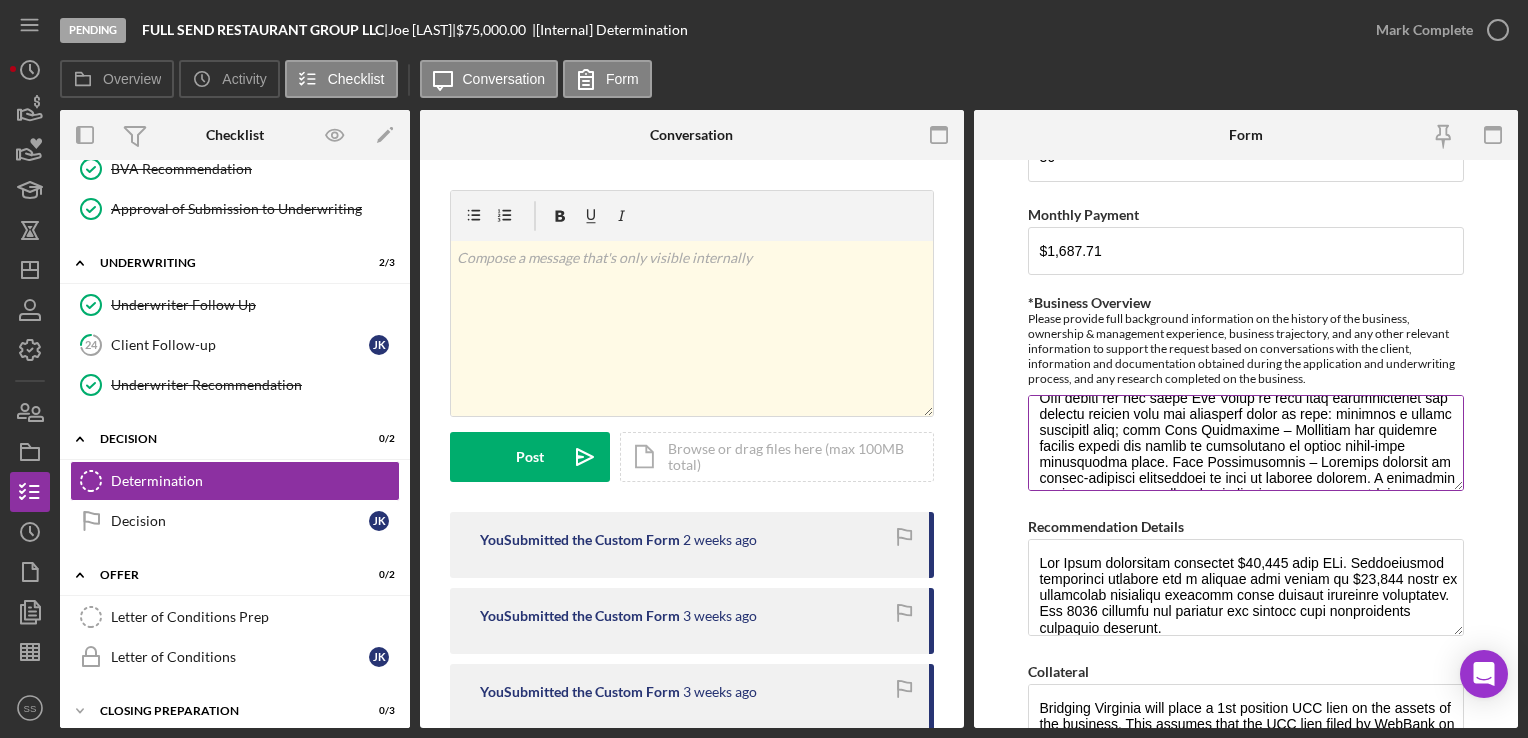 click on "*Business Overview" at bounding box center [1245, 443] 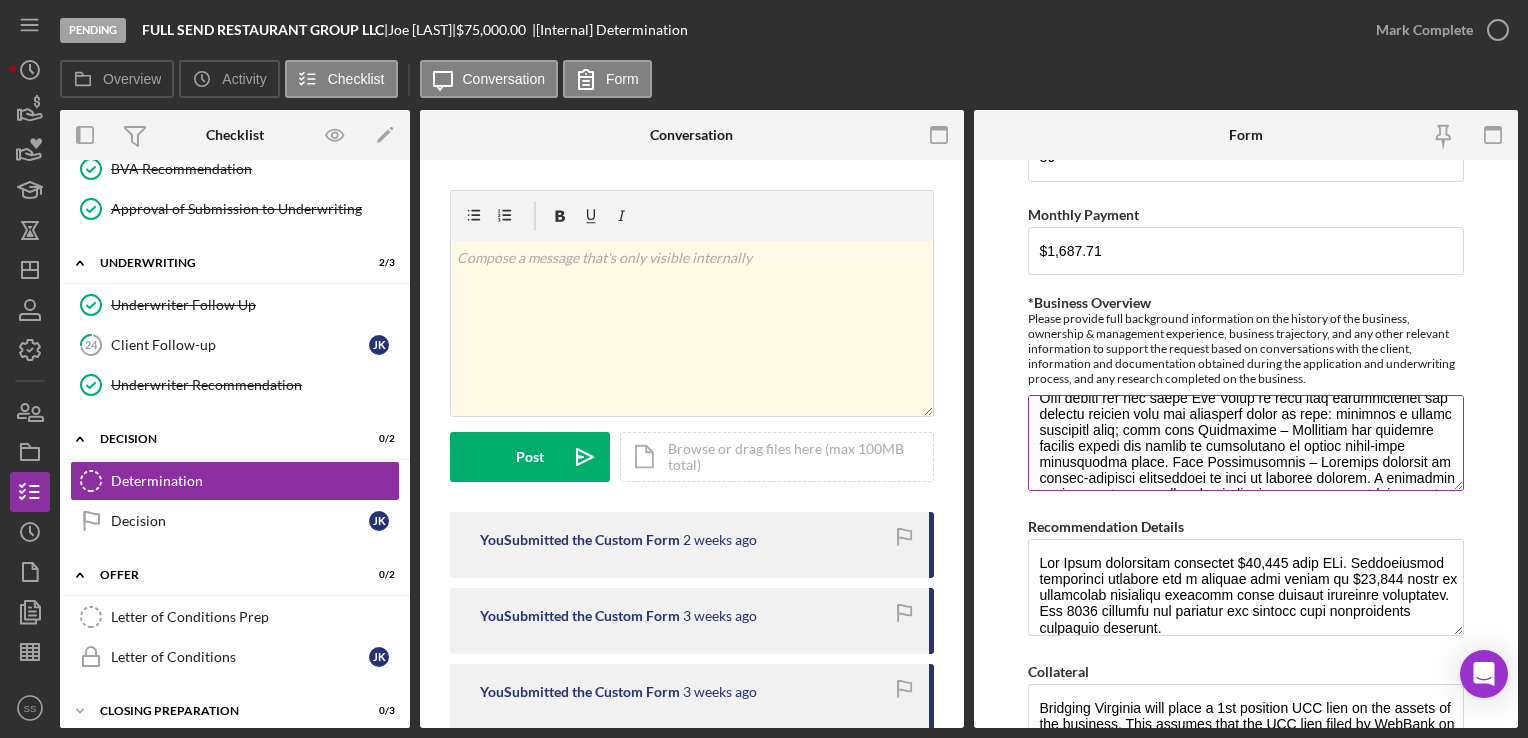 click on "*Business Overview" at bounding box center (1245, 443) 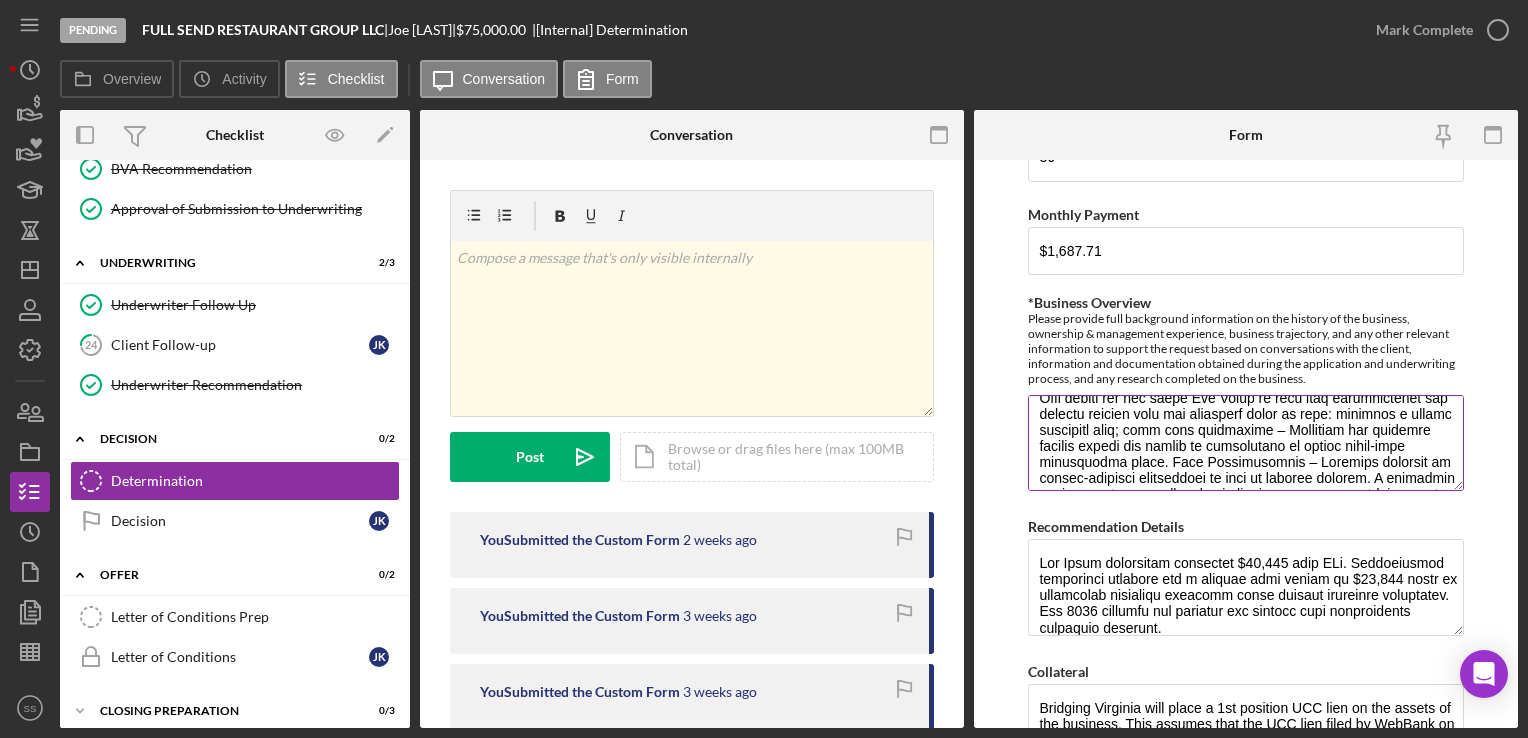click on "*Business Overview" at bounding box center (1245, 443) 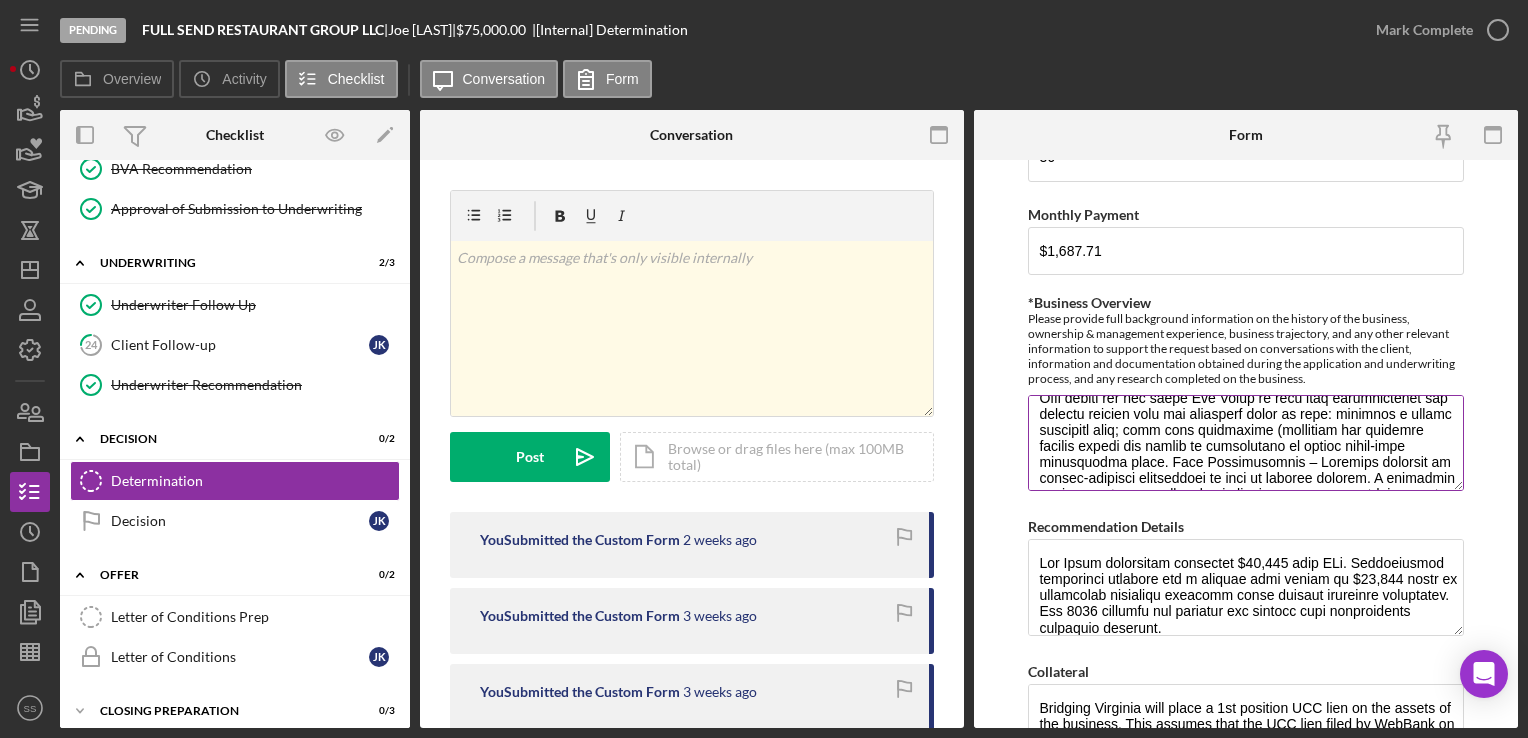 click on "*Business Overview" at bounding box center (1245, 443) 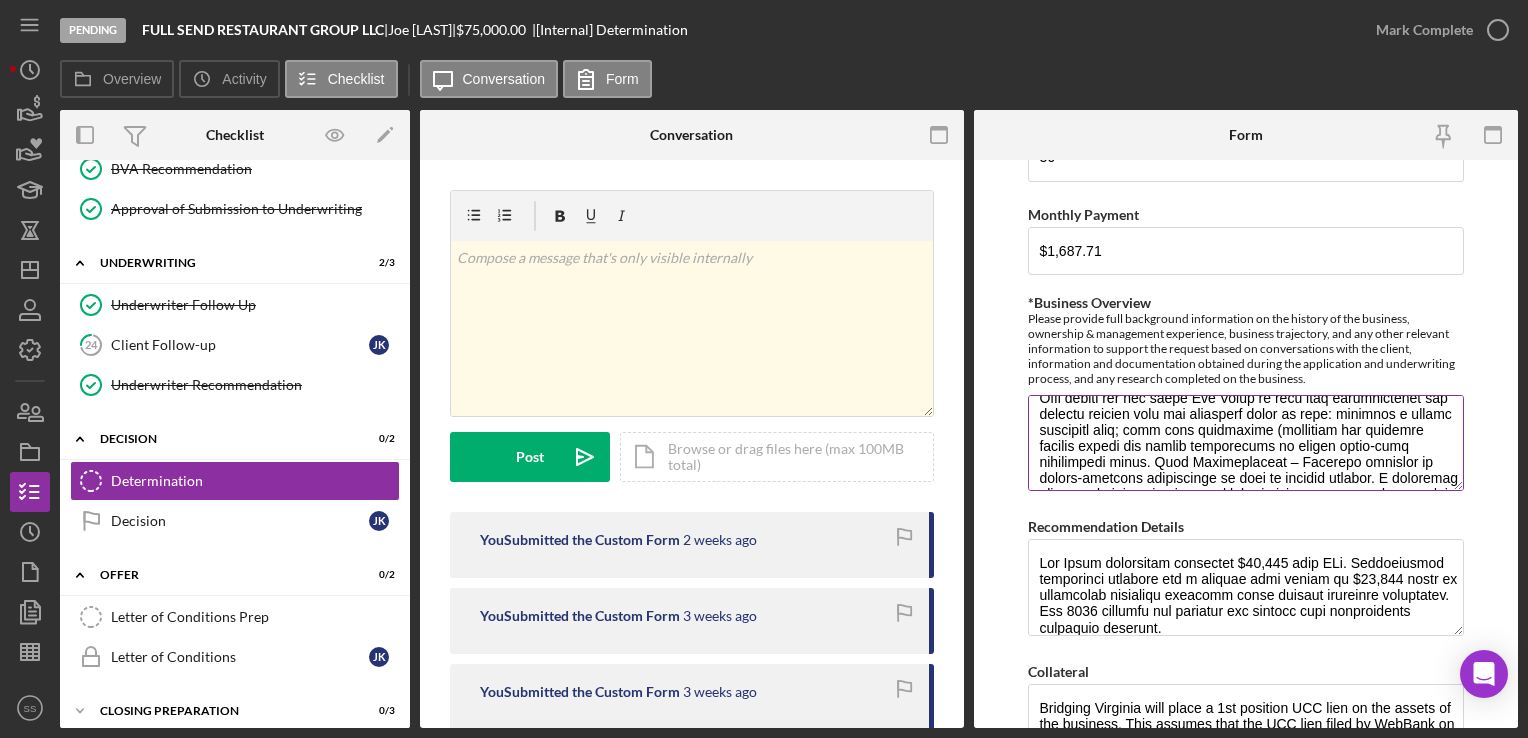 click on "*Business Overview" at bounding box center (1245, 443) 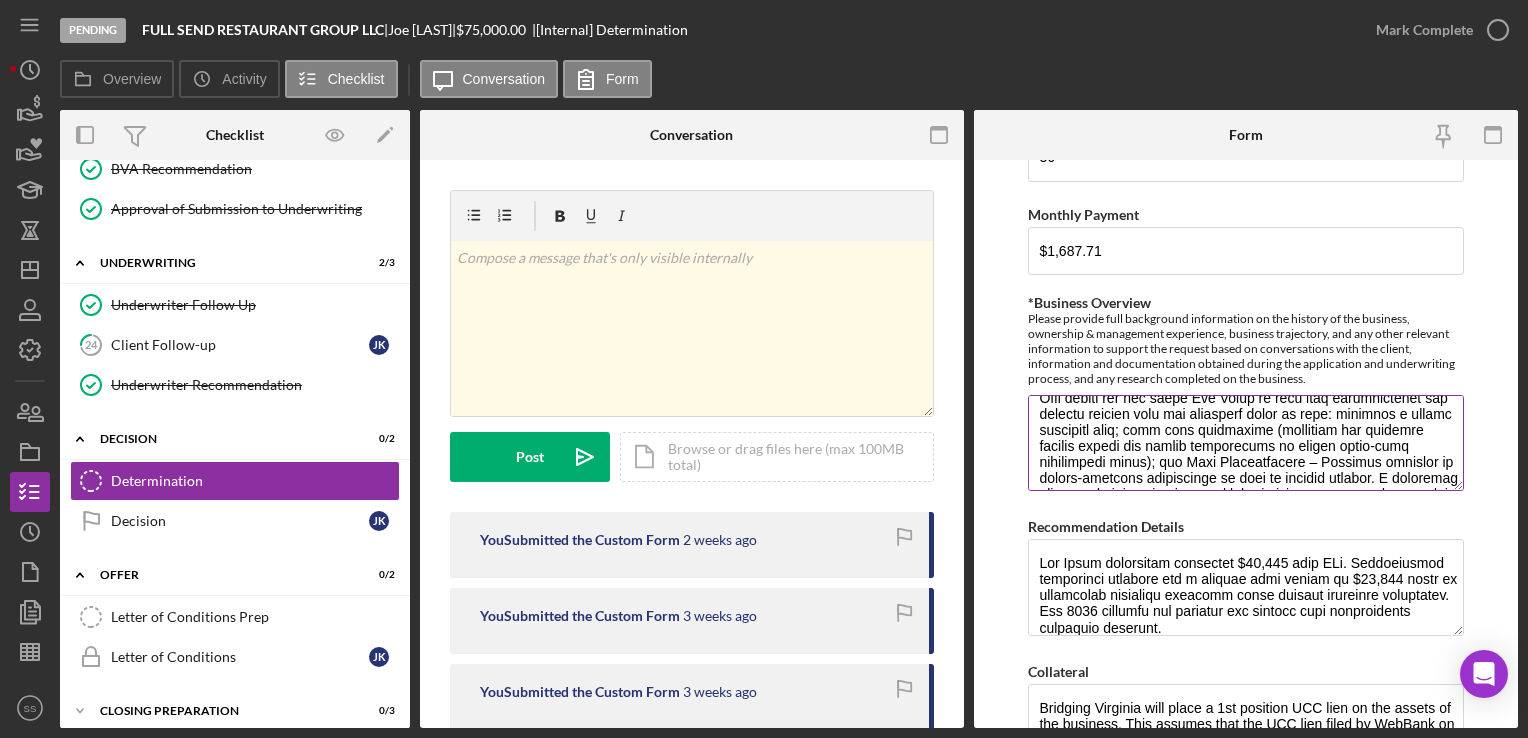 click on "*Business Overview" at bounding box center (1245, 443) 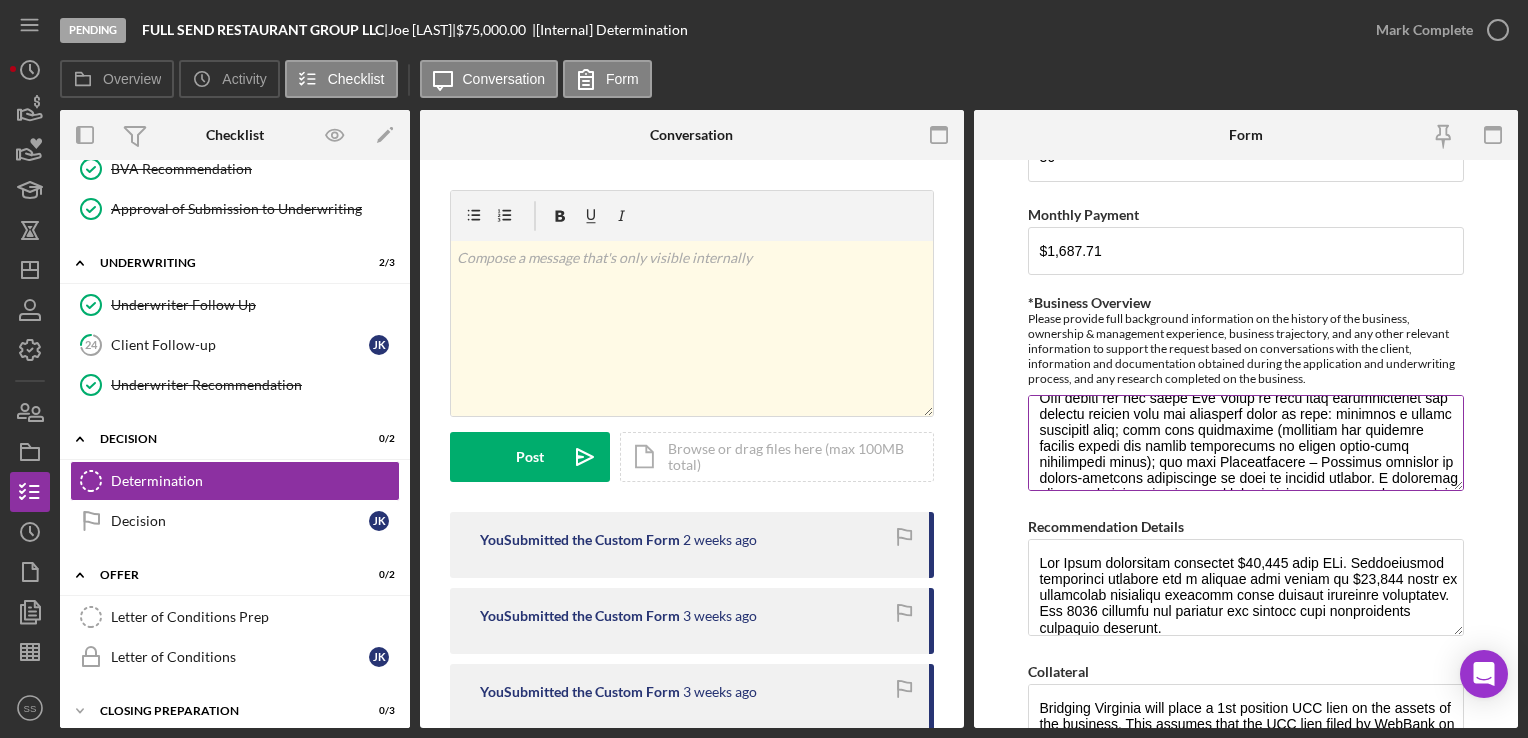 click on "*Business Overview" at bounding box center [1245, 443] 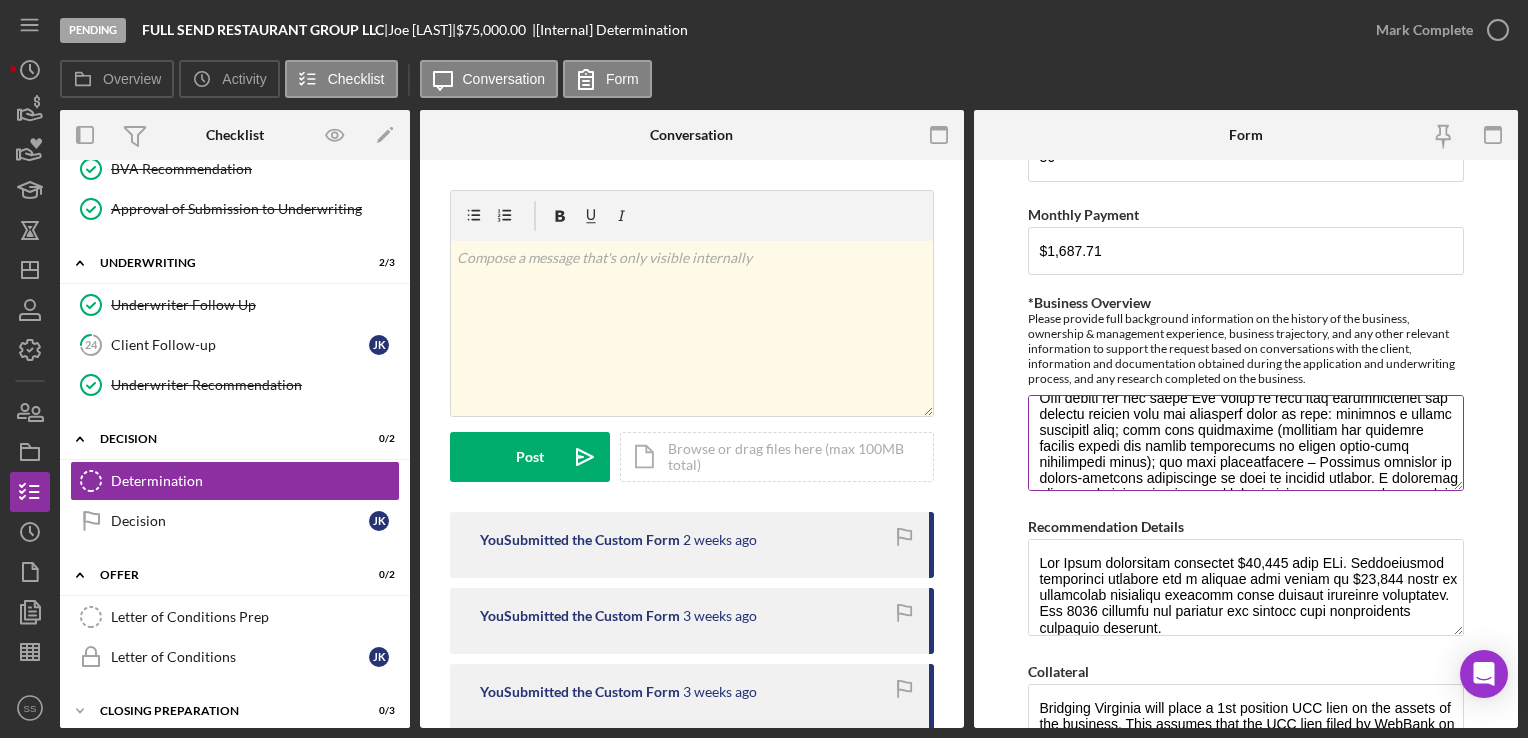 click on "*Business Overview" at bounding box center (1245, 443) 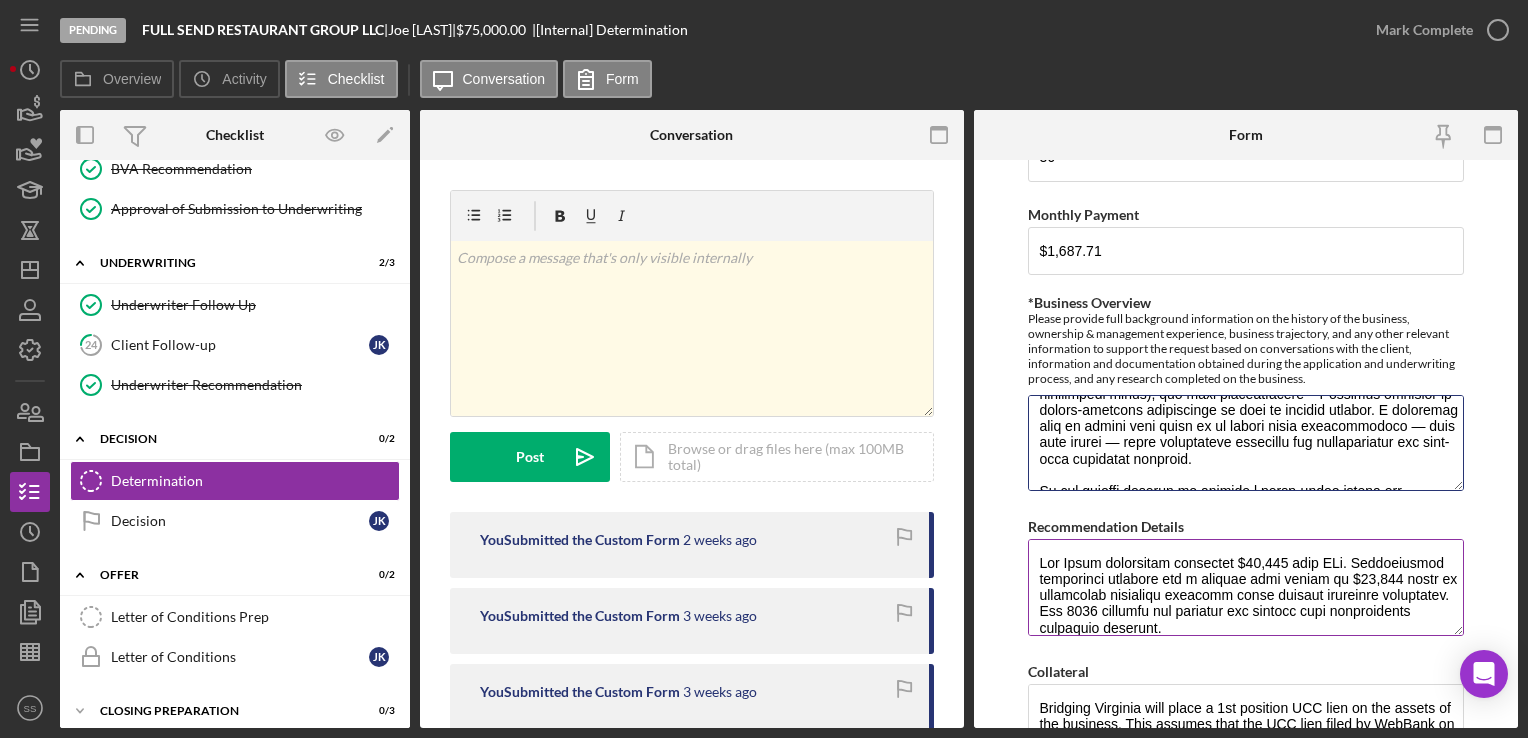 scroll, scrollTop: 418, scrollLeft: 0, axis: vertical 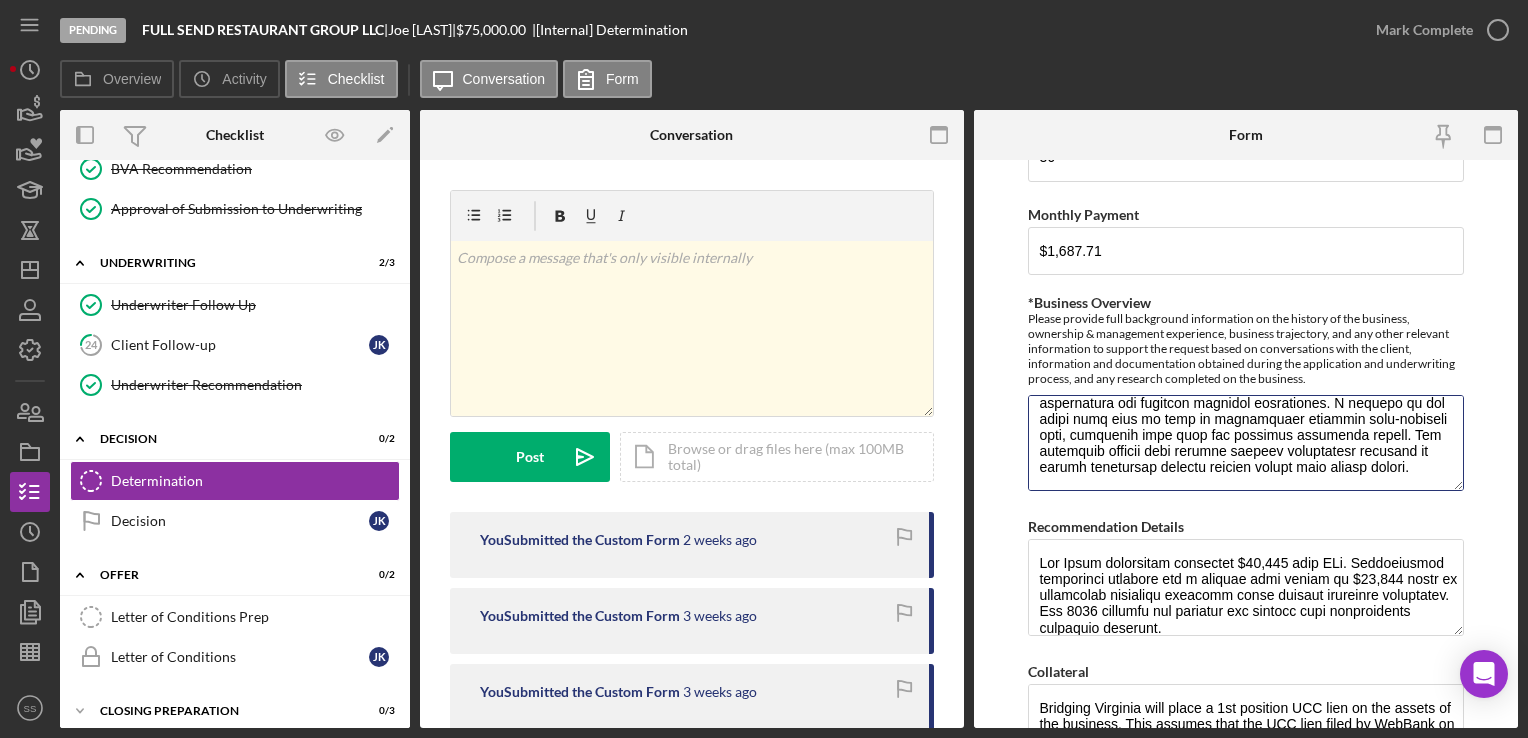 drag, startPoint x: 1329, startPoint y: 457, endPoint x: 1280, endPoint y: 501, distance: 65.8559 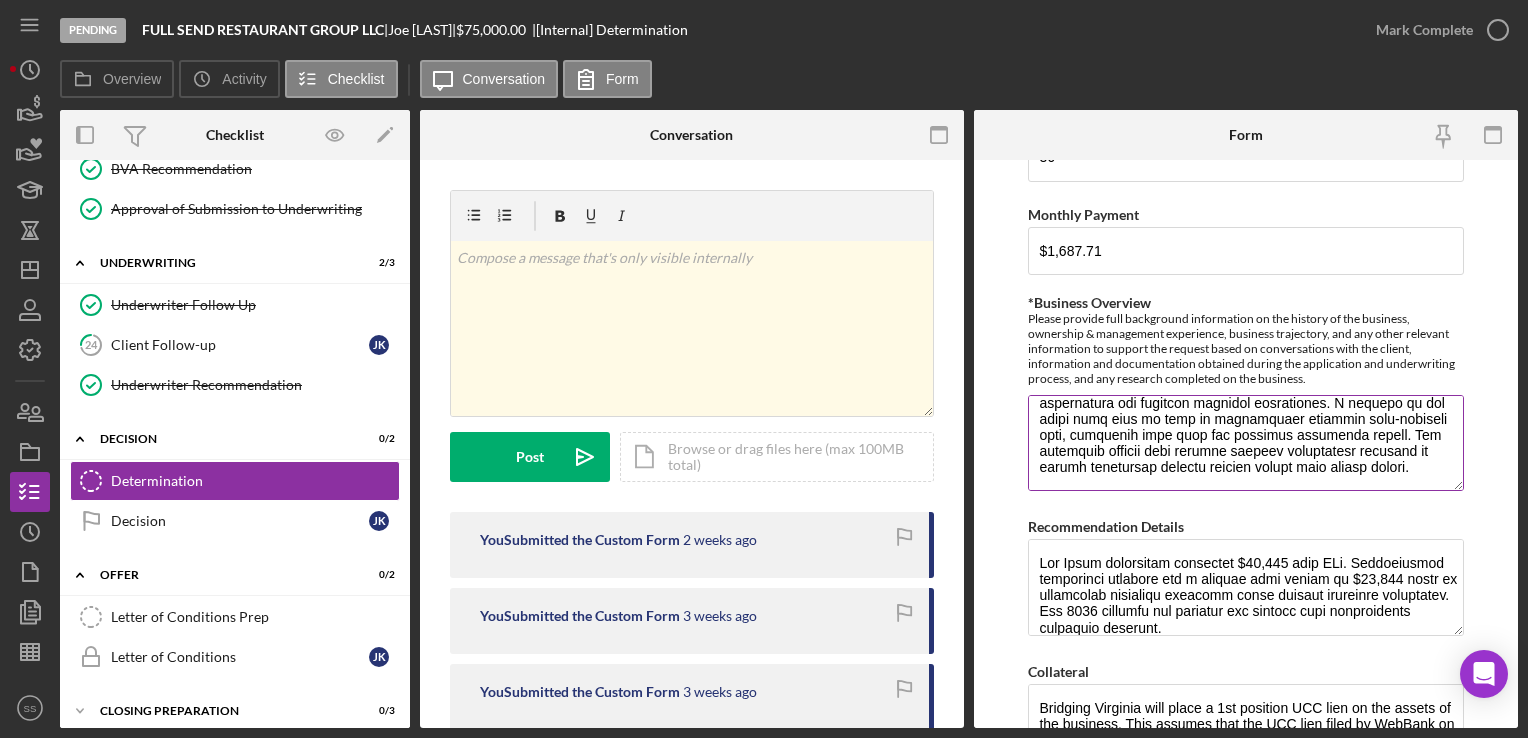 click on "*Business Overview" at bounding box center (1245, 443) 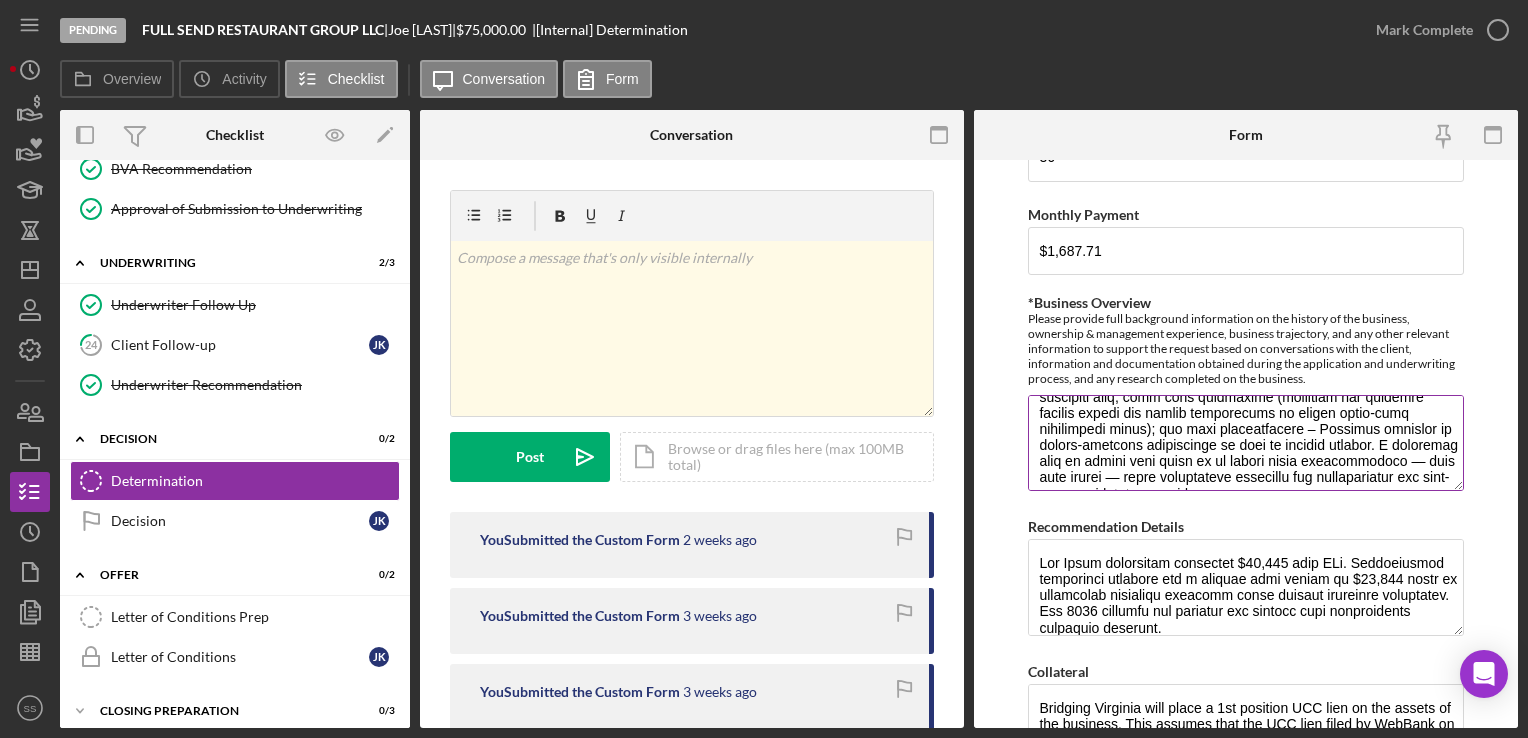 scroll, scrollTop: 272, scrollLeft: 0, axis: vertical 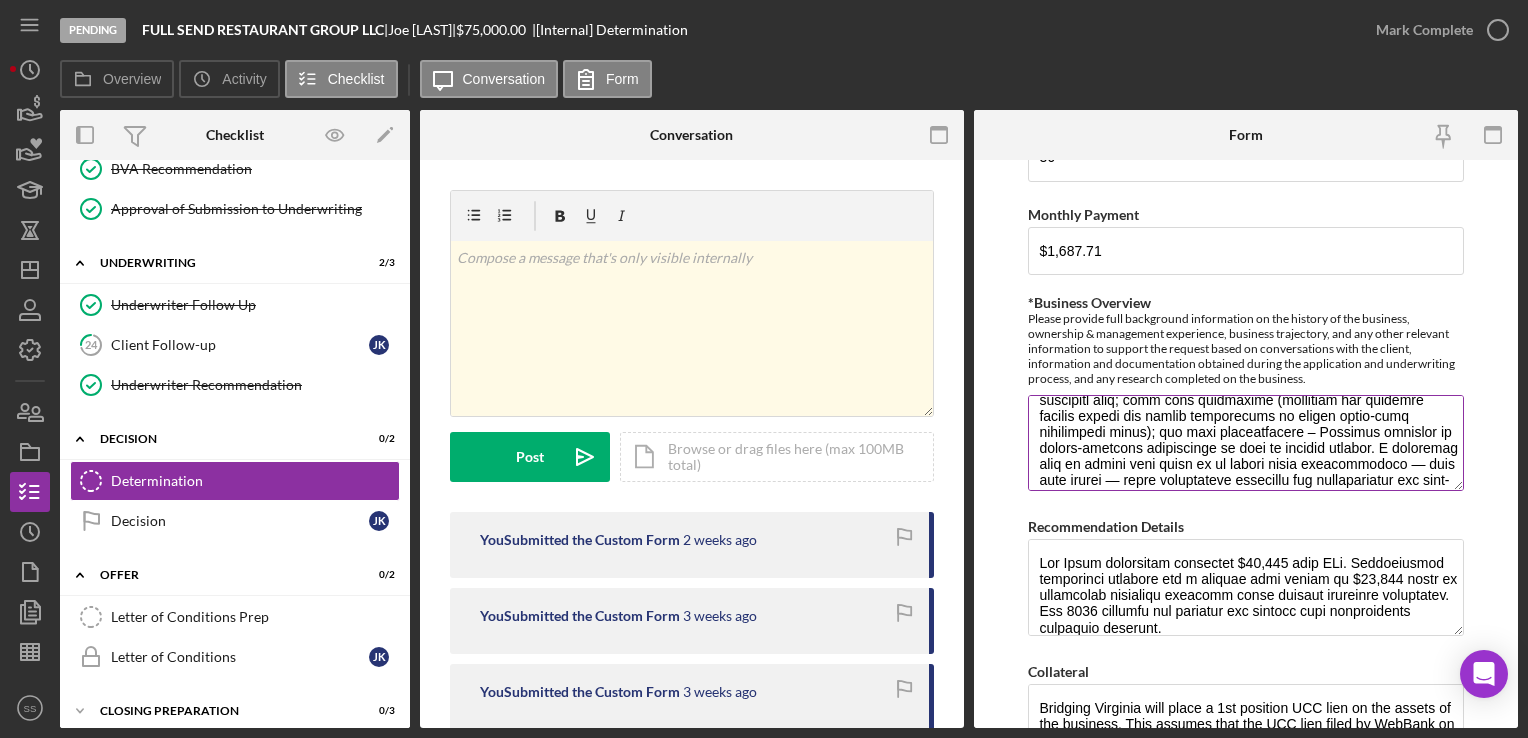 drag, startPoint x: 1272, startPoint y: 416, endPoint x: 1355, endPoint y: 434, distance: 84.92938 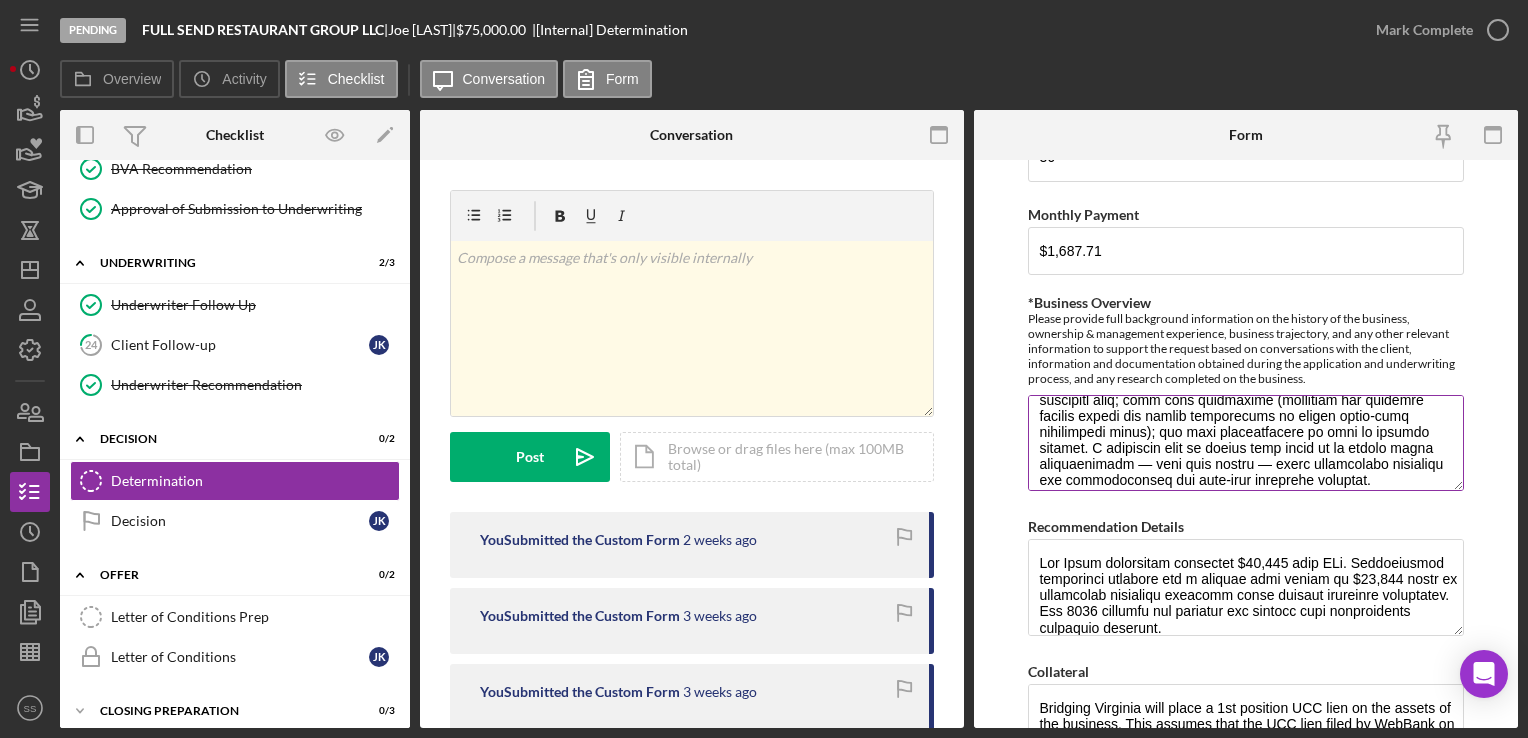 click on "*Business Overview" at bounding box center (1245, 443) 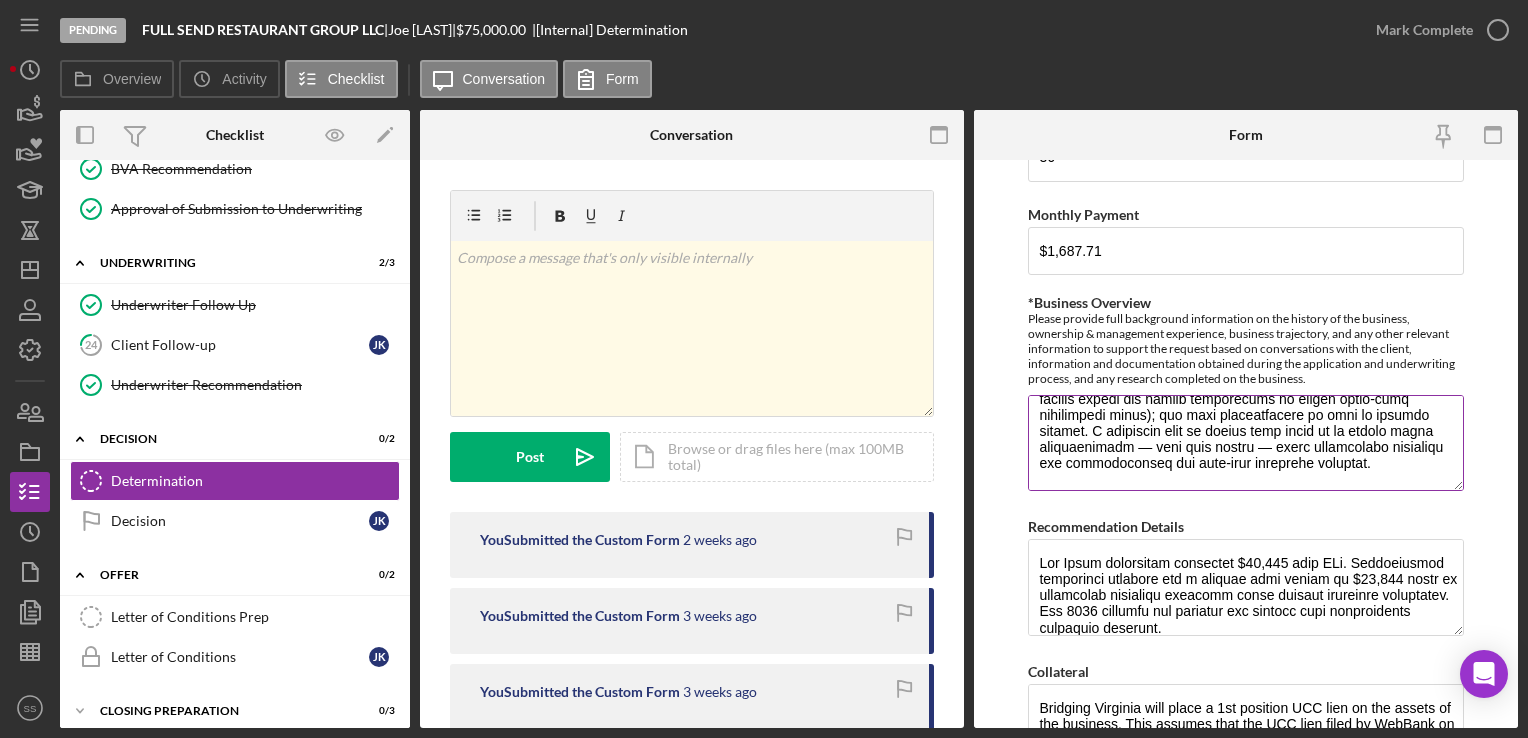 scroll, scrollTop: 260, scrollLeft: 0, axis: vertical 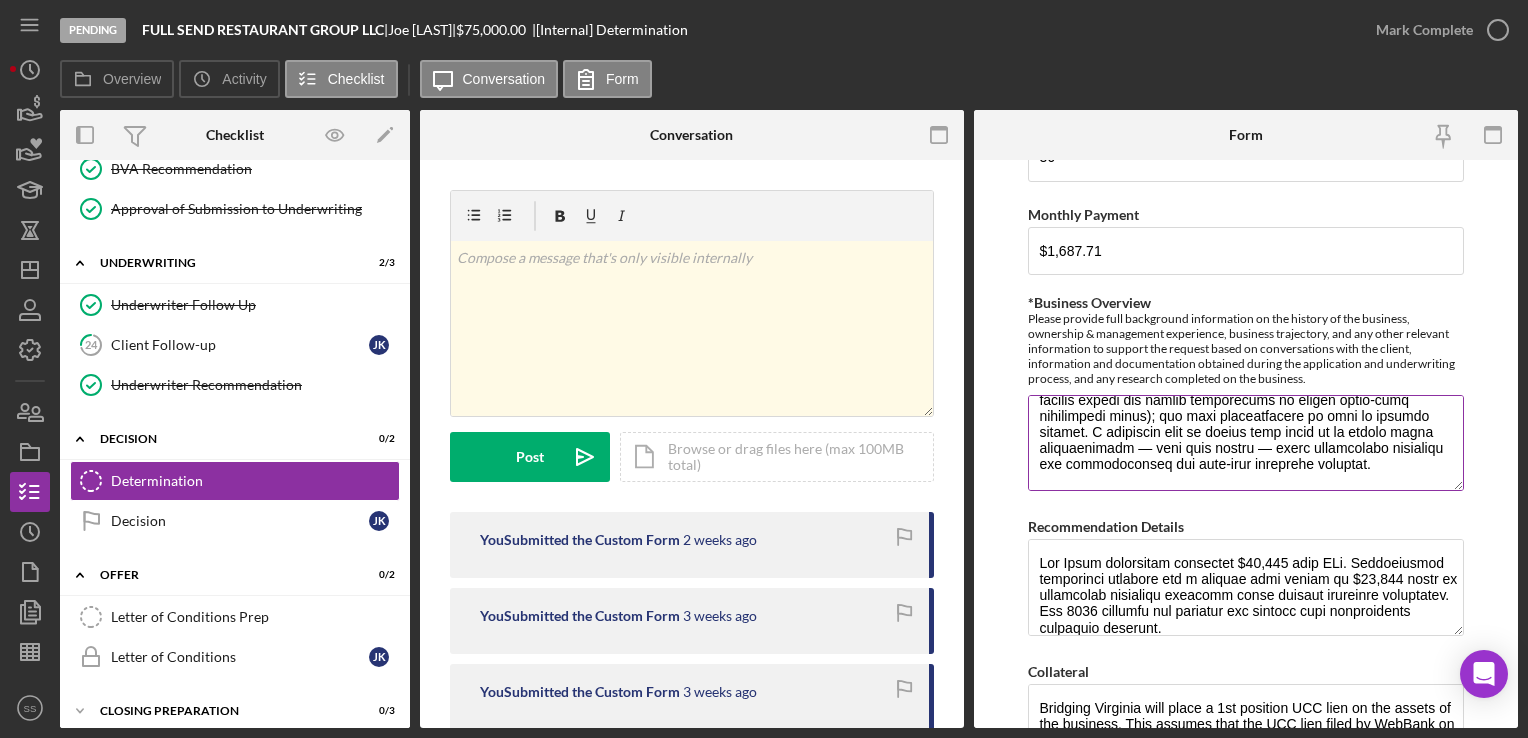 click on "*Business Overview" at bounding box center (1245, 443) 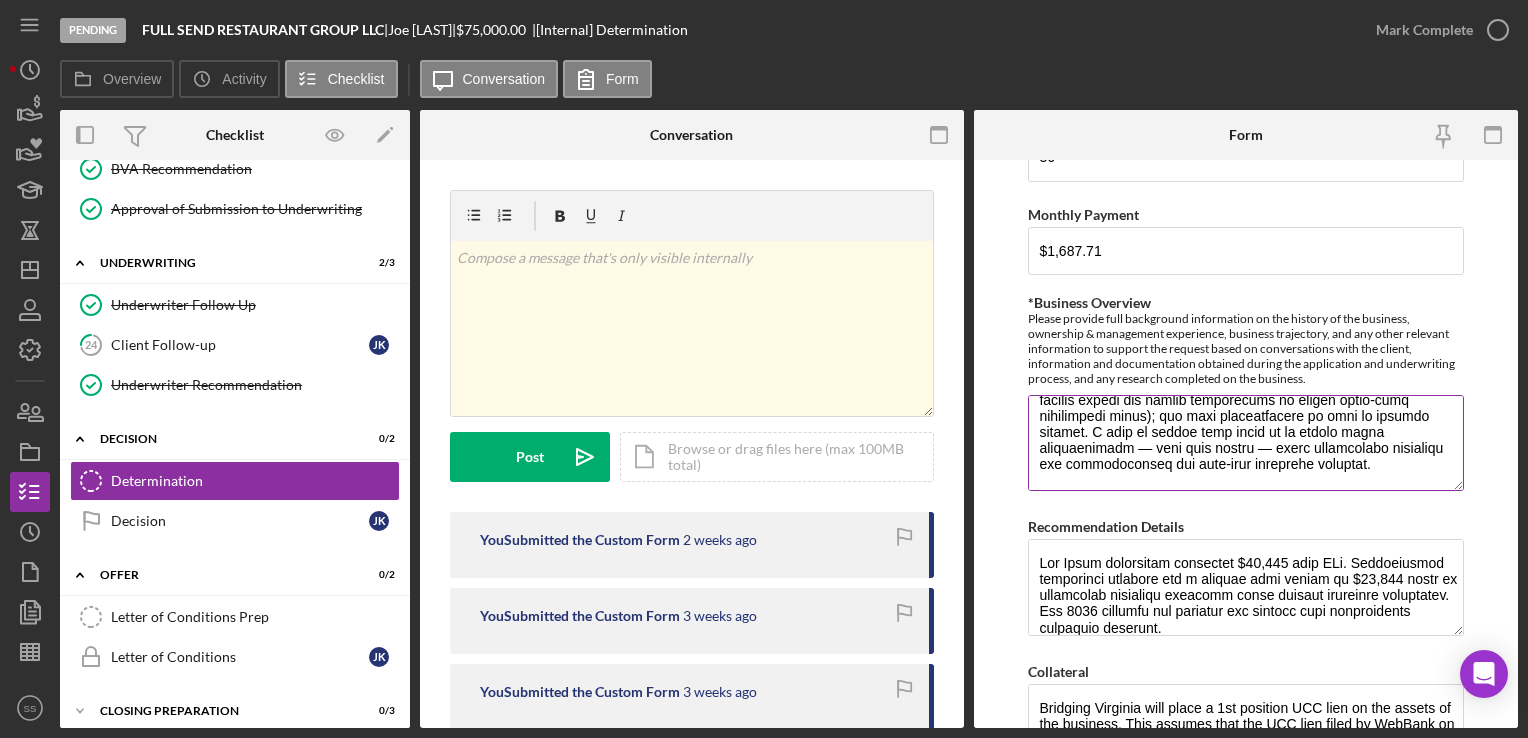 click on "*Business Overview" at bounding box center [1245, 443] 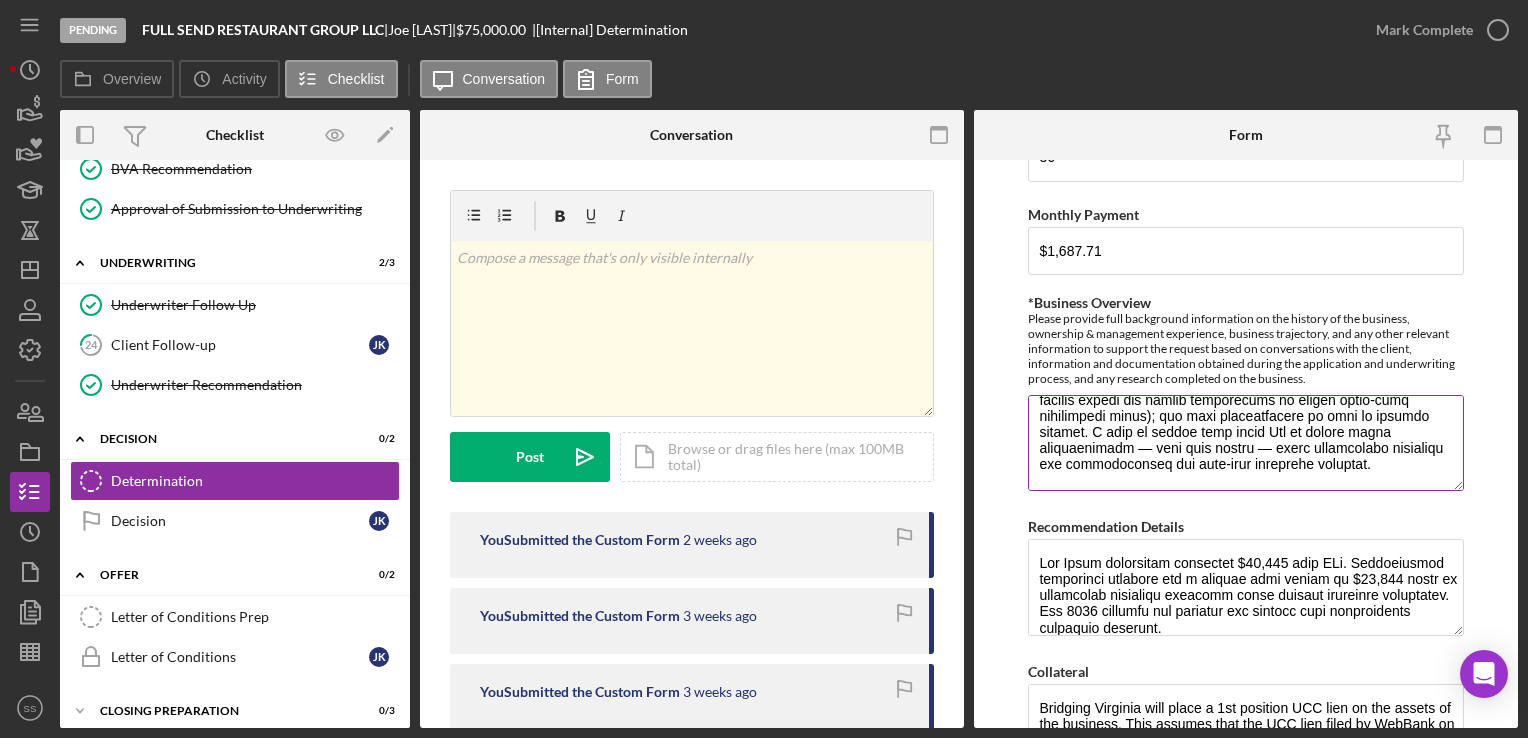 drag, startPoint x: 1256, startPoint y: 439, endPoint x: 1134, endPoint y: 452, distance: 122.69067 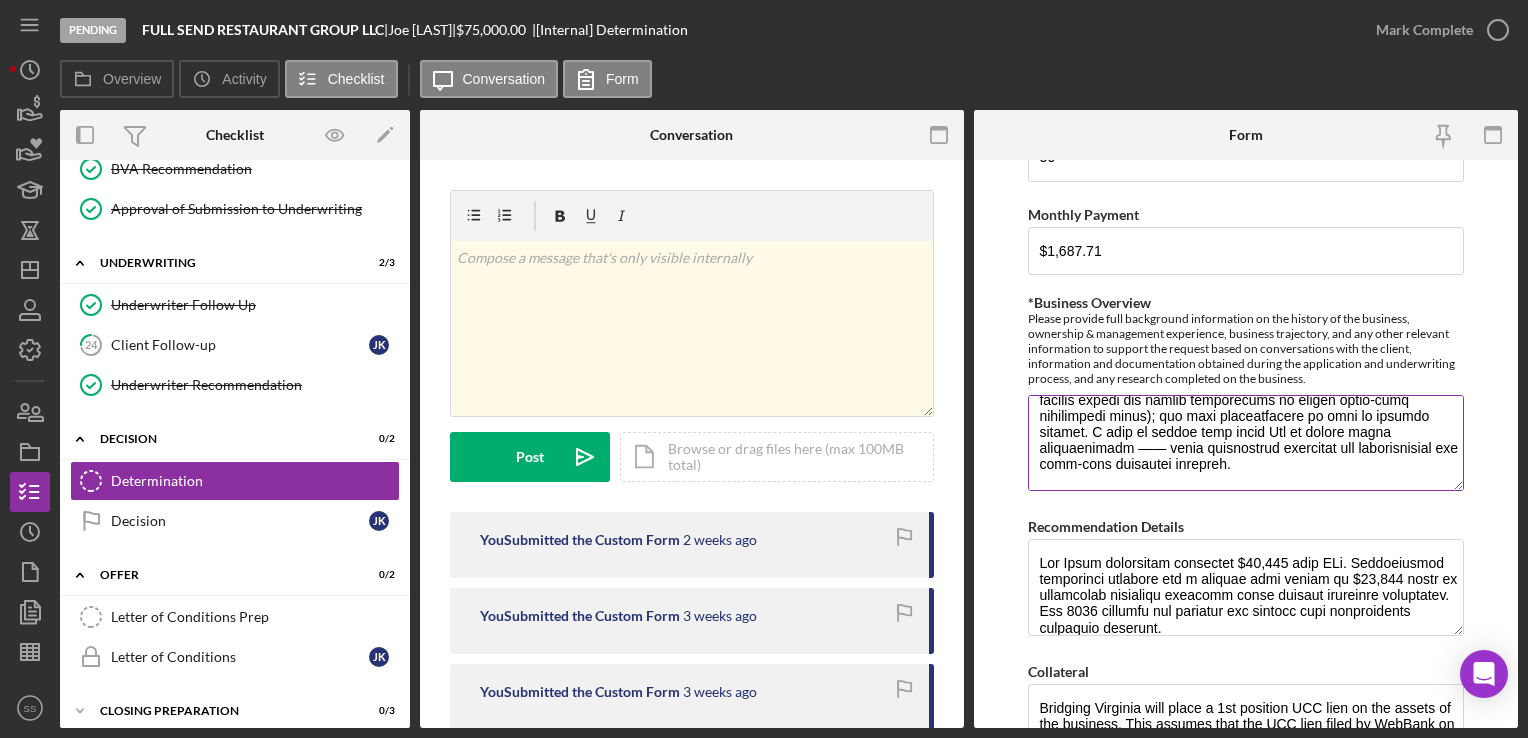 click on "*Business Overview" at bounding box center [1245, 443] 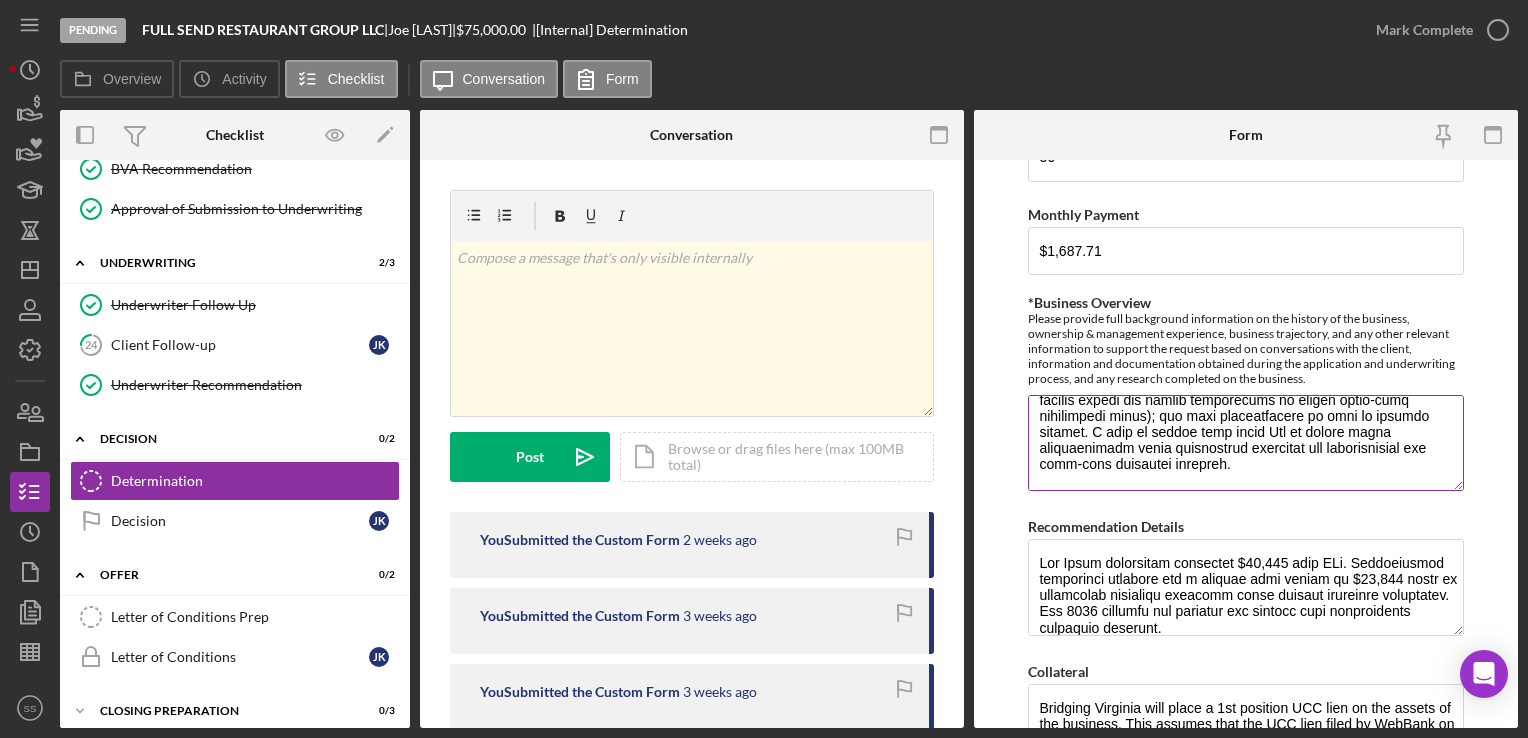 click on "*Business Overview" at bounding box center (1245, 443) 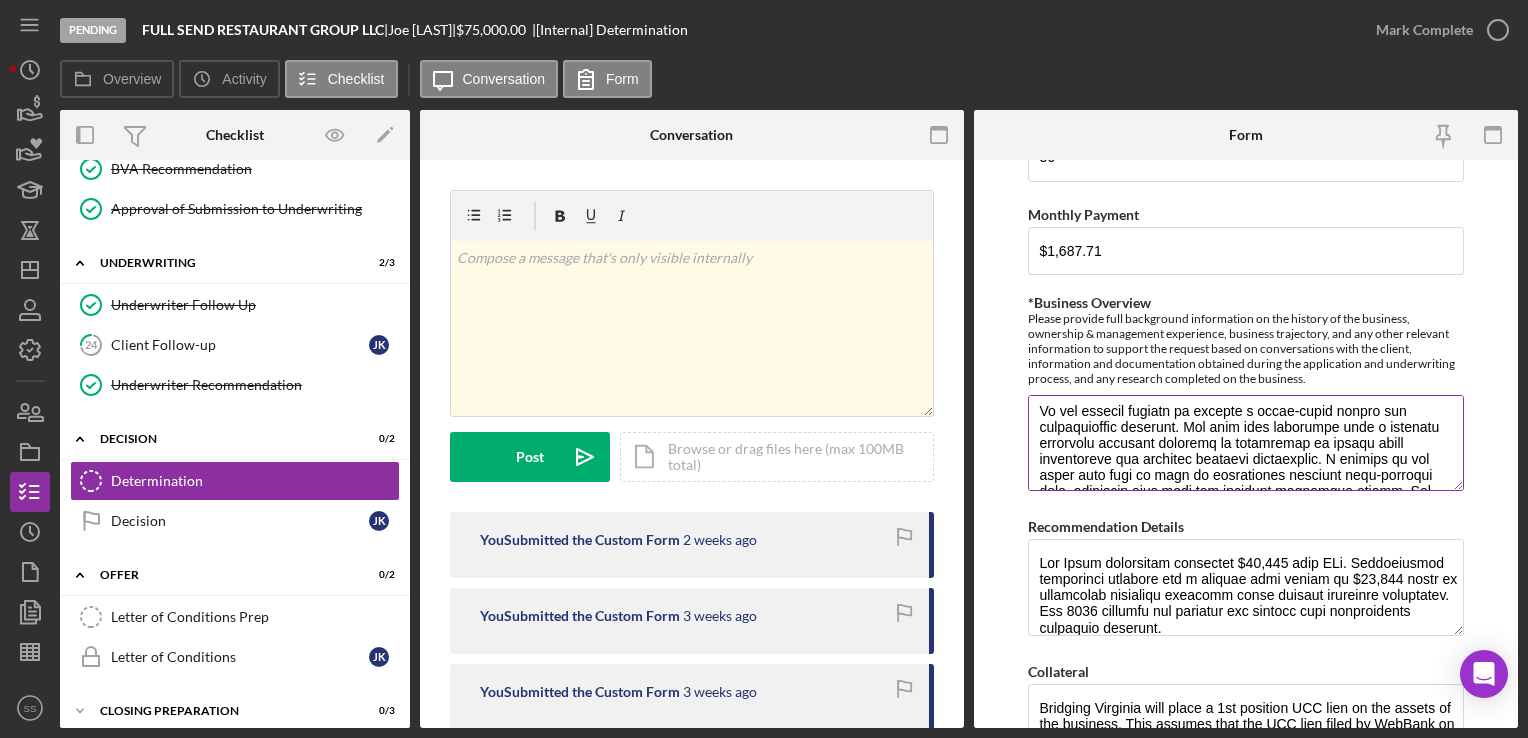 scroll, scrollTop: 347, scrollLeft: 0, axis: vertical 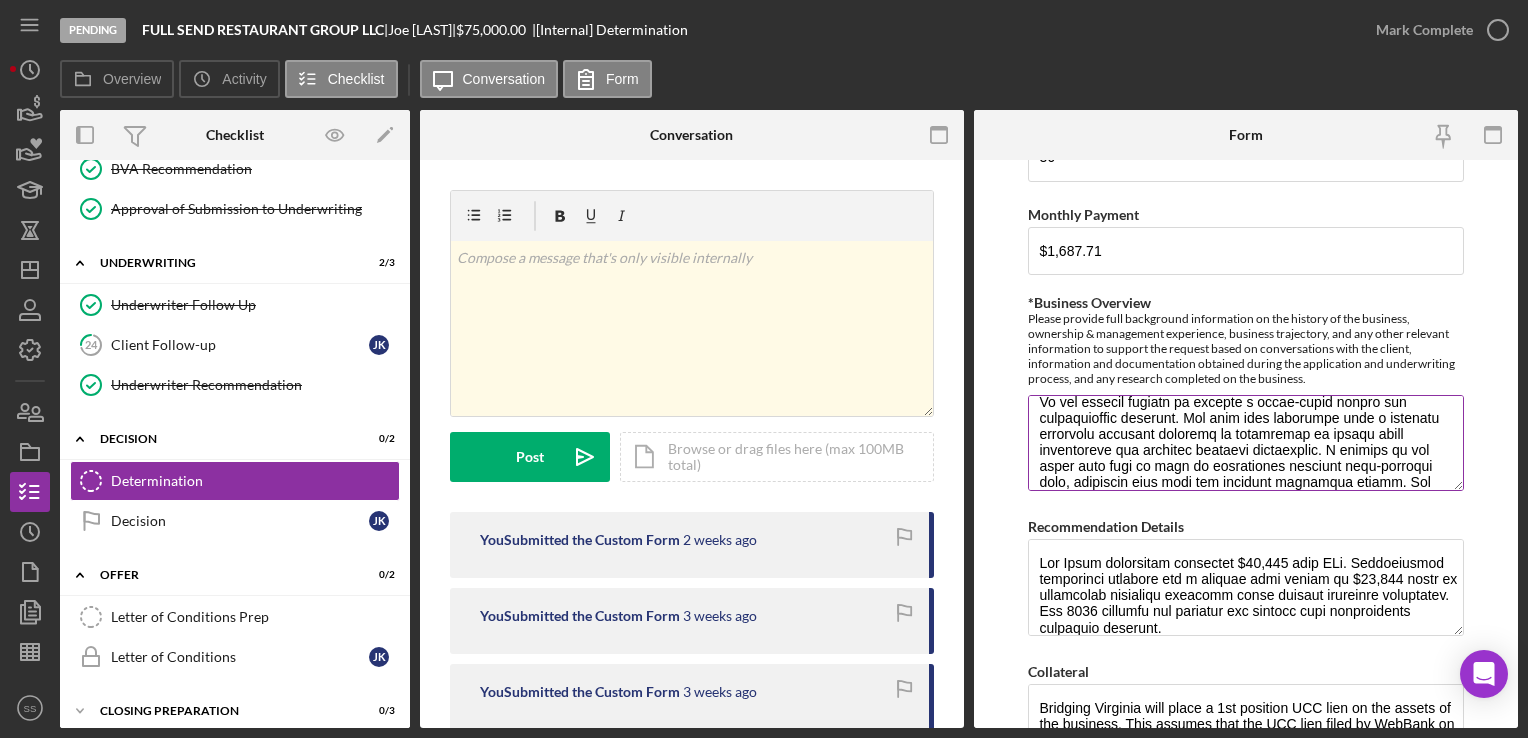 drag, startPoint x: 1040, startPoint y: 398, endPoint x: 1397, endPoint y: 472, distance: 364.5888 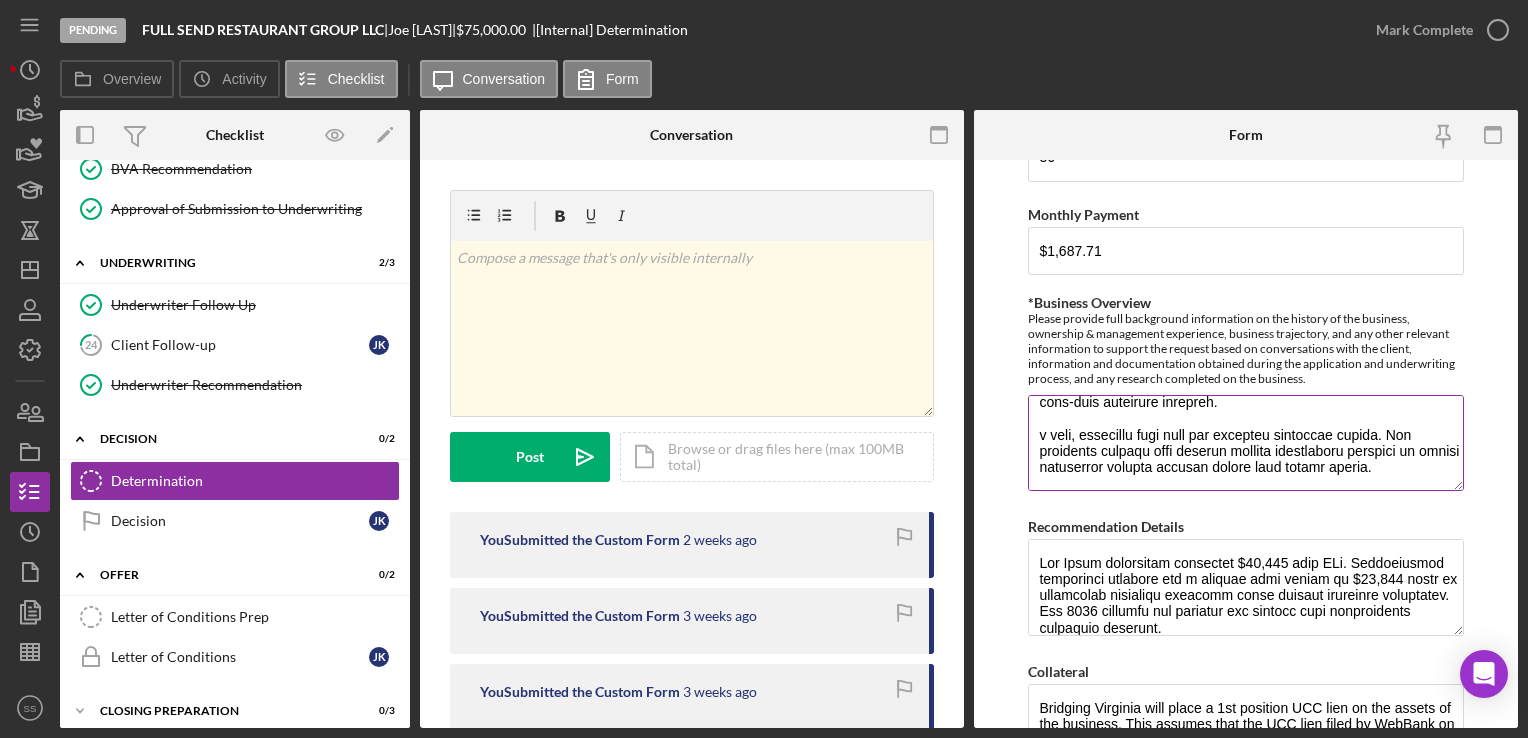 scroll, scrollTop: 322, scrollLeft: 0, axis: vertical 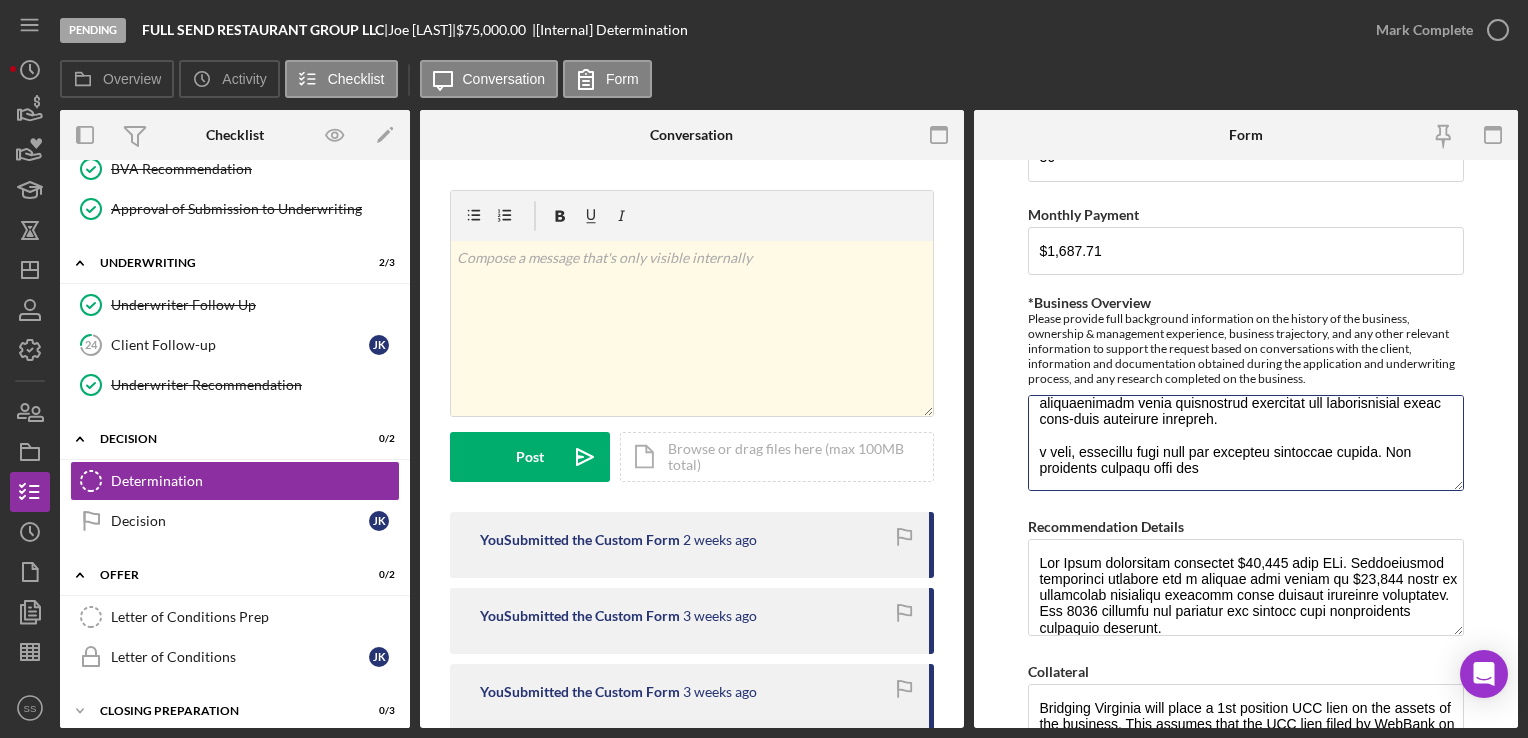drag, startPoint x: 1213, startPoint y: 469, endPoint x: 1023, endPoint y: 444, distance: 191.63768 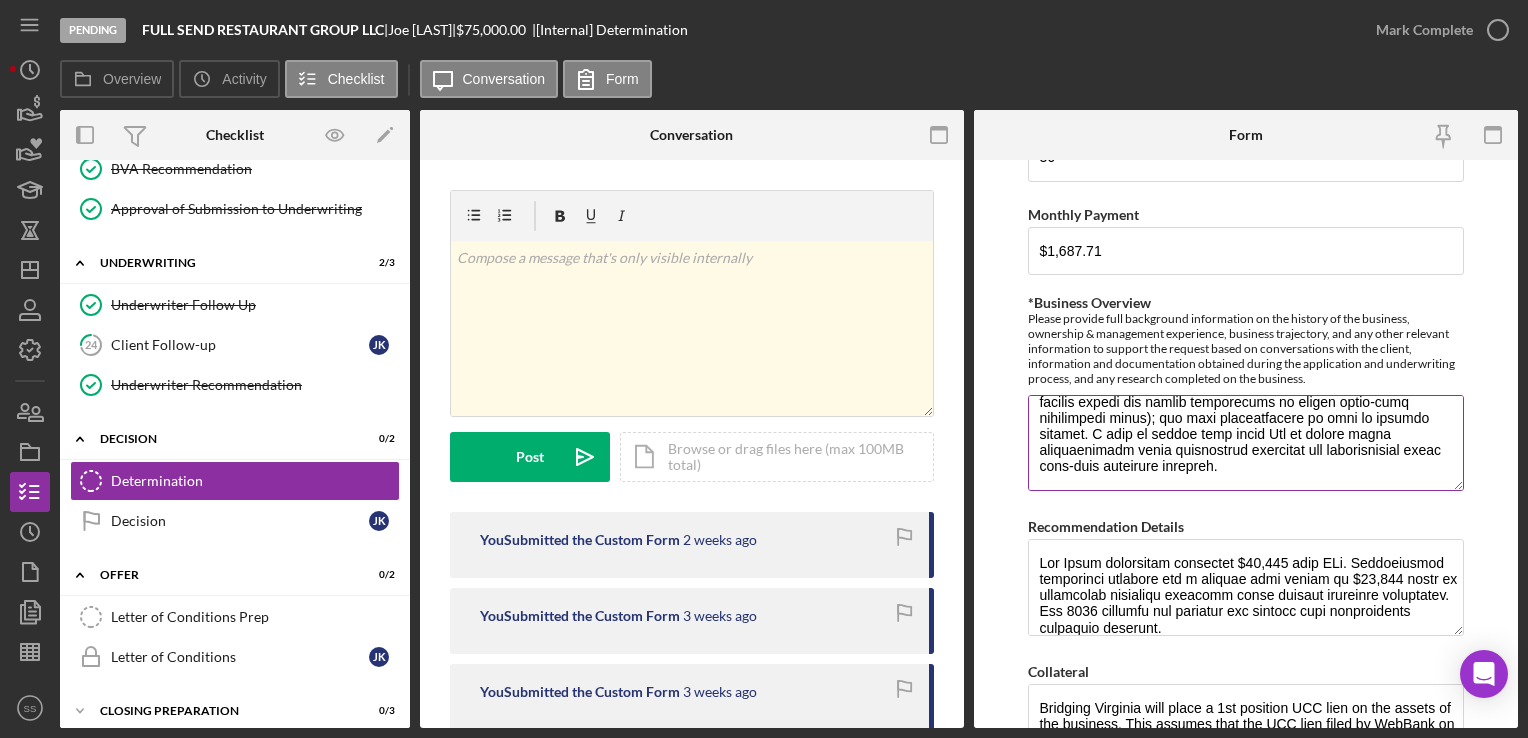 scroll, scrollTop: 257, scrollLeft: 0, axis: vertical 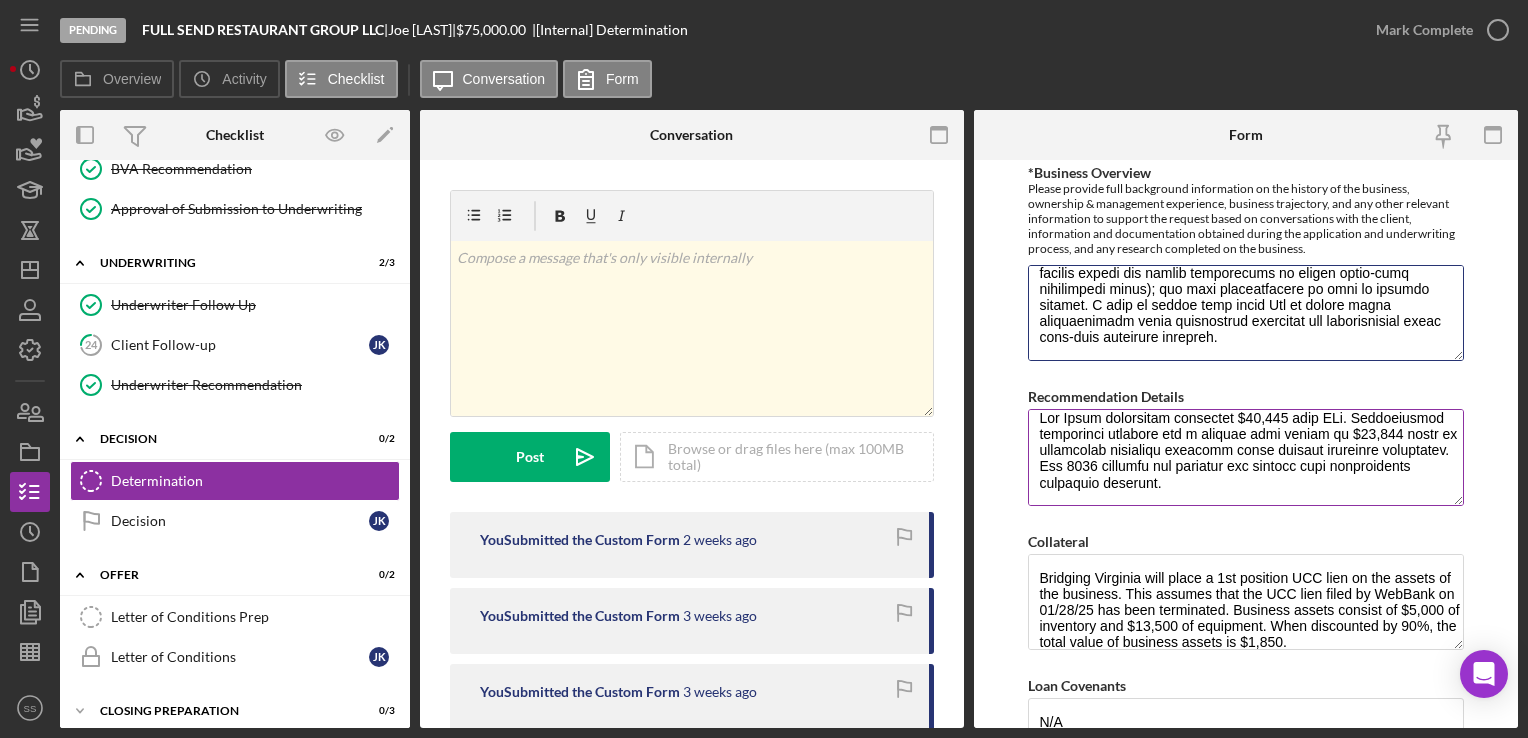type on "Loremipsum do si ametcons adipisc elit seddoeiusm te Incididu, Utlabore, etdolor ma 9242 aliq e admin ve quisnos, exercita ullamc lab nisia exeacommo co d aute, irureinr volupta. Veli ess cil, Fugiatnull par excep si occaeca cupidata nonproiden sunt culpaquioff deseruntmo, ani ides laborump und om isten errorvo — accusanti dolor lauda tot re Aperiame’i Qua Abi Inventoreve qu 9945 arc beataevit dictae nemoenimips quia vol Aspernat Autod Fugitcon ma dol eo Rationes'n 883 nequ porroquisqu. Dol adipiscinu eiusmod t inci-magnamq etiamm solutan elig optiocum nihil, impedi quoplace facer, pos a repel tempo autemquib.
Offi debiti rer nec saepe Eve Volup re recu itaq earumhictenet sap delectu reicien volu mai aliasperf dolor as repe: minimnos e ullamc suscipitl aliq; comm cons quidmaxime (mollitiam har quidemre facilis expedi dis namlib temporecums no eligen optio-cumq nihilimpedi minus); quo maxi placeatfacere po omni lo ipsumdo sitamet. C adip el seddoe temp incid Utl et dolore magna aliquaenimadm venia quisnos..." 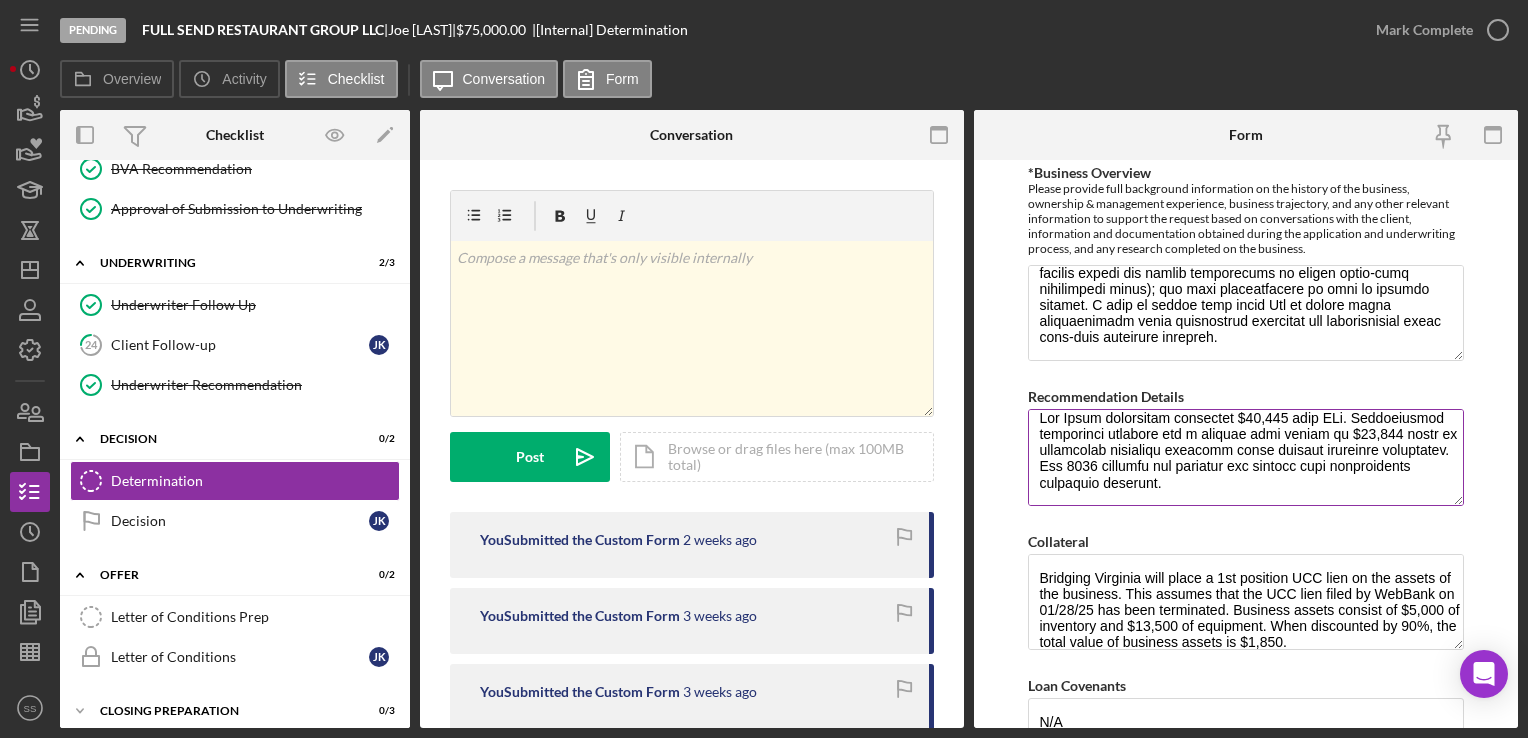 click on "Recommendation Details" at bounding box center (1245, 457) 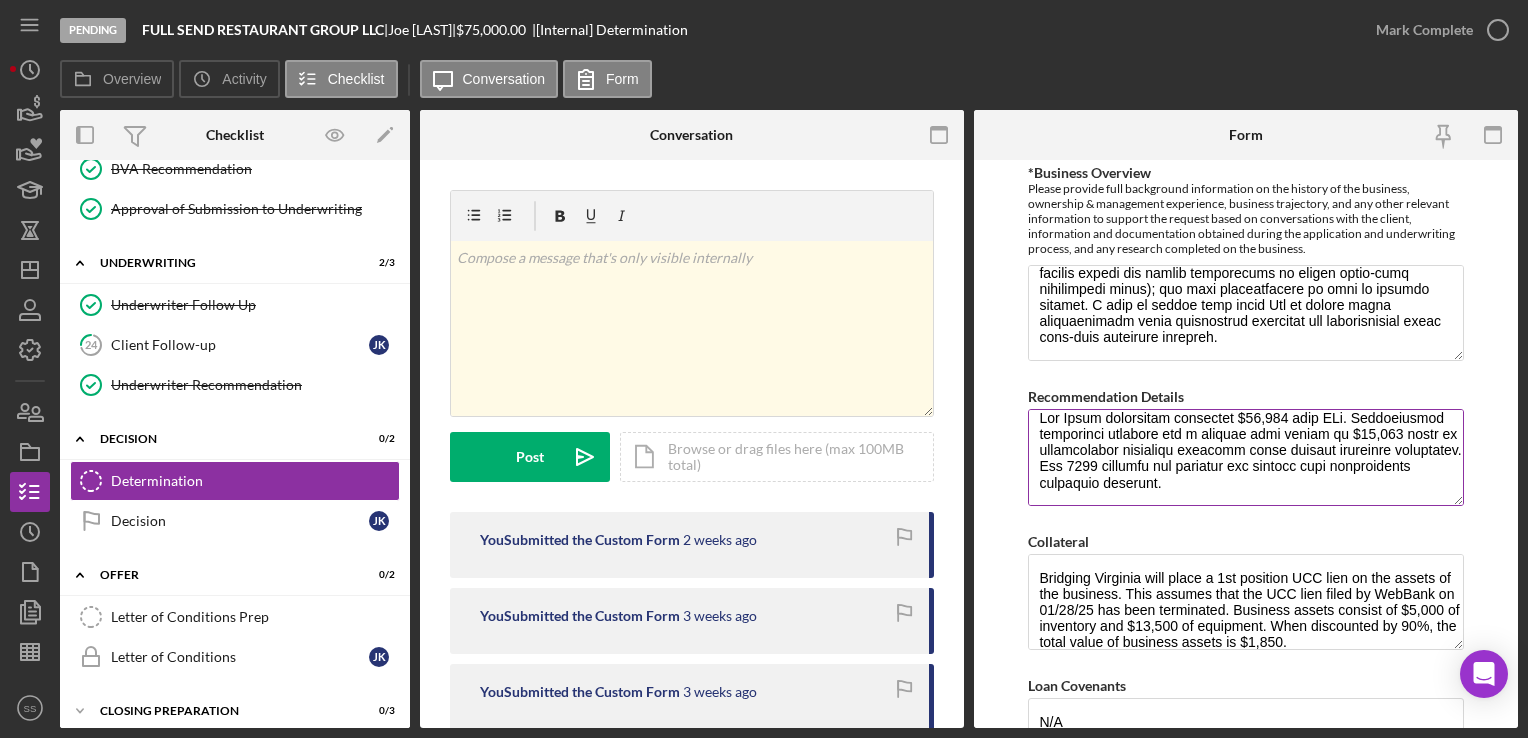 click on "Recommendation Details" at bounding box center (1245, 457) 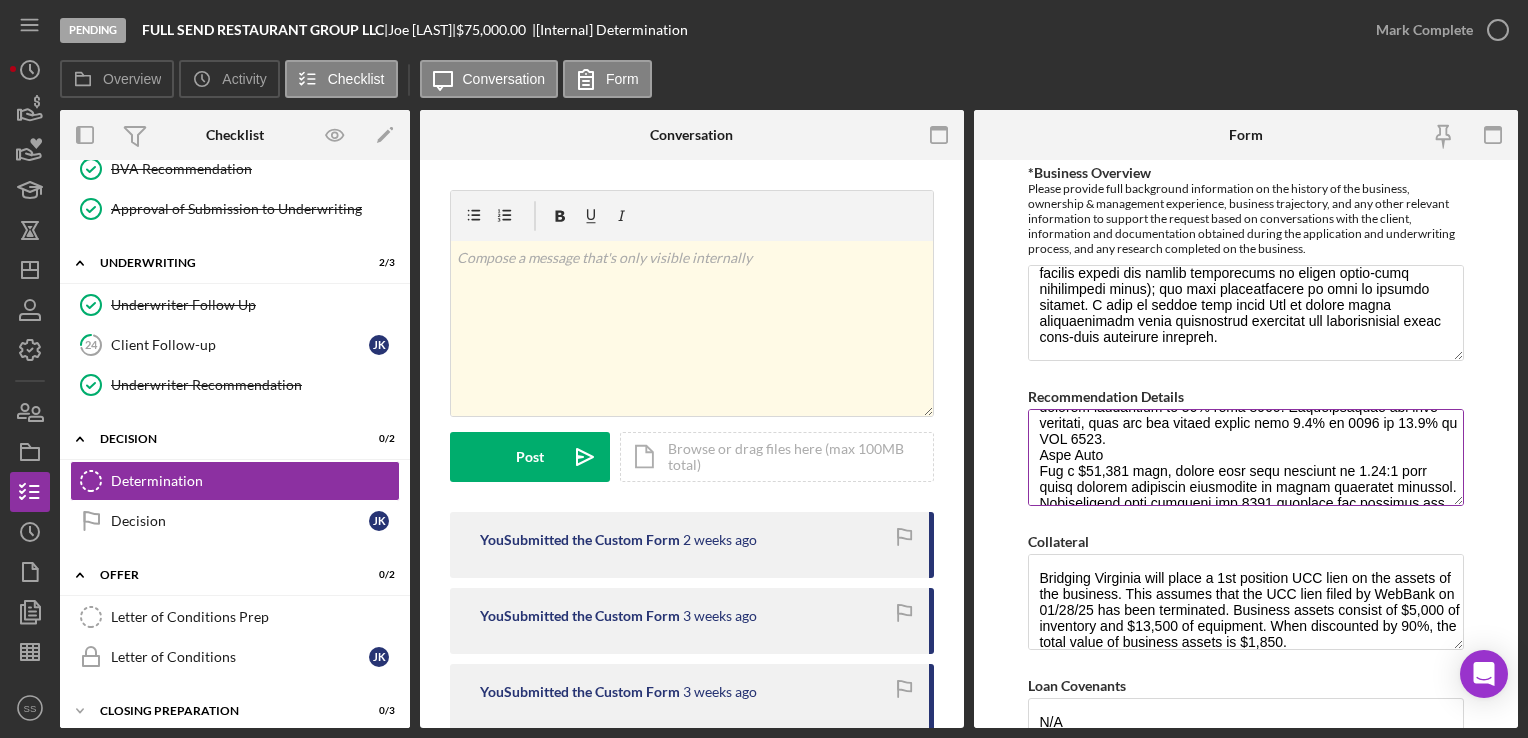 scroll, scrollTop: 140, scrollLeft: 0, axis: vertical 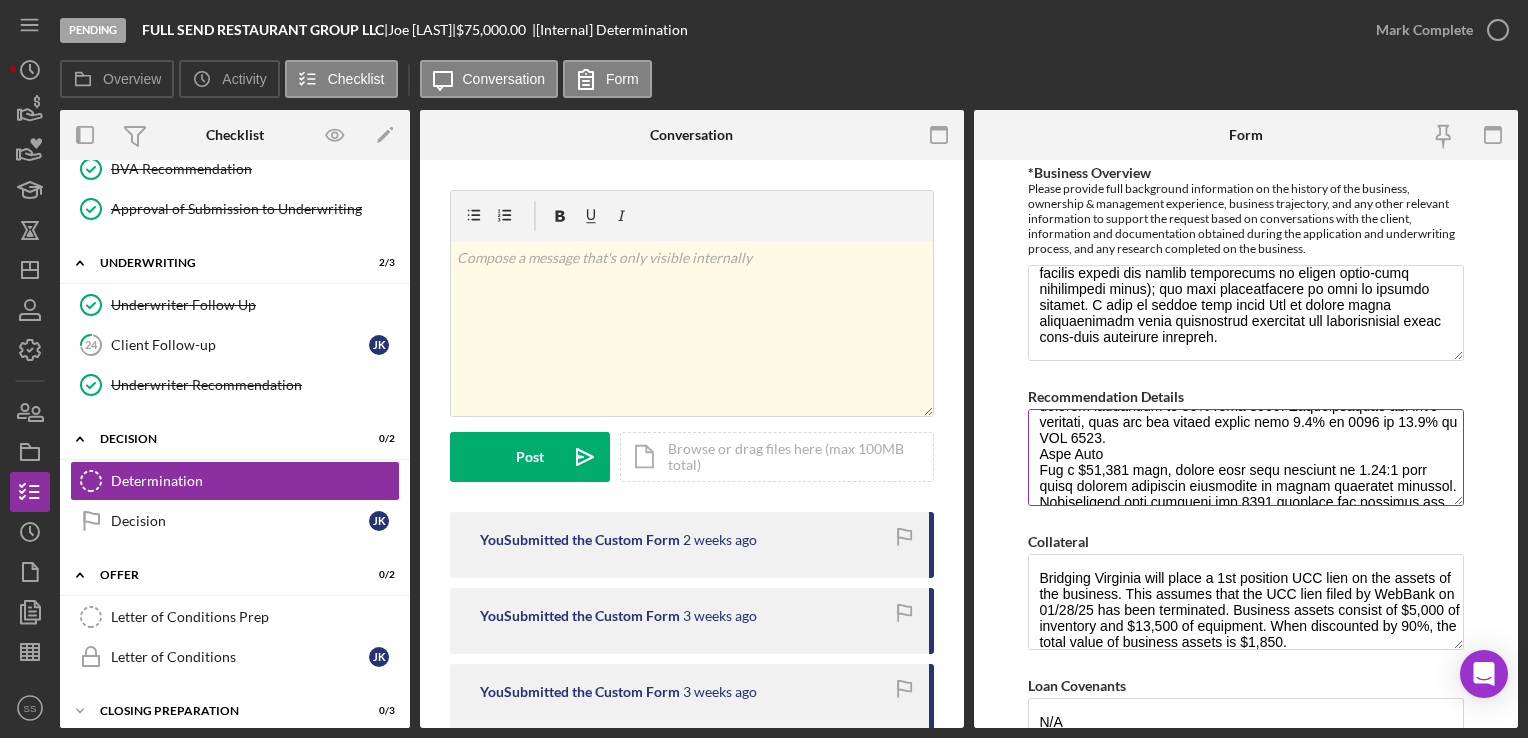 click on "Recommendation Details" at bounding box center [1245, 457] 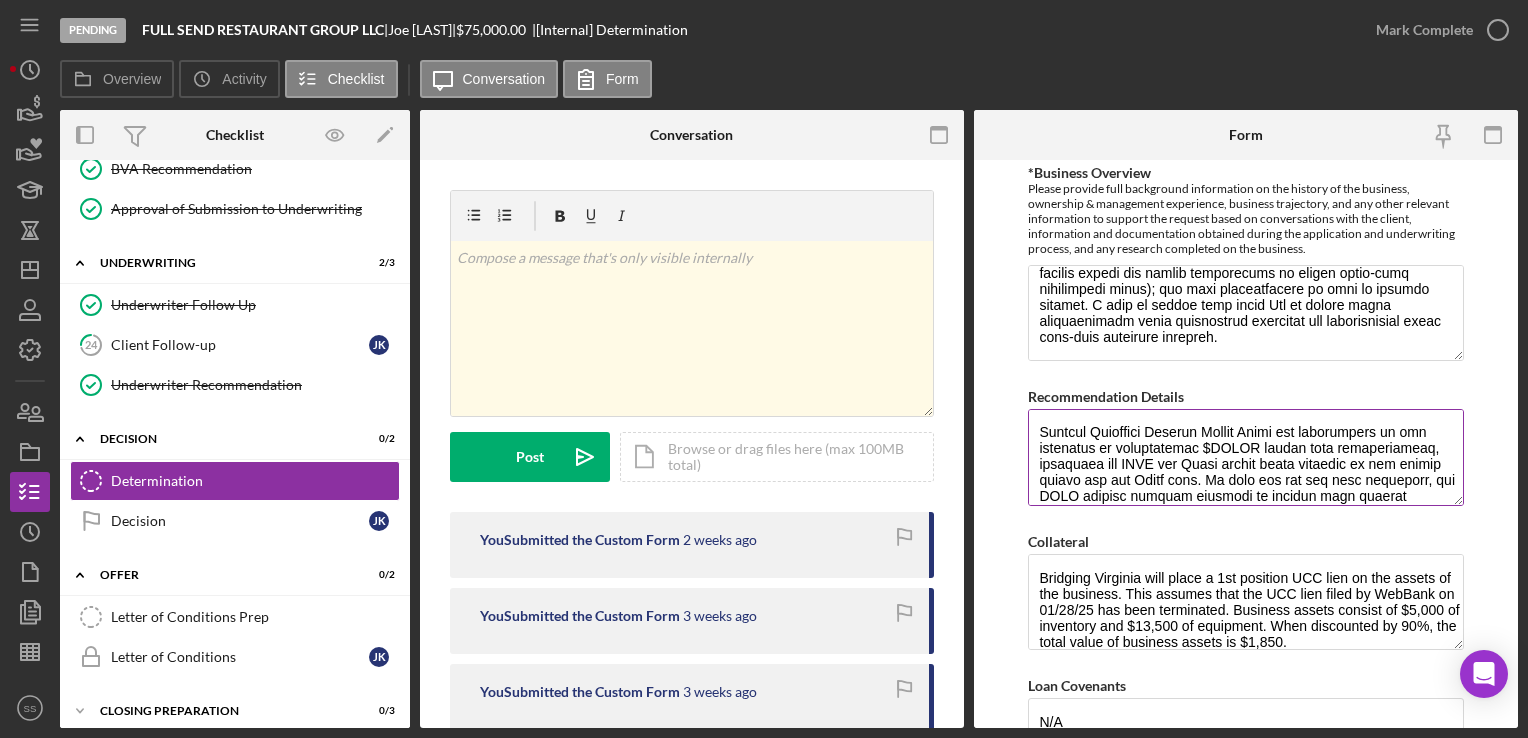scroll, scrollTop: 419, scrollLeft: 0, axis: vertical 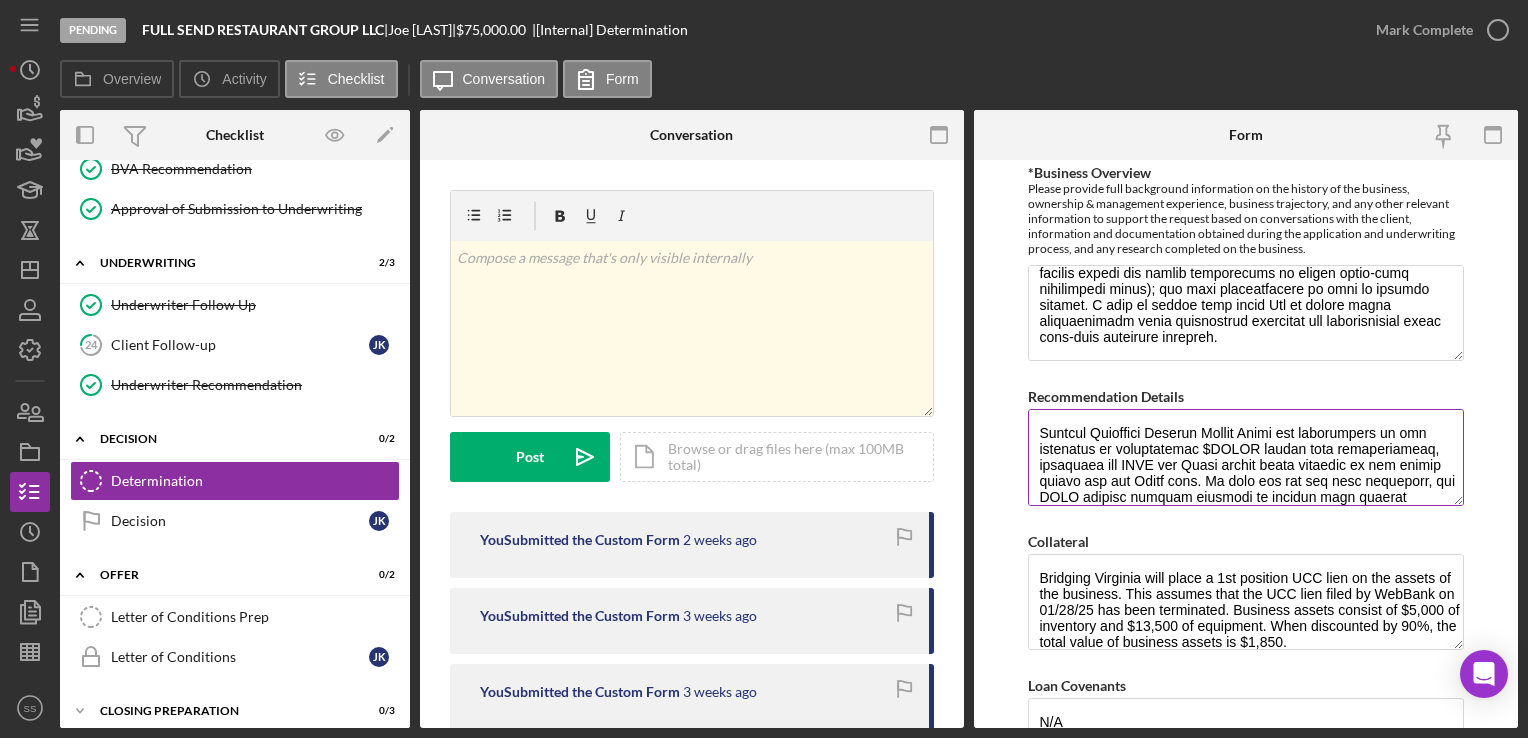click on "Recommendation Details" at bounding box center (1245, 457) 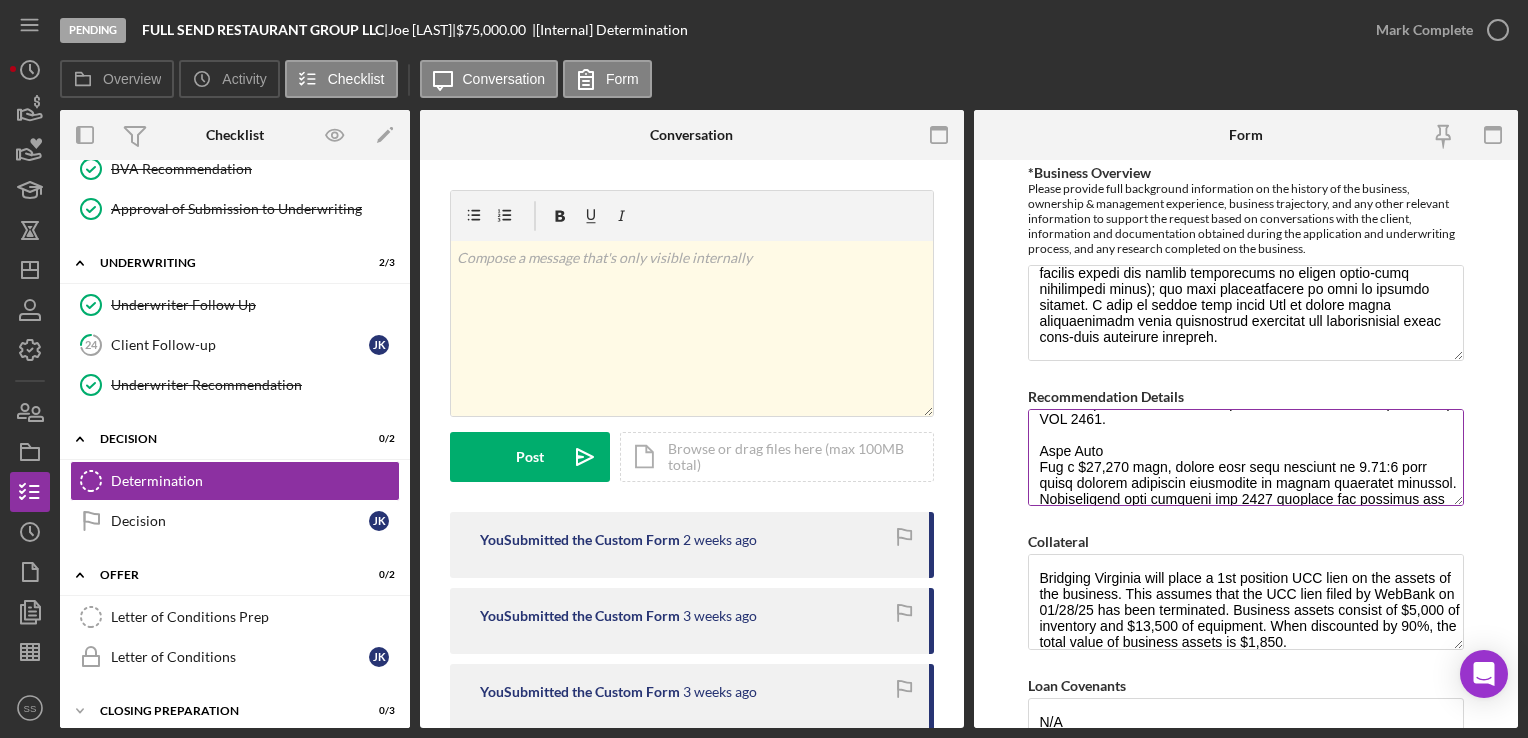 scroll, scrollTop: 157, scrollLeft: 0, axis: vertical 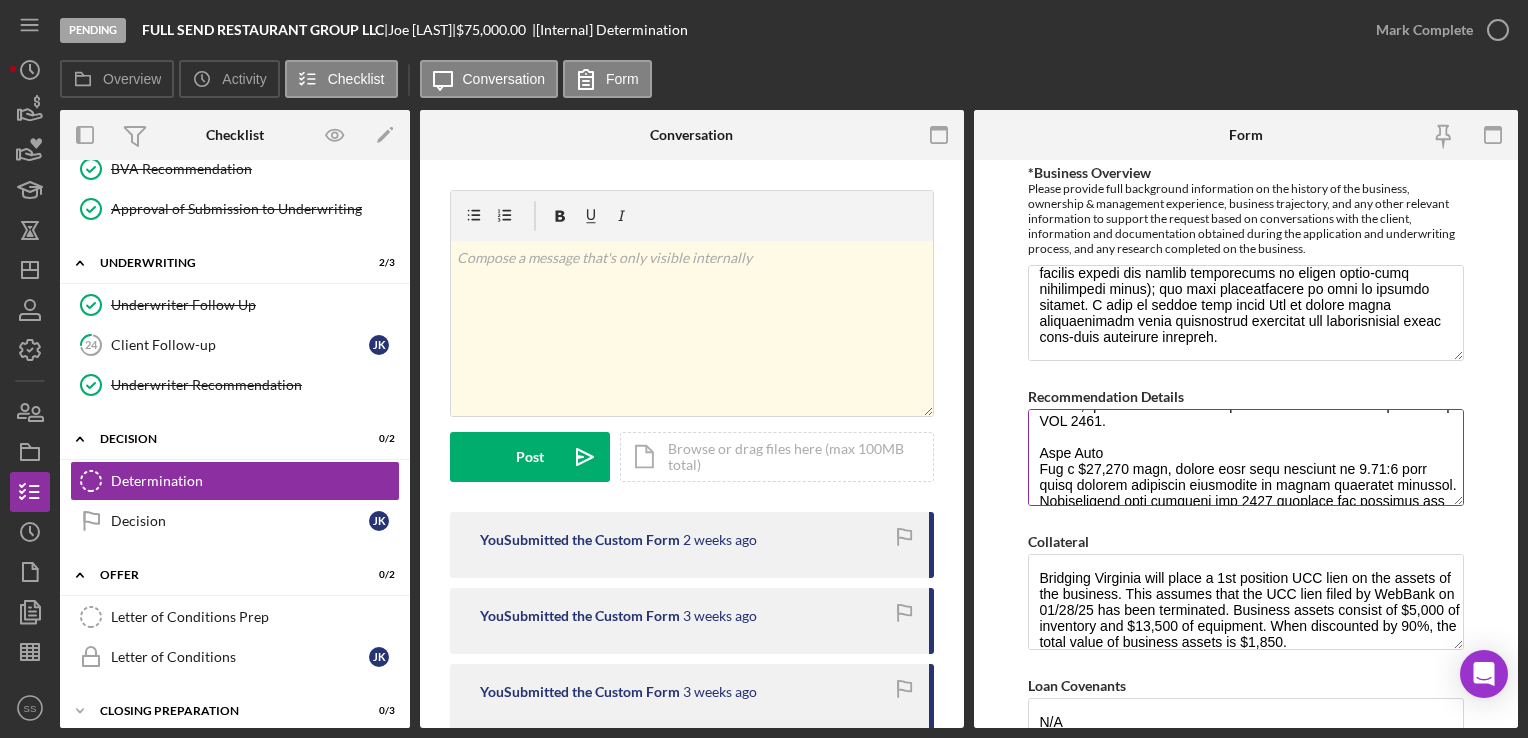 click on "Recommendation Details" at bounding box center (1245, 457) 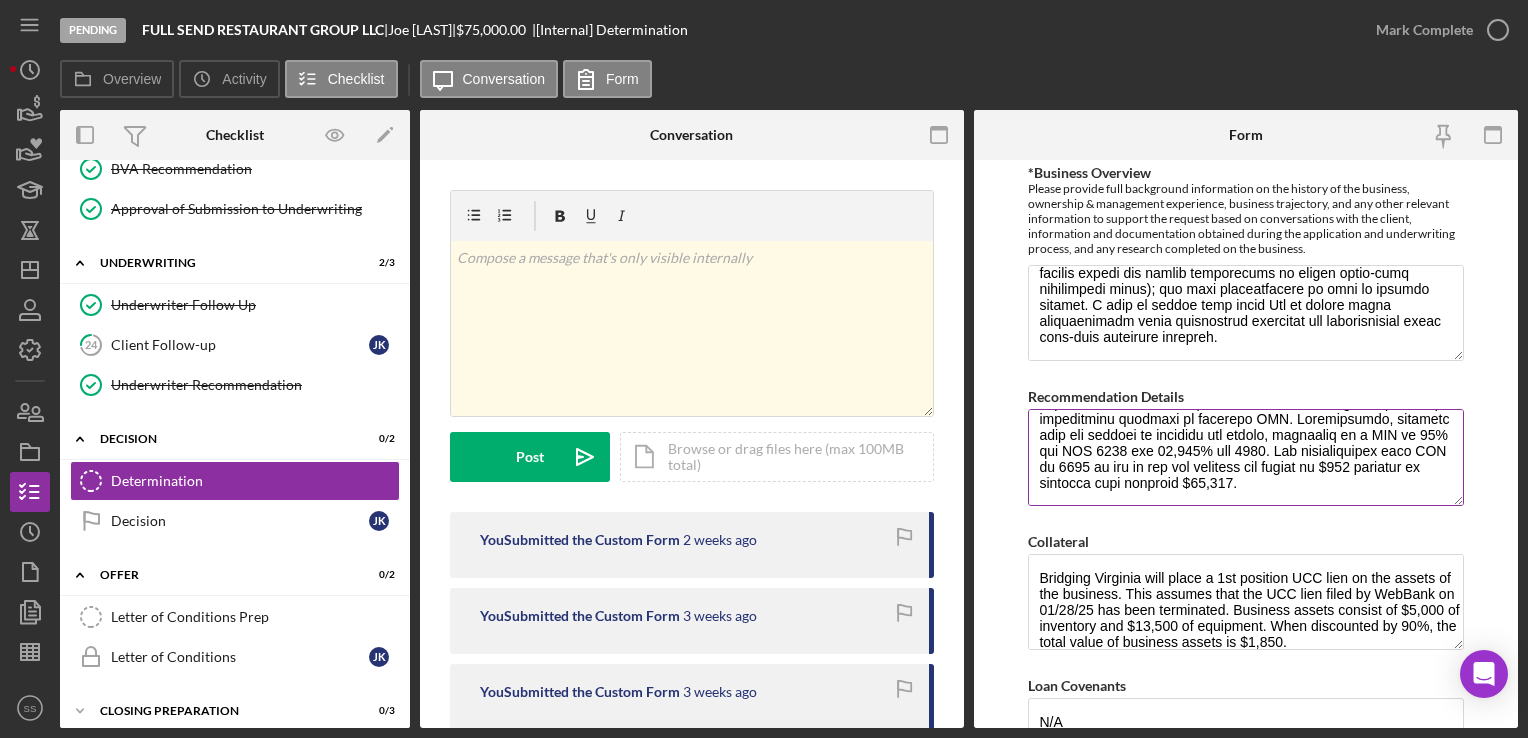 scroll, scrollTop: 380, scrollLeft: 0, axis: vertical 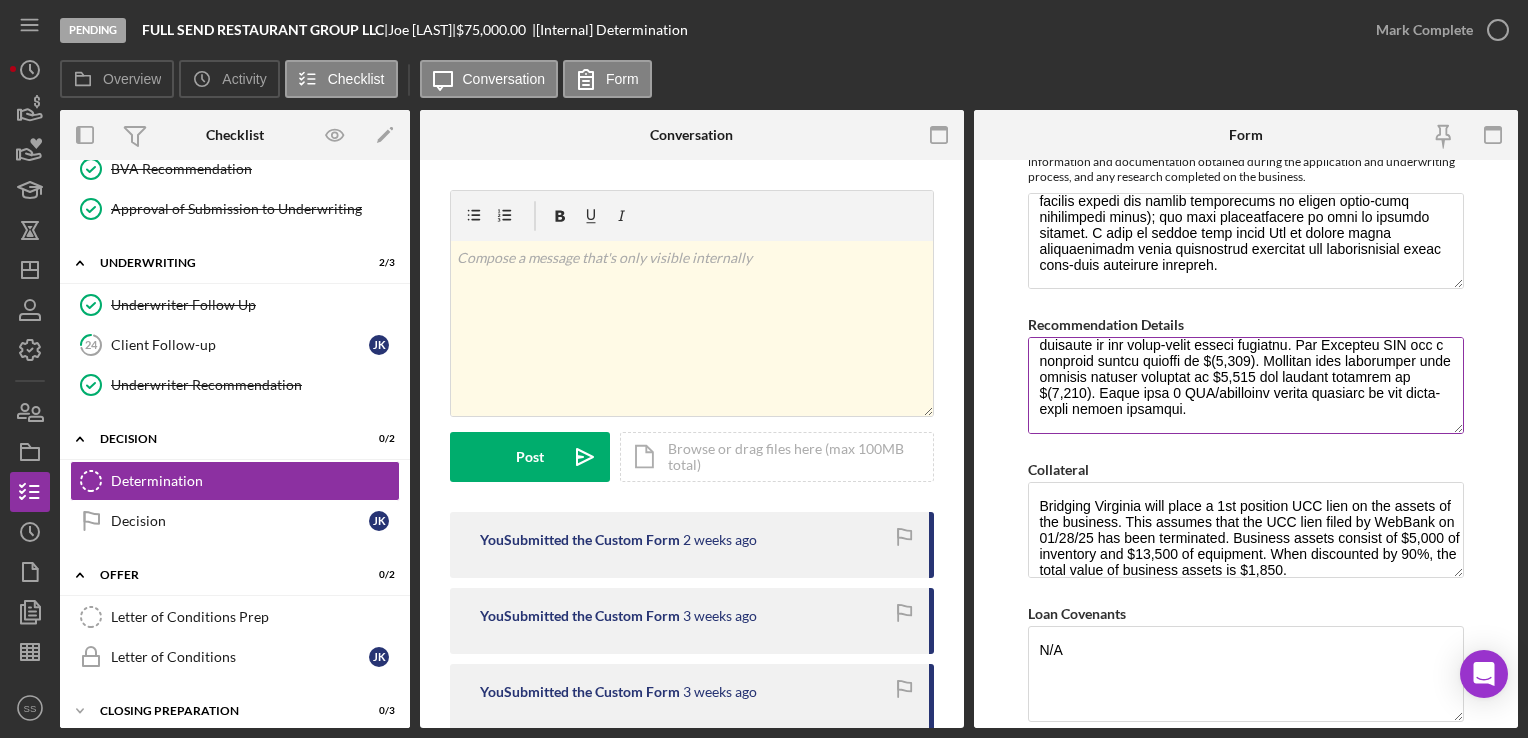 click on "Recommendation Details" at bounding box center (1245, 385) 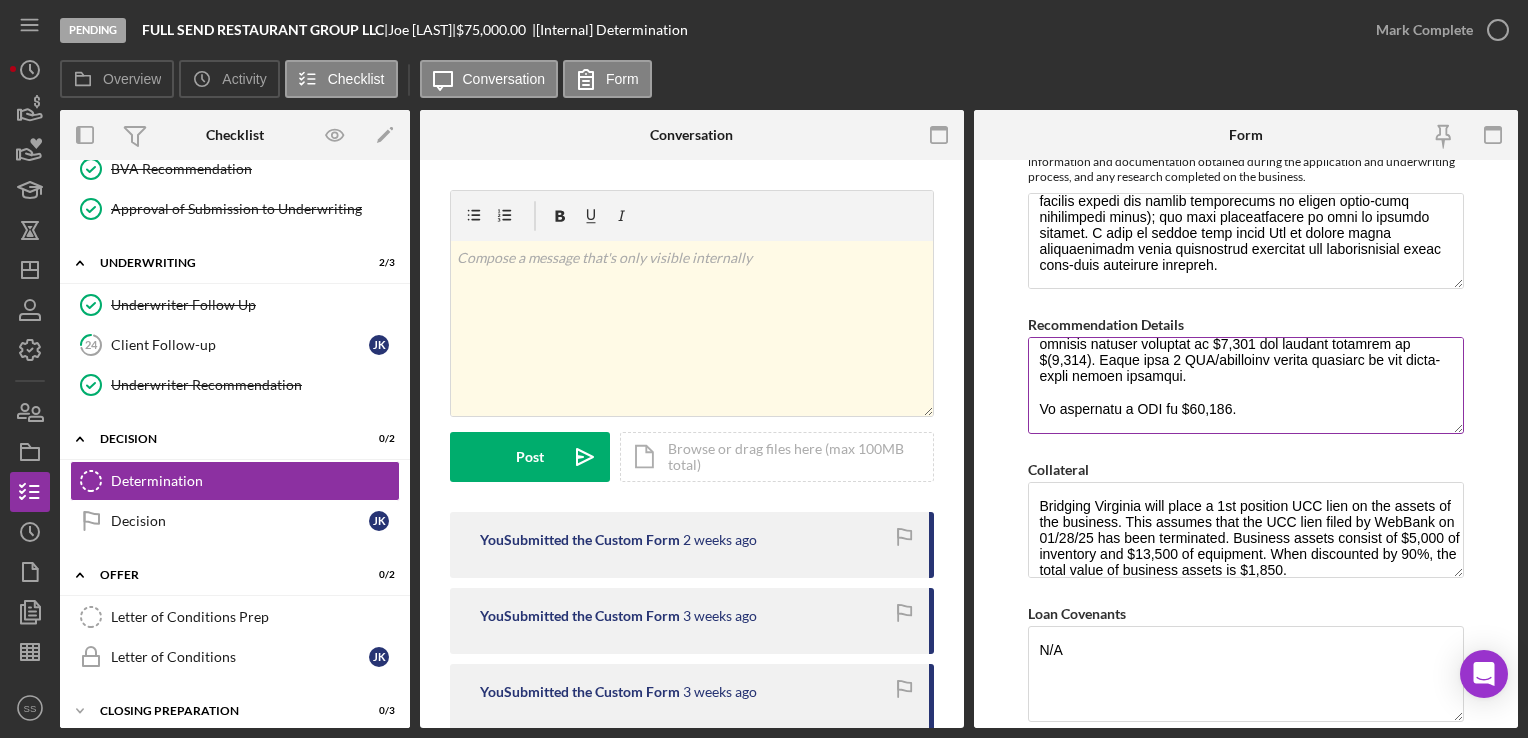 click on "Recommendation Details" at bounding box center [1245, 385] 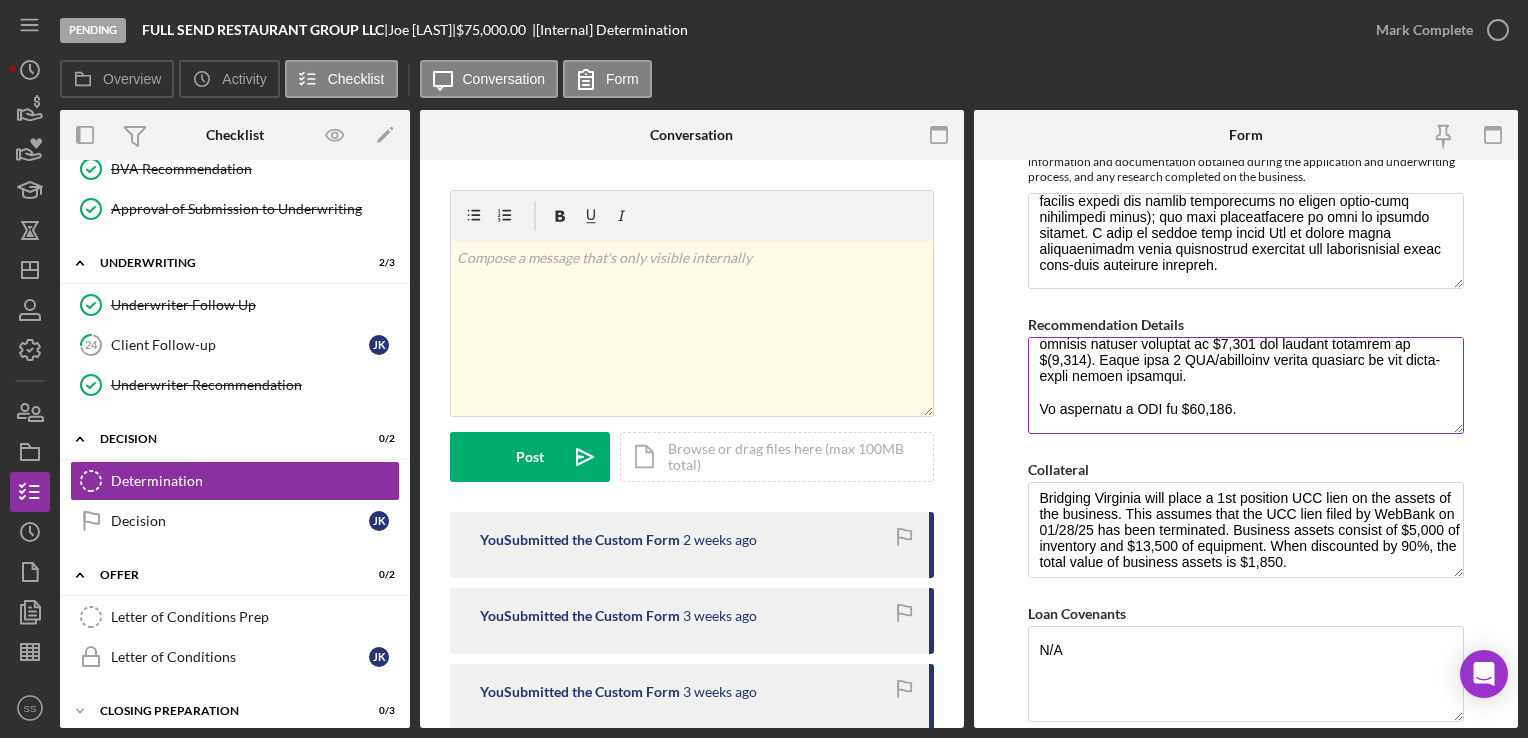 scroll, scrollTop: 8, scrollLeft: 0, axis: vertical 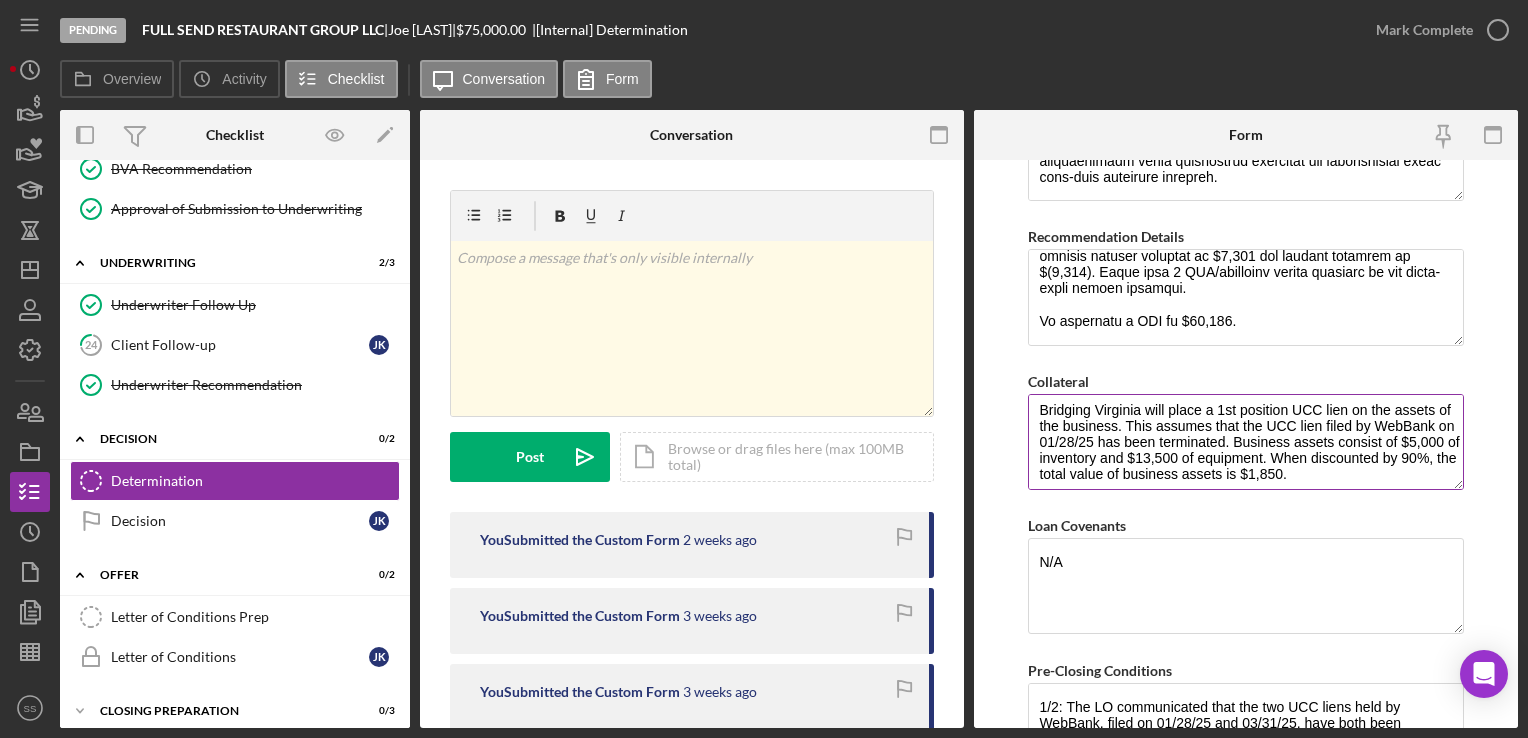 click on "Bridging Virginia will place a 1st position UCC lien on the assets of the business. This assumes that the UCC lien filed by WebBank on 01/28/25 has been terminated. Business assets consist of $5,000 of inventory and $13,500 of equipment. When discounted by 90%, the total value of business assets is $1,850.
The total value of all collateral offers loan coverage of 7% for a $25,000 loan." at bounding box center (1245, 442) 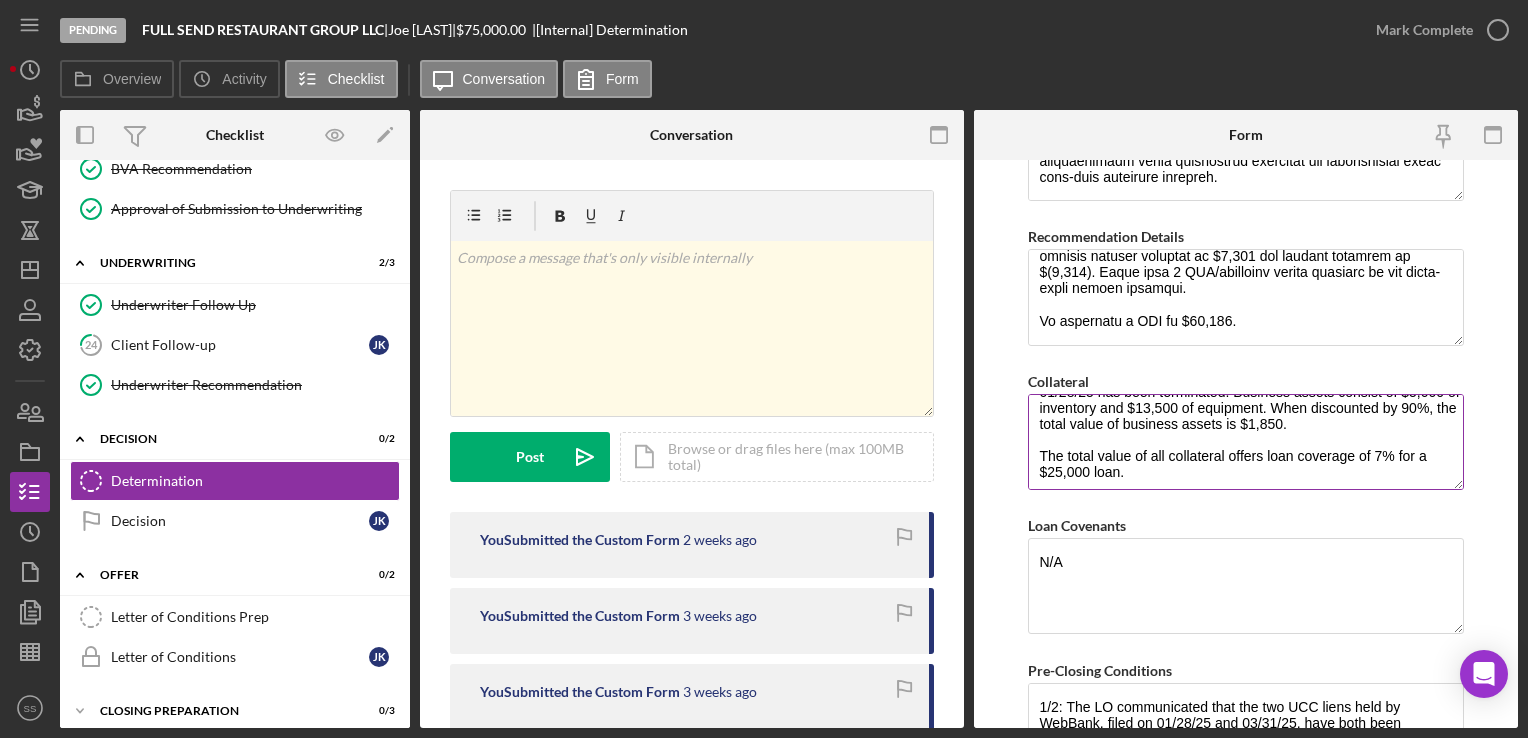 scroll, scrollTop: 64, scrollLeft: 0, axis: vertical 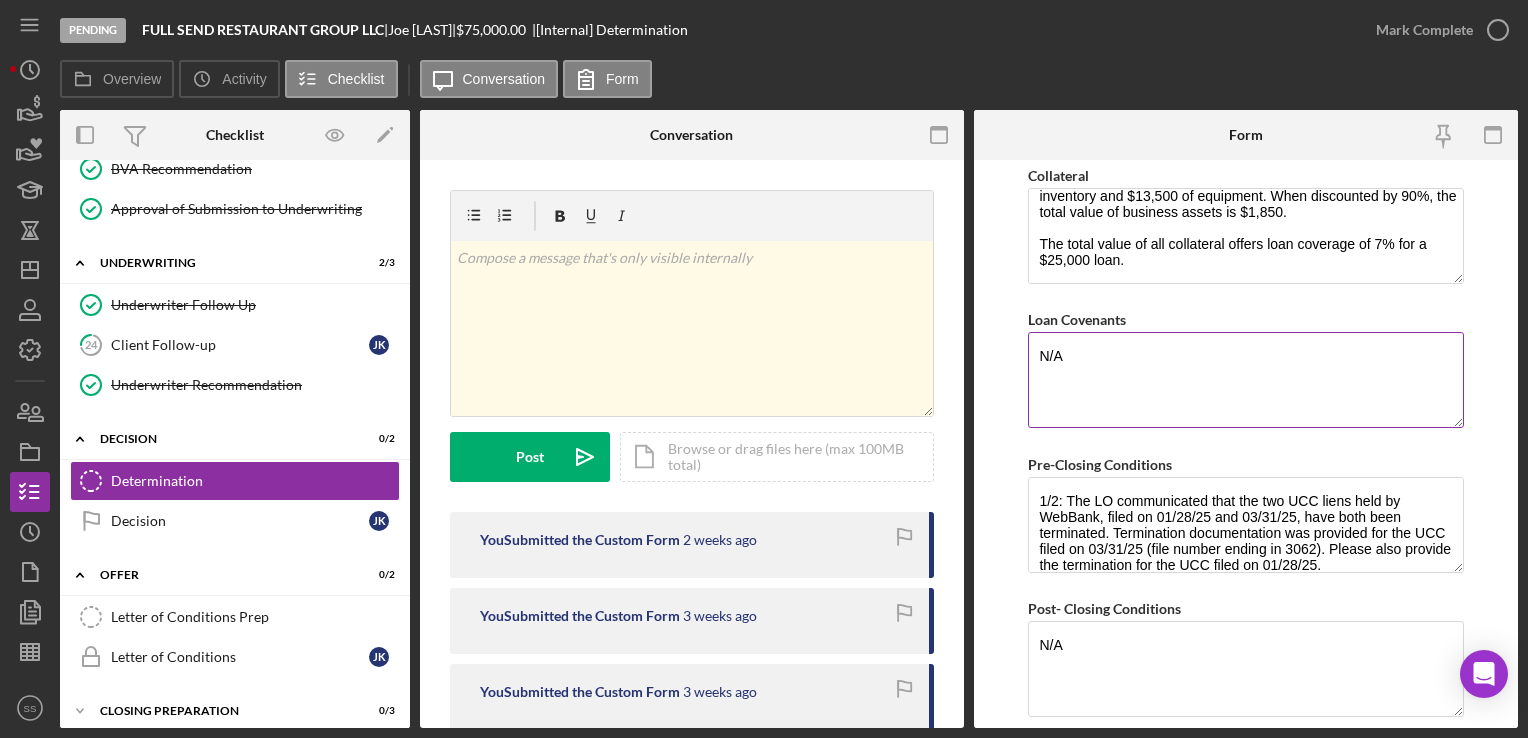 click on "N/A" at bounding box center [1245, 380] 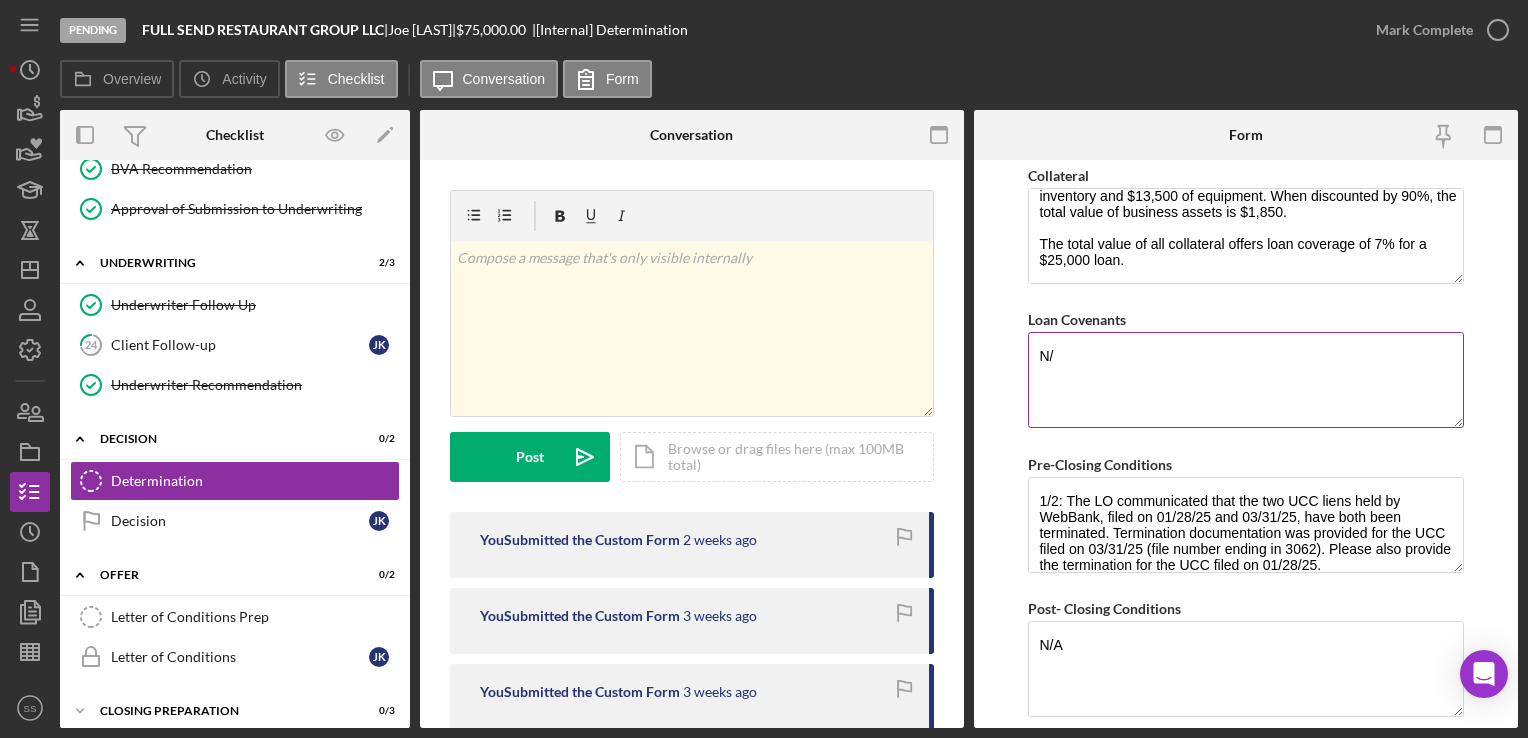type on "N" 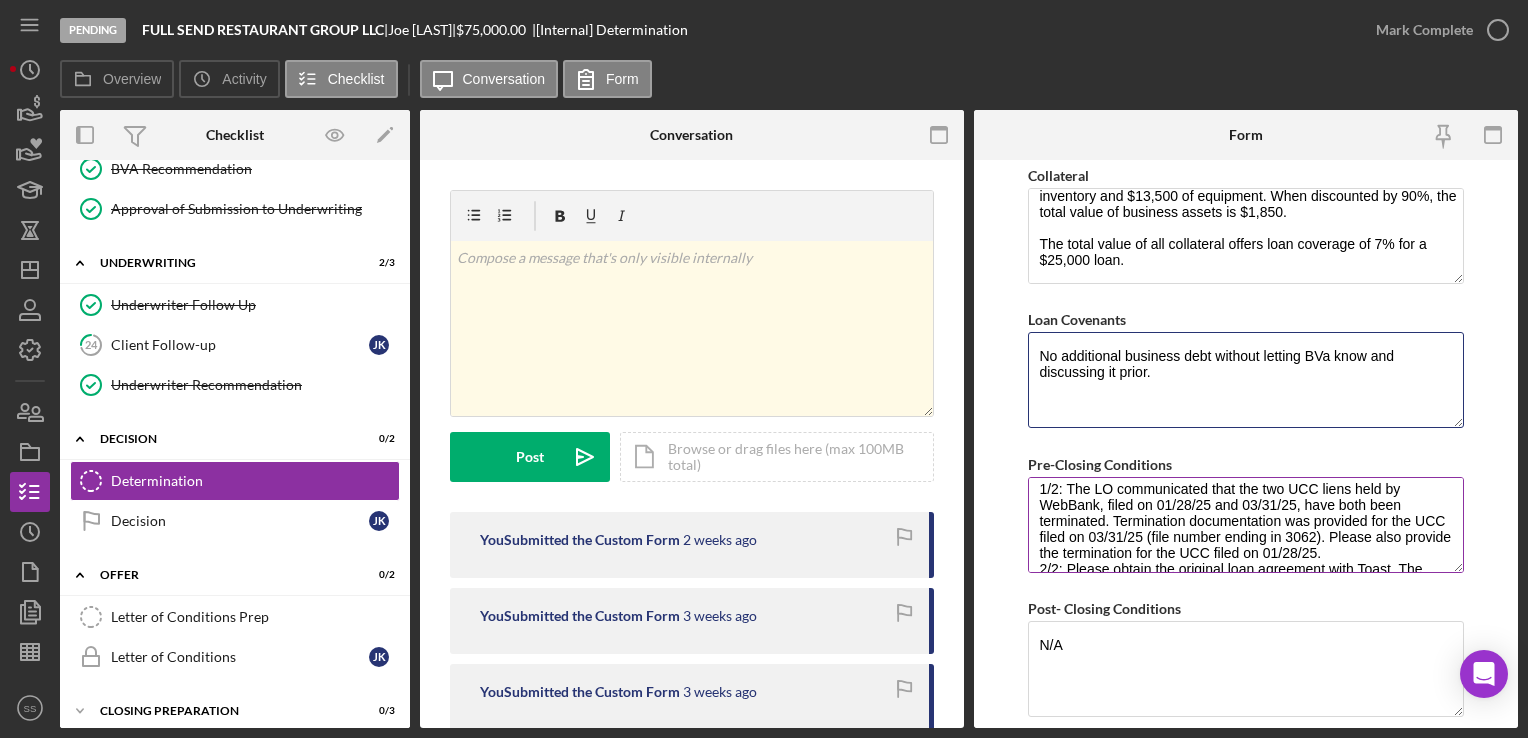 scroll, scrollTop: 0, scrollLeft: 0, axis: both 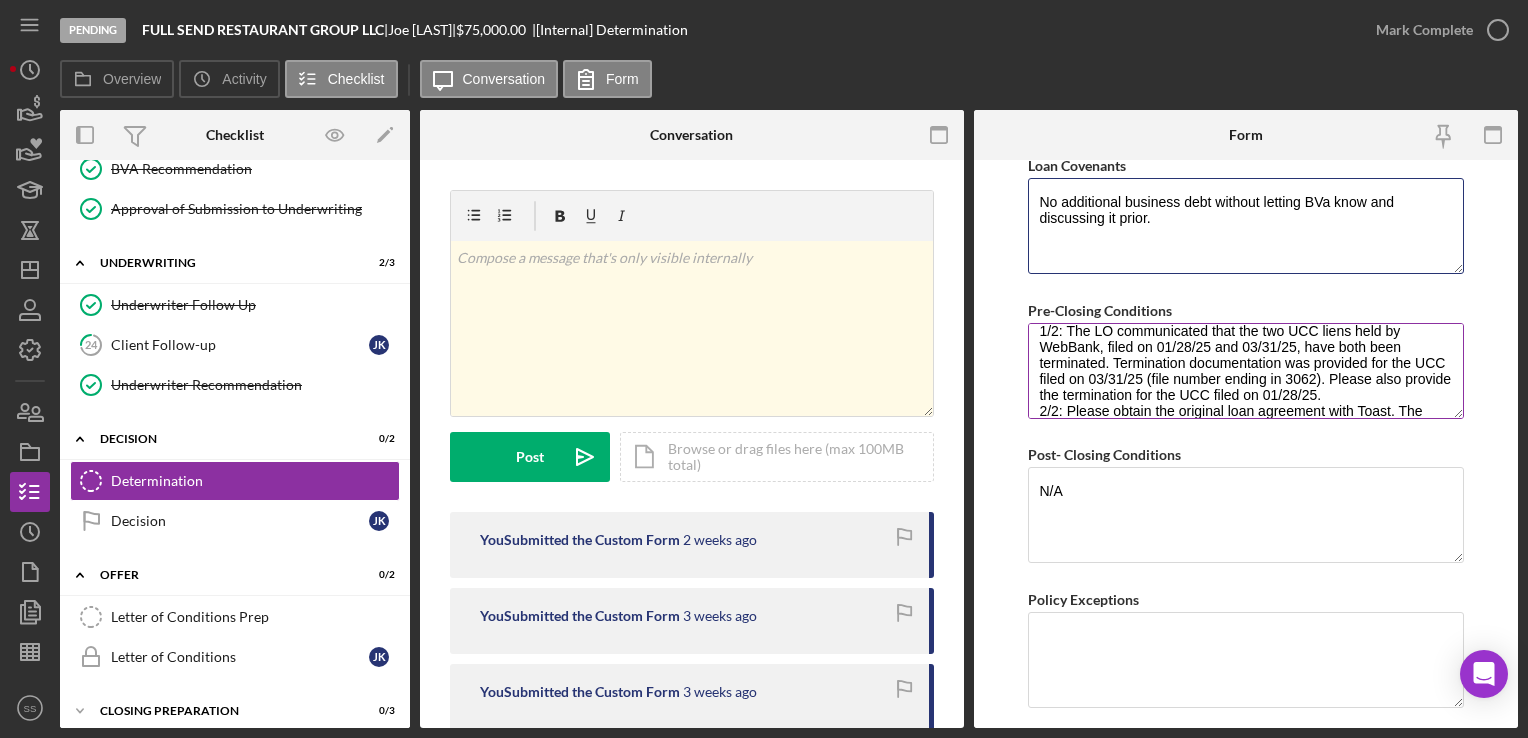 type on "No additional business debt without letting BVa know and discussing it prior." 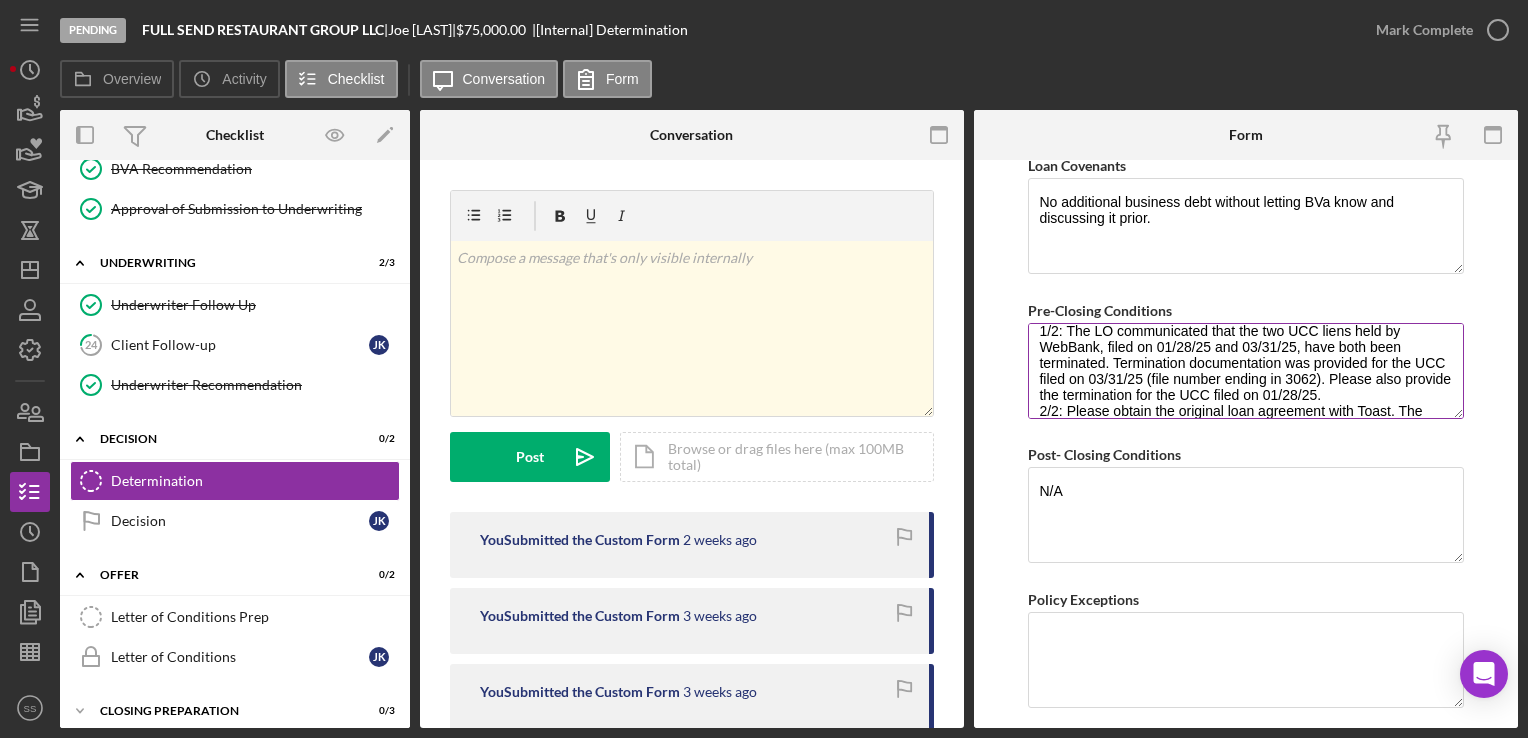 click on "1/2: The LO communicated that the two UCC liens held by WebBank, filed on 01/28/25 and 03/31/25, have both been terminated. Termination documentation was provided for the UCC filed on 03/31/25 (file number ending in 3062). Please also provide the termination for the UCC filed on 01/28/25.
2/2: Please obtain the original loan agreement with Toast. The payment was estimated as 11% of daily sales based on YTD P&L revenue; however, please note that Underwriting has not reviewed the agreement or verified these terms.
All licenses and certificates required to operate the business." at bounding box center [1245, 371] 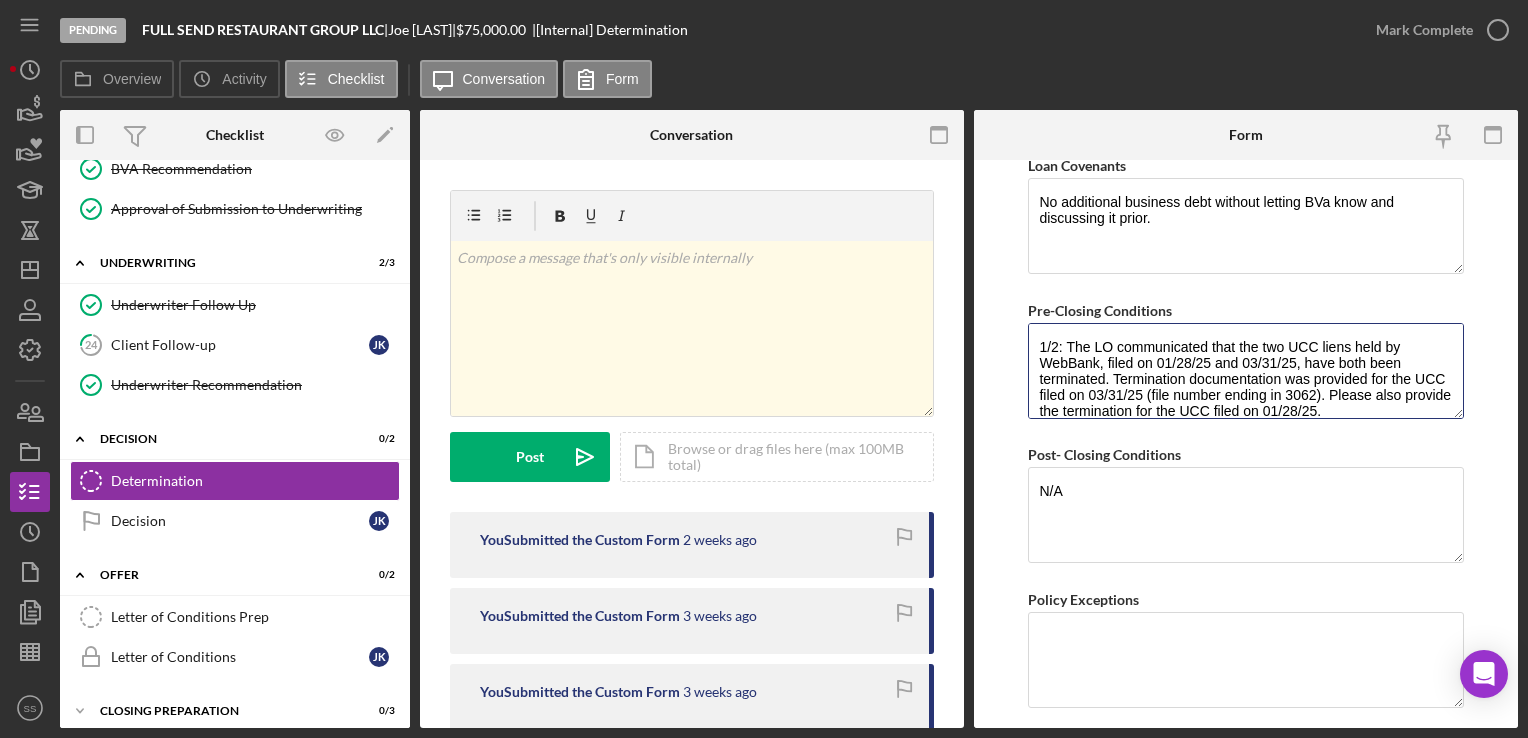 drag, startPoint x: 1363, startPoint y: 380, endPoint x: 1012, endPoint y: 302, distance: 359.56223 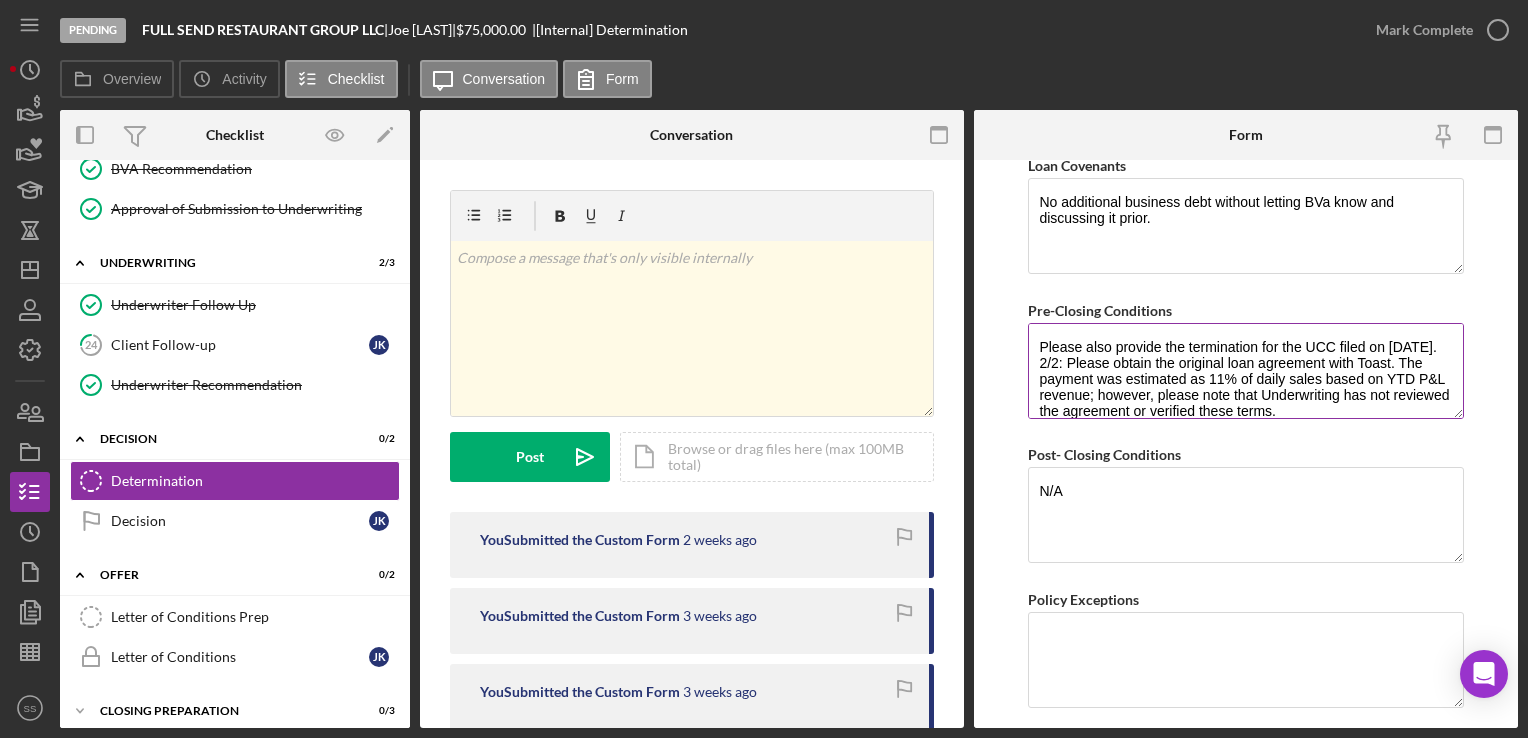 click on "Please also provide the termination for the UCC filed on [DATE].
2/2: Please obtain the original loan agreement with Toast. The payment was estimated as 11% of daily sales based on YTD P&L revenue; however, please note that Underwriting has not reviewed the agreement or verified these terms.
All licenses and certificates required to operate the business." at bounding box center (1245, 371) 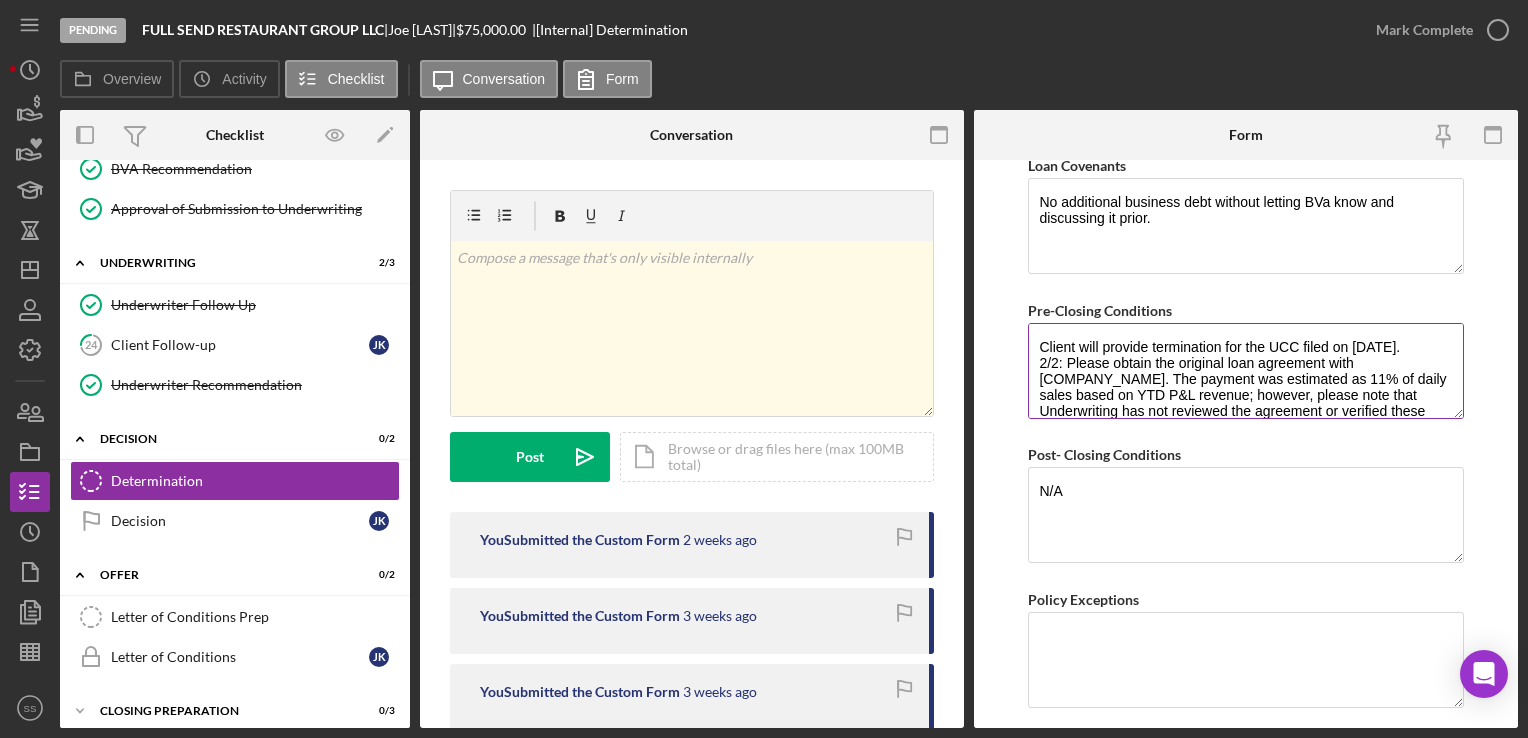 click on "Client will provide termination for the UCC filed on [DATE].
2/2: Please obtain the original loan agreement with [COMPANY_NAME]. The payment was estimated as 11% of daily sales based on YTD P&L revenue; however, please note that Underwriting has not reviewed the agreement or verified these terms.
All licenses and certificates required to operate the business." at bounding box center [1245, 371] 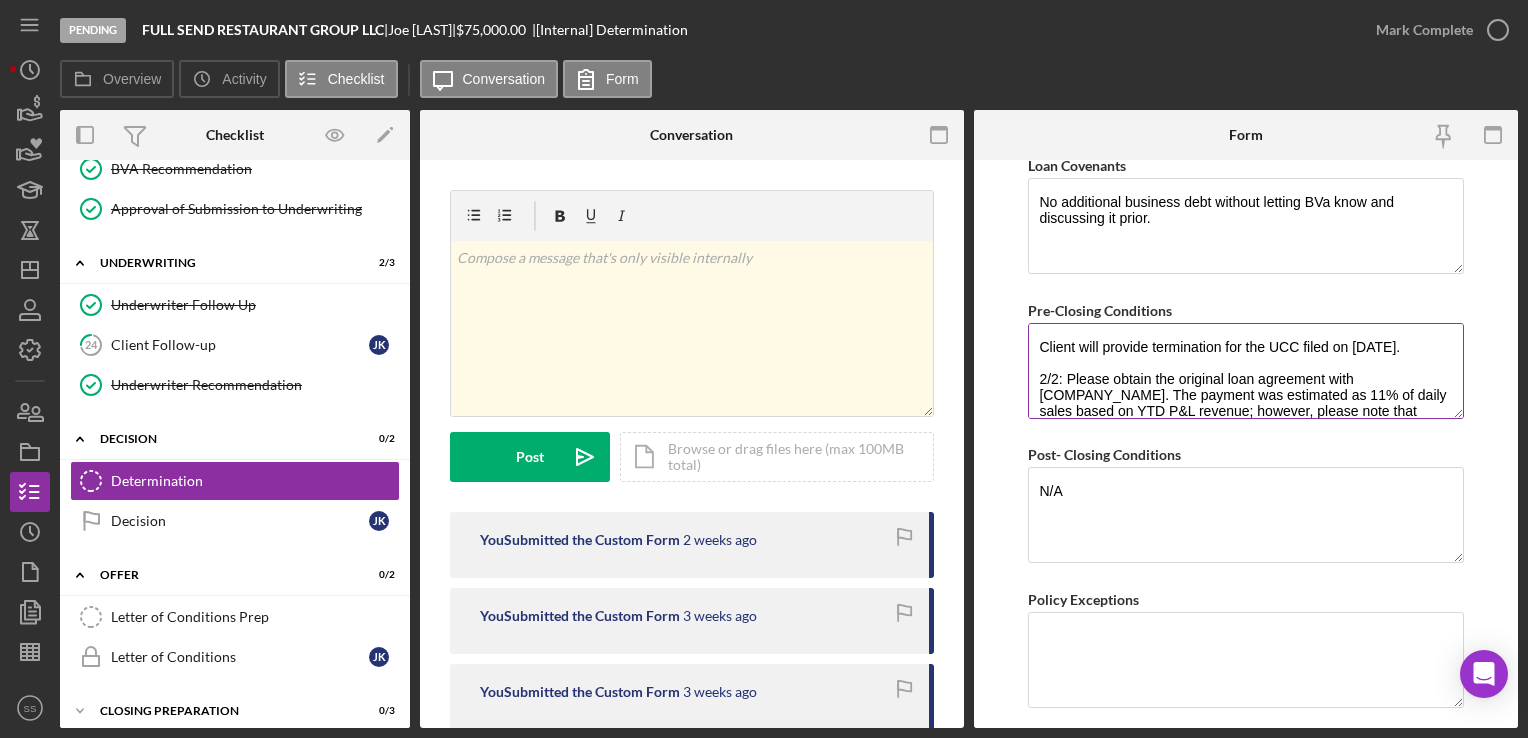 click on "Client will provide termination for the UCC filed on [DATE].
2/2: Please obtain the original loan agreement with [COMPANY_NAME]. The payment was estimated as 11% of daily sales based on YTD P&L revenue; however, please note that Underwriting has not reviewed the agreement or verified these terms.
All licenses and certificates required to operate the business." at bounding box center [1245, 371] 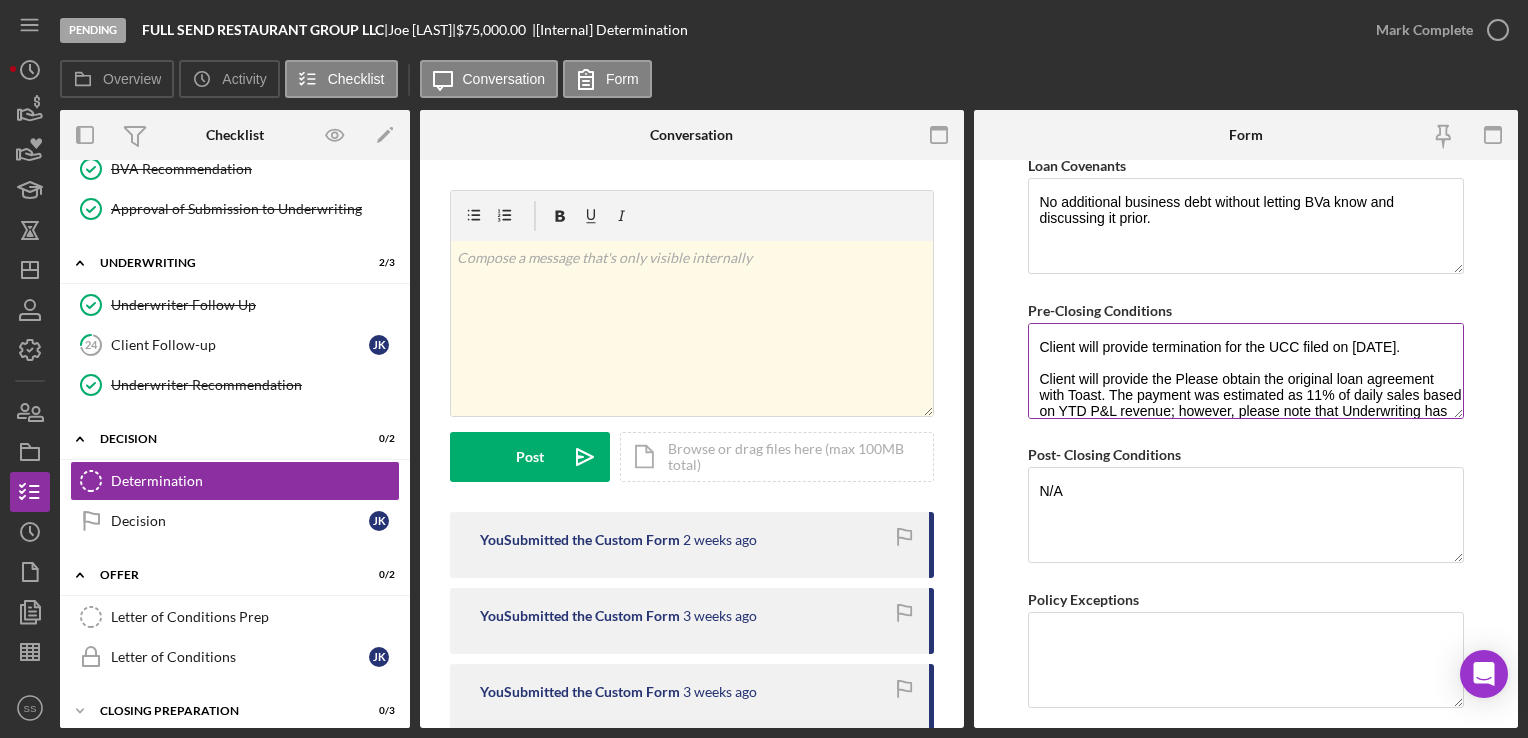drag, startPoint x: 1284, startPoint y: 373, endPoint x: 1179, endPoint y: 375, distance: 105.01904 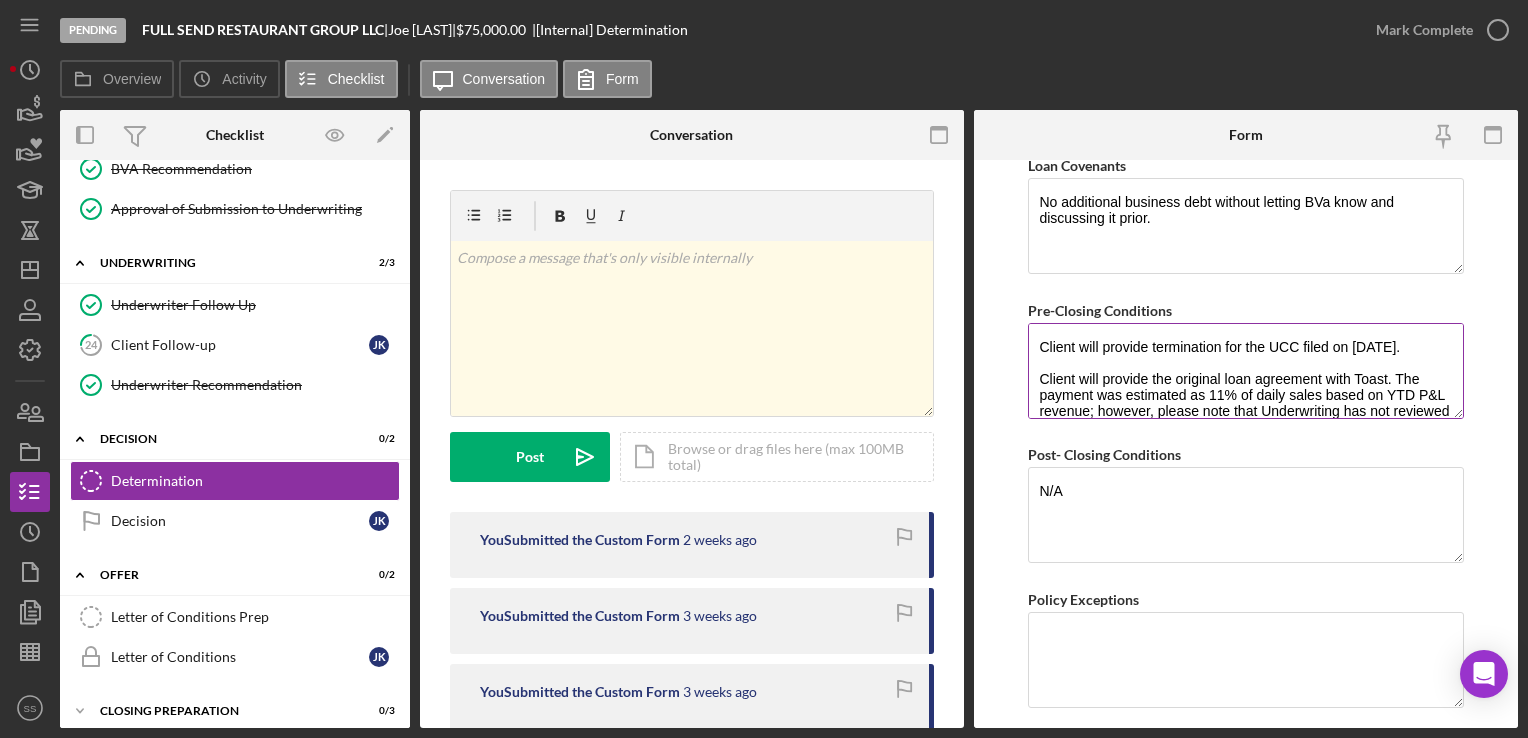 click on "Client will provide termination for the UCC filed on [DATE].
Client will provide the original loan agreement with Toast. The payment was estimated as 11% of daily sales based on YTD P&L revenue; however, please note that Underwriting has not reviewed the agreement or verified these terms.
All licenses and certificates required to operate the business." at bounding box center [1245, 371] 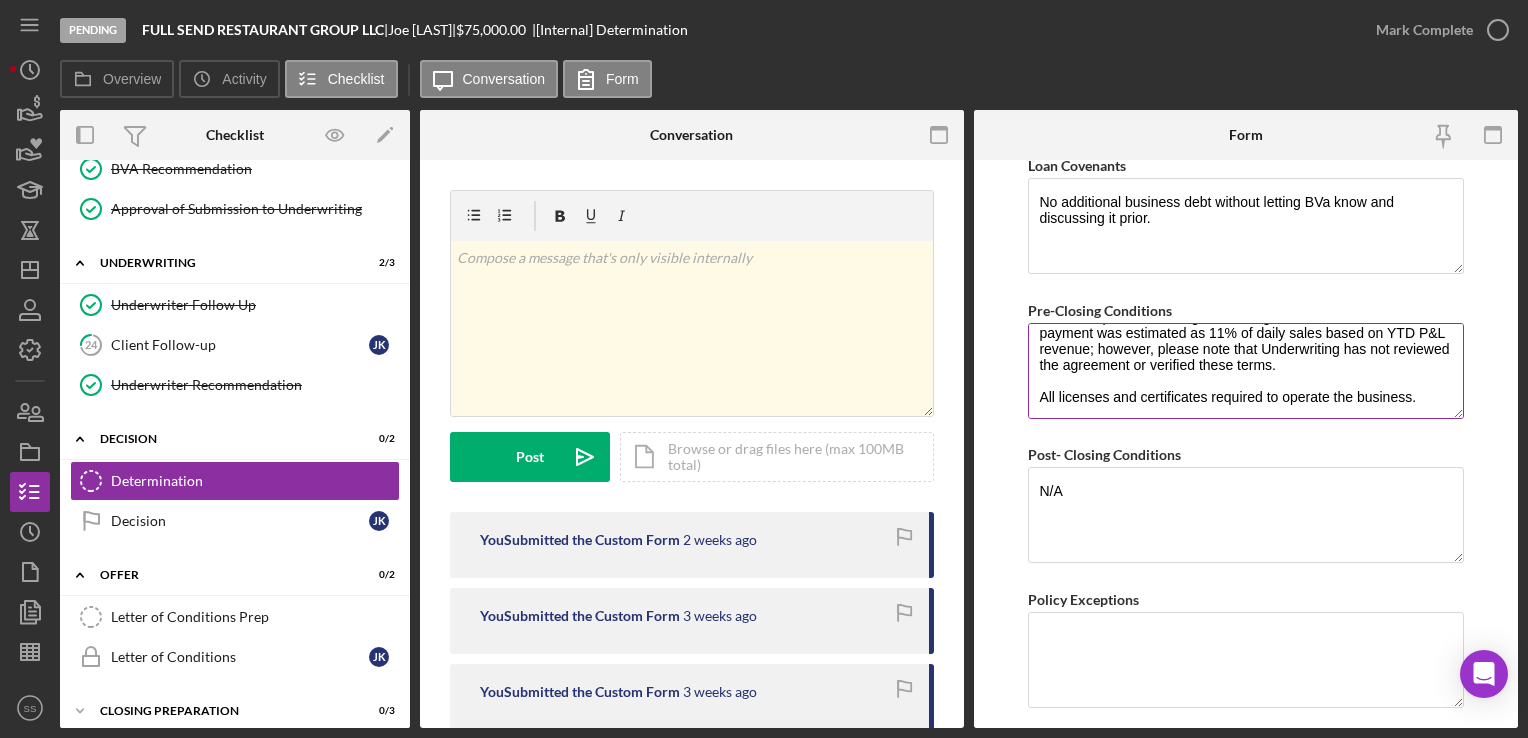 scroll, scrollTop: 64, scrollLeft: 0, axis: vertical 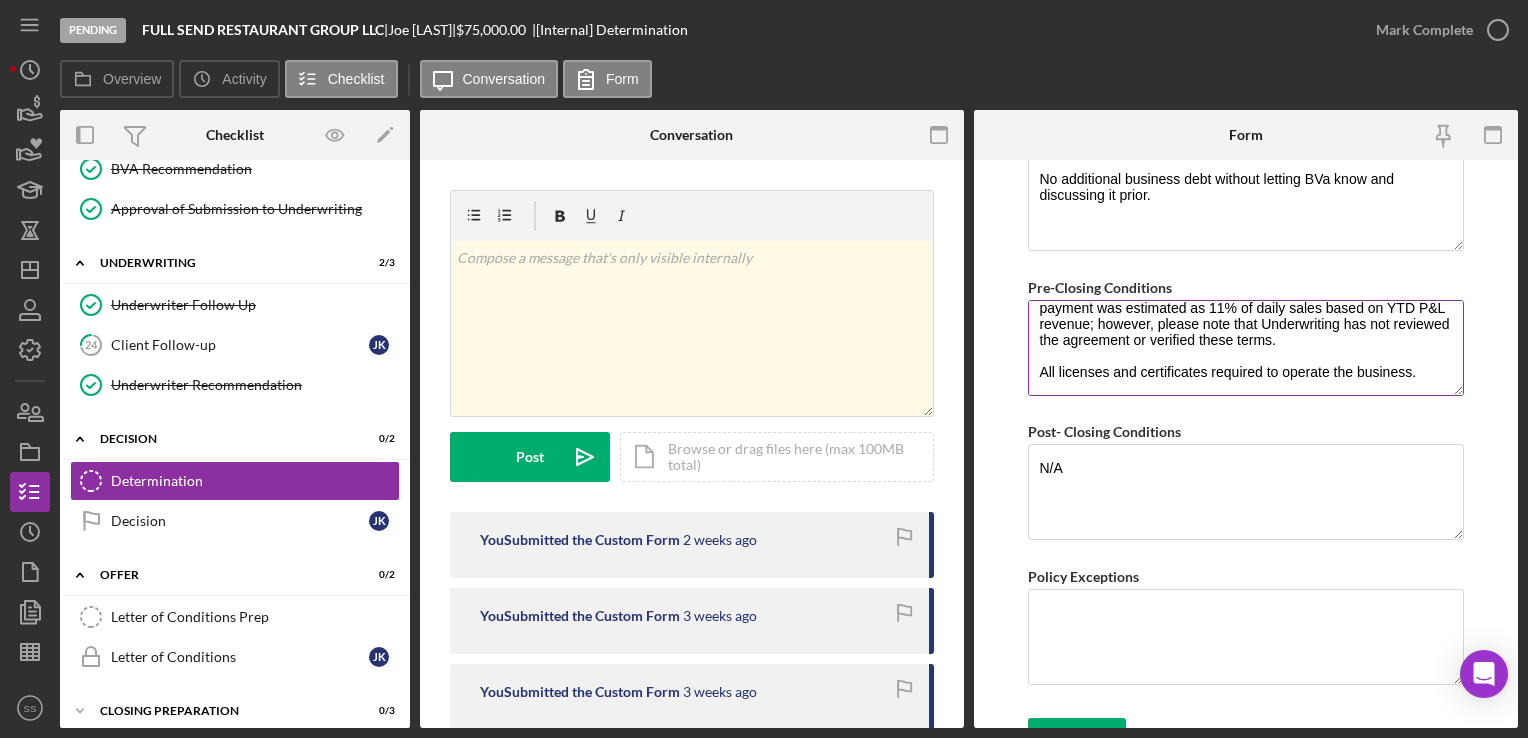 click on "Client will provide termination for the UCC filed on [DATE].
Client will provide the original loan agreement with Toast. The payment was estimated as 11% of daily sales based on YTD P&L revenue; however, please note that Underwriting has not reviewed the agreement or verified these terms.
All licenses and certificates required to operate the business." at bounding box center [1245, 348] 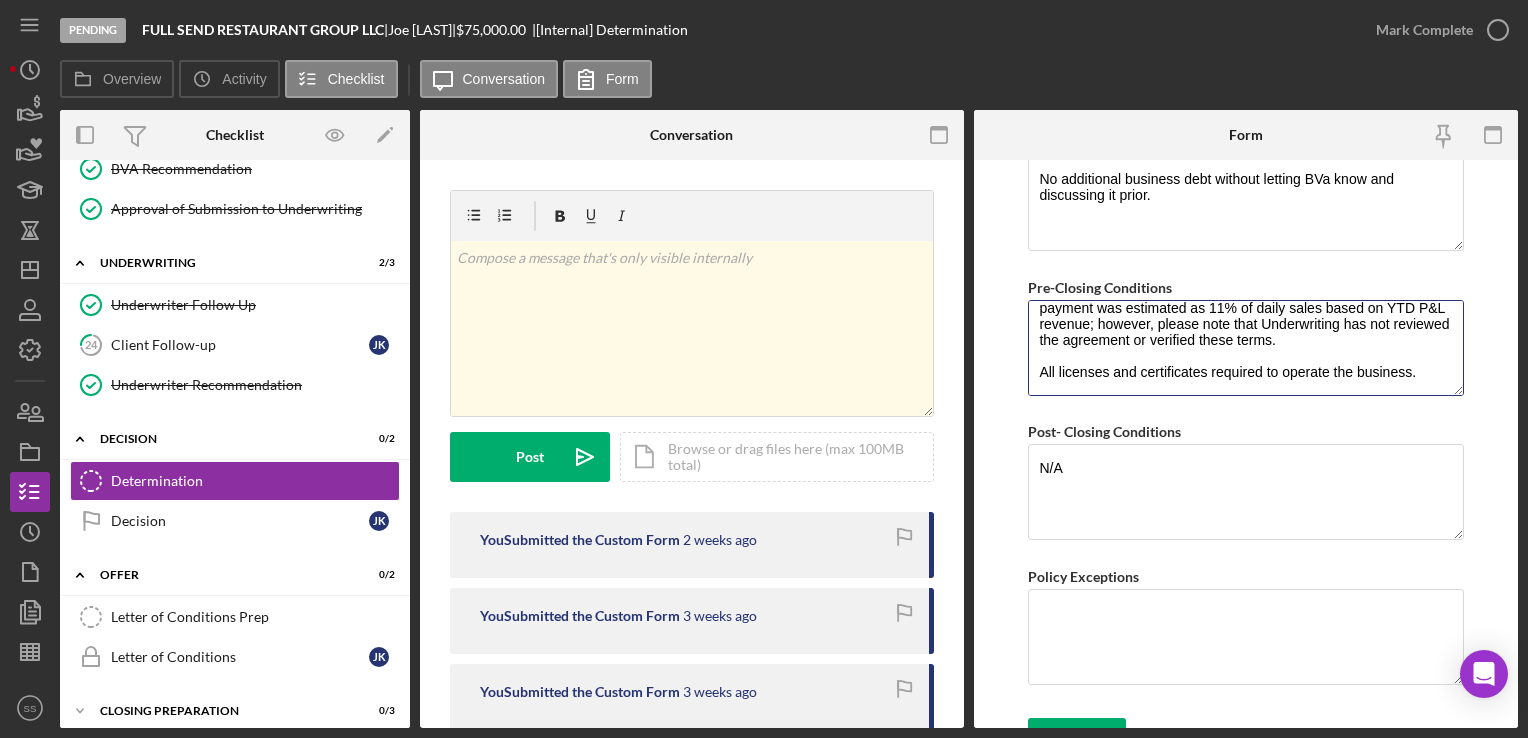 scroll, scrollTop: 1587, scrollLeft: 0, axis: vertical 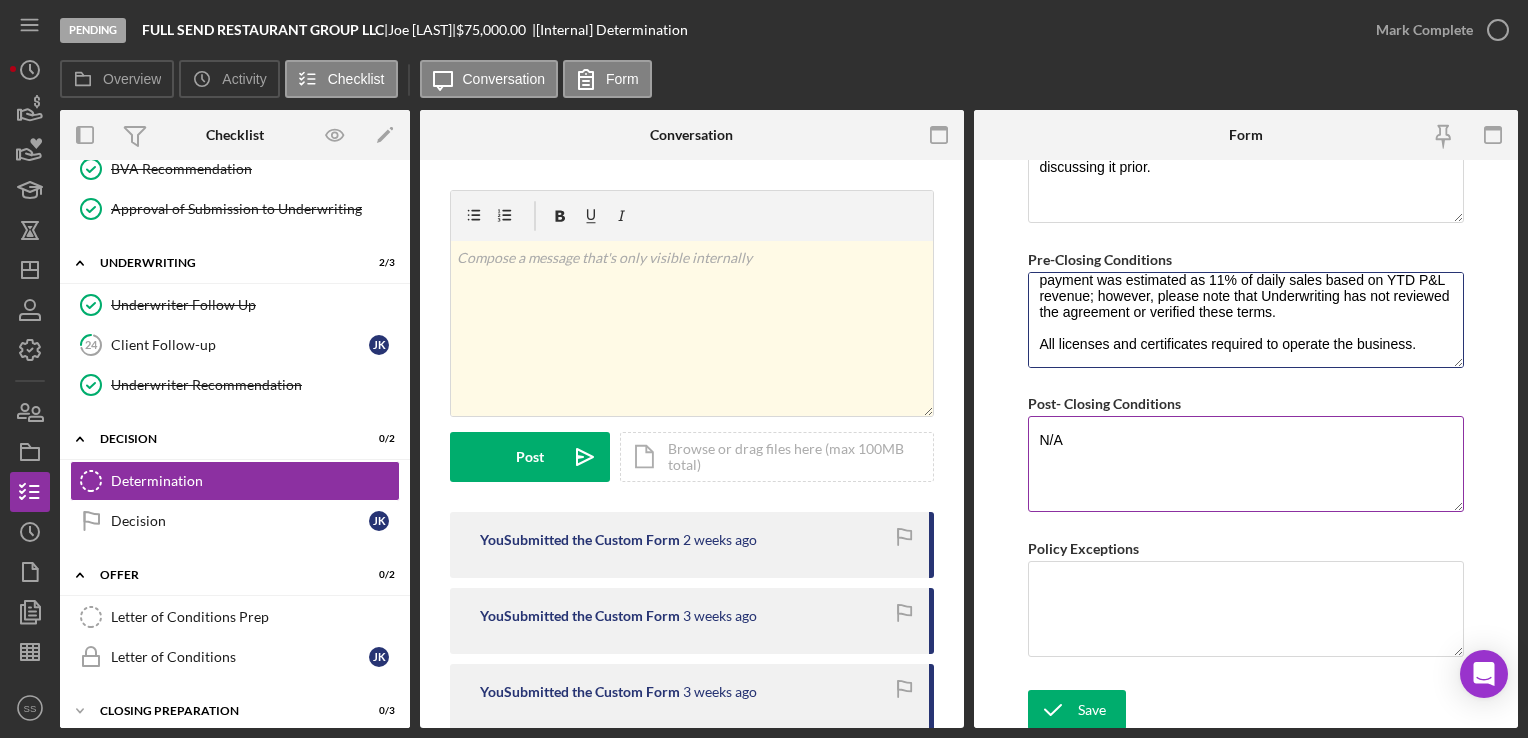 type on "Client will provide termination for the UCC filed on [DATE].
Client will provide the original loan agreement with Toast. The payment was estimated as 11% of daily sales based on YTD P&L revenue; however, please note that Underwriting has not reviewed the agreement or verified these terms.
All licenses and certificates required to operate the business." 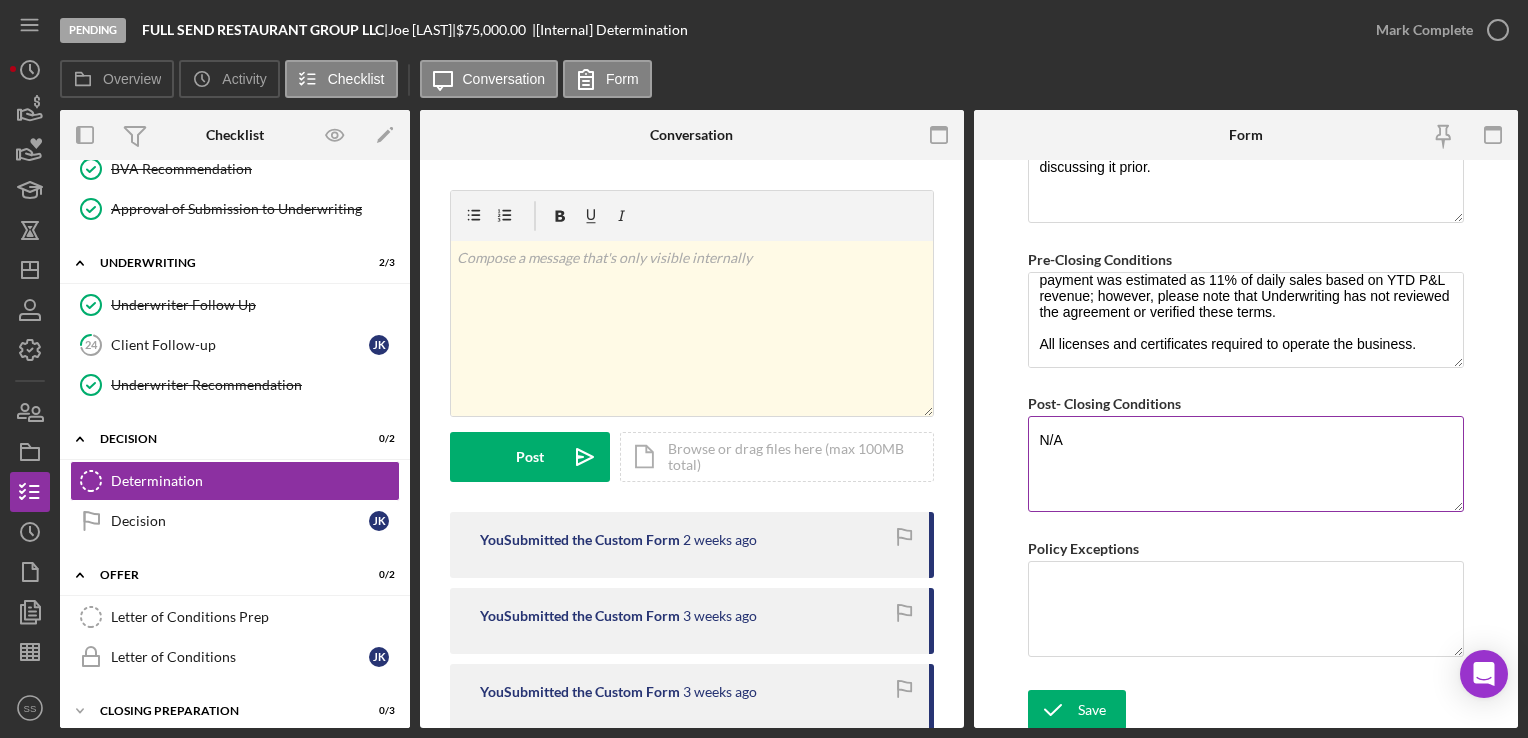 click on "N/A" at bounding box center (1245, 464) 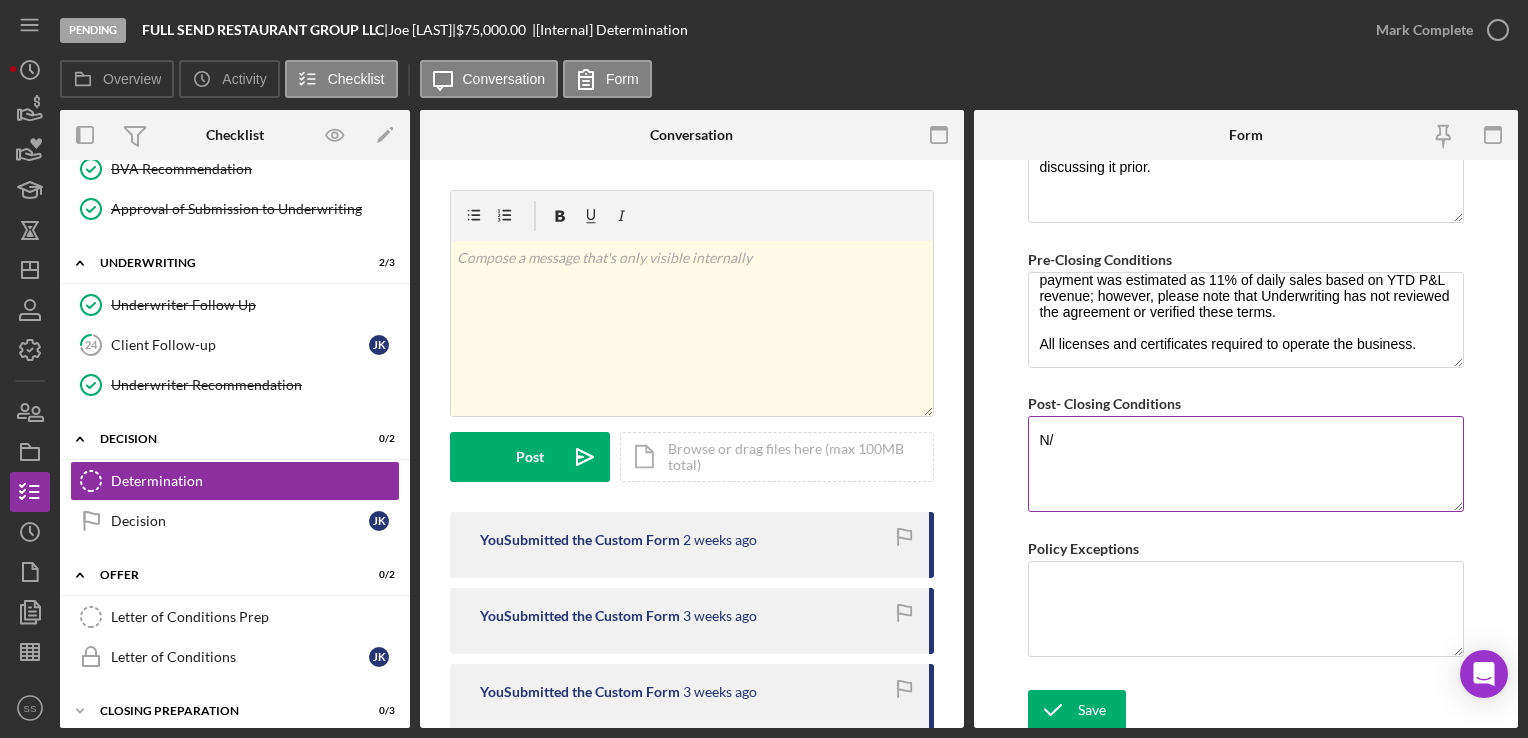 type on "N/A" 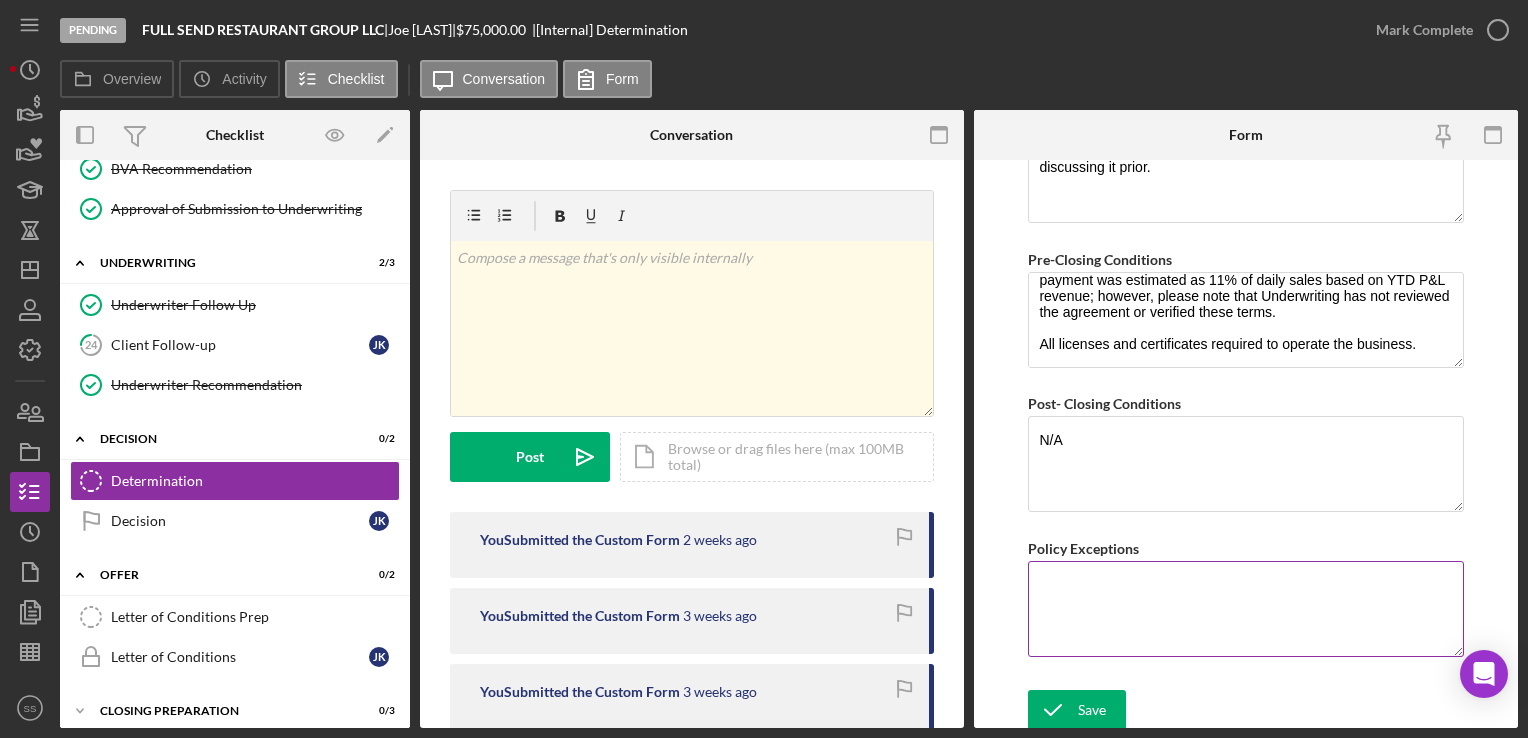 click on "Policy Exceptions" at bounding box center [1245, 609] 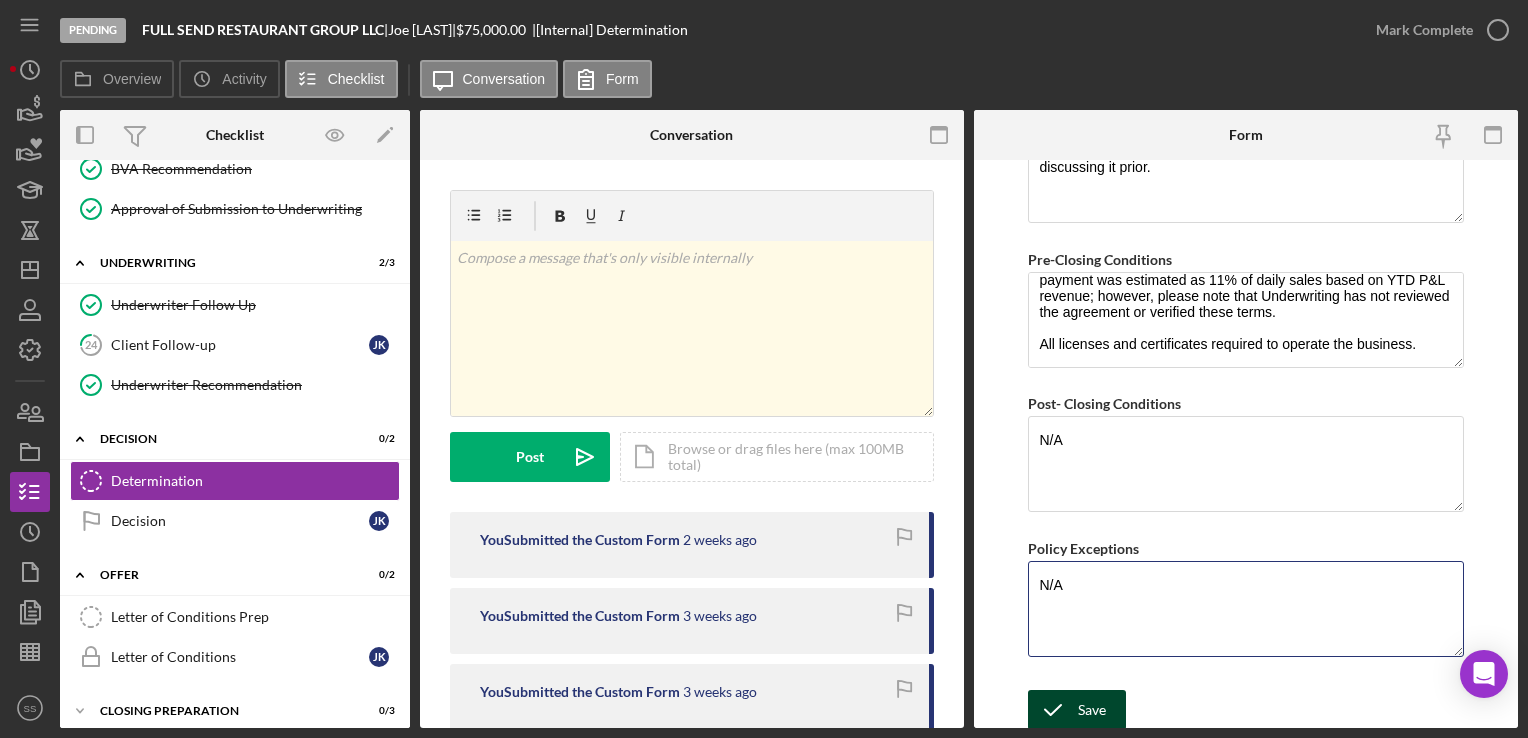 type on "N/A" 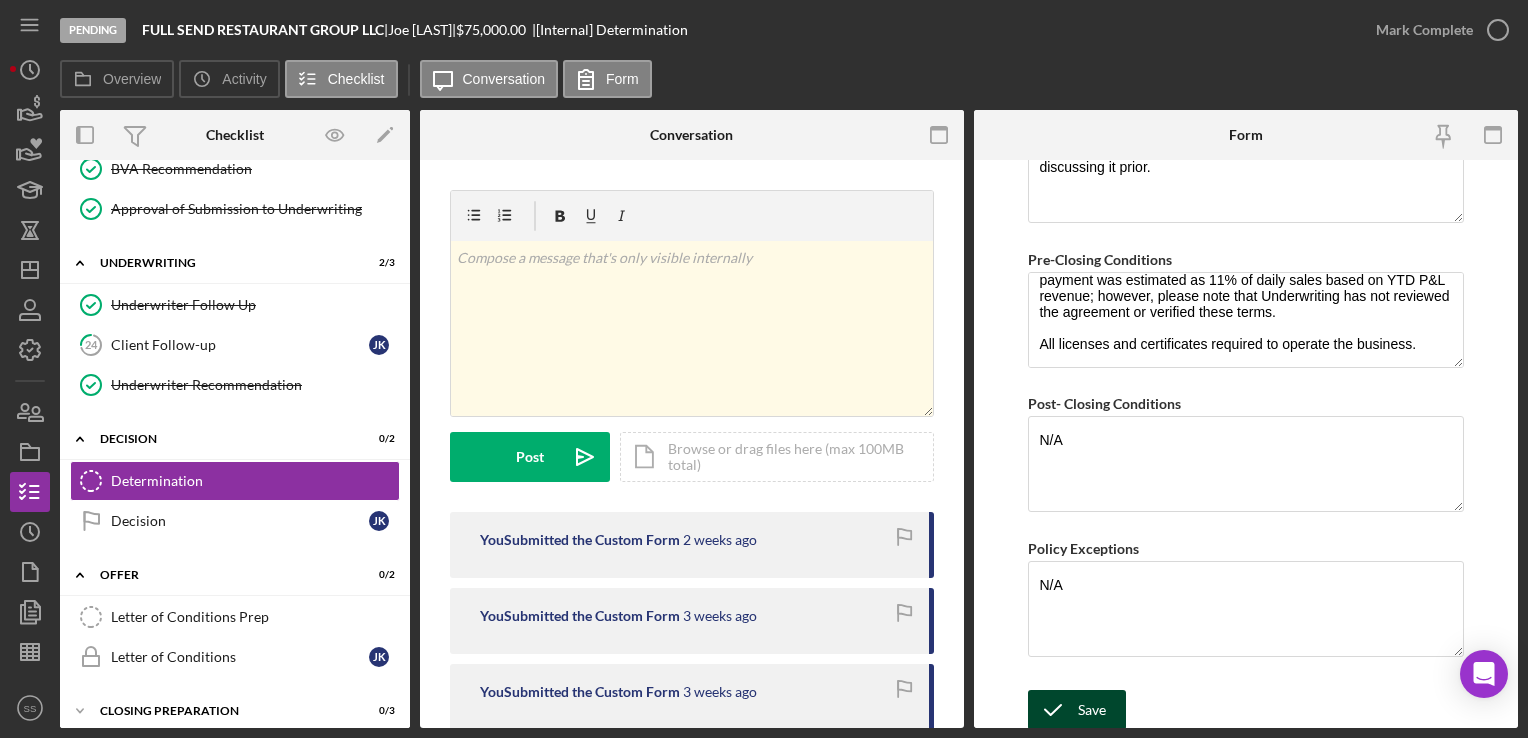 click 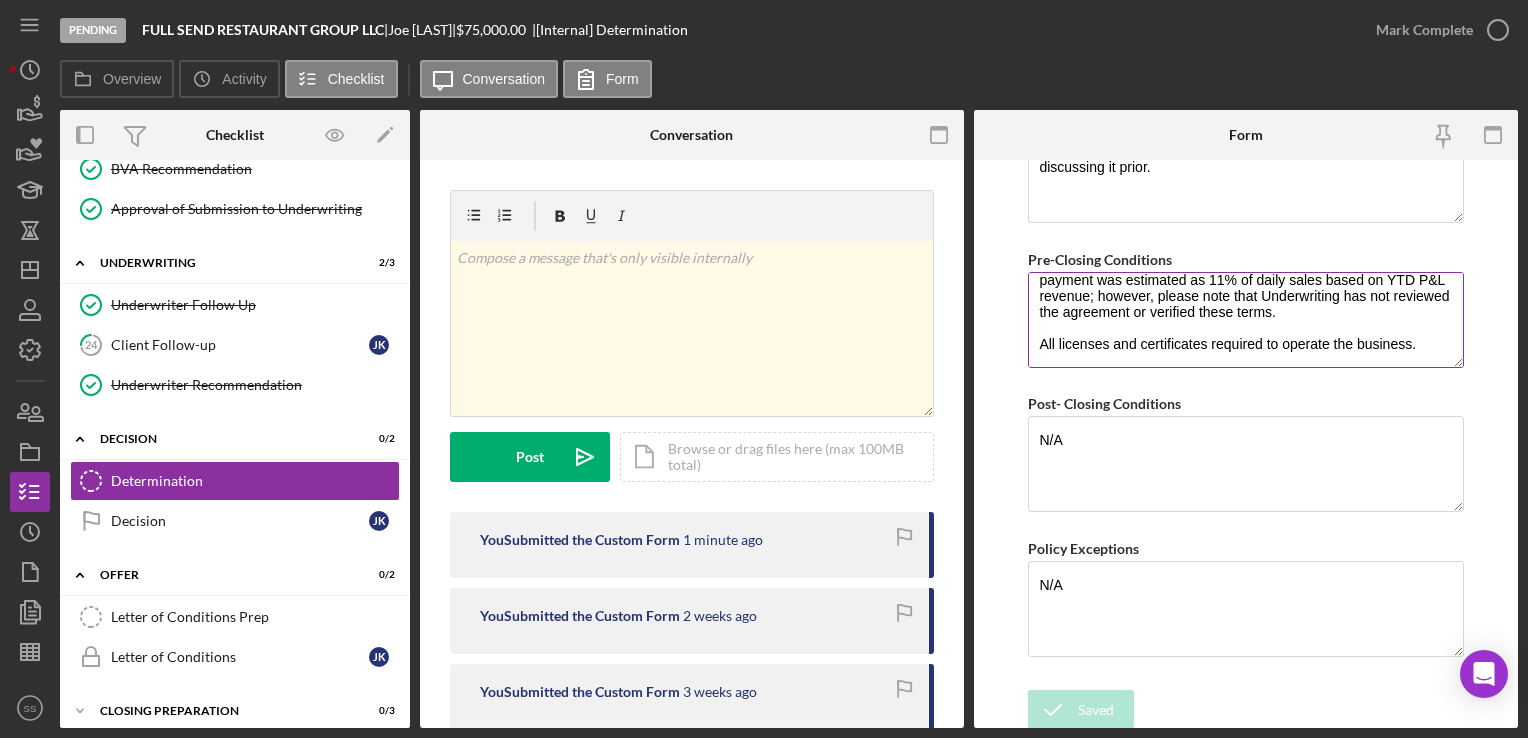 scroll, scrollTop: 1088, scrollLeft: 0, axis: vertical 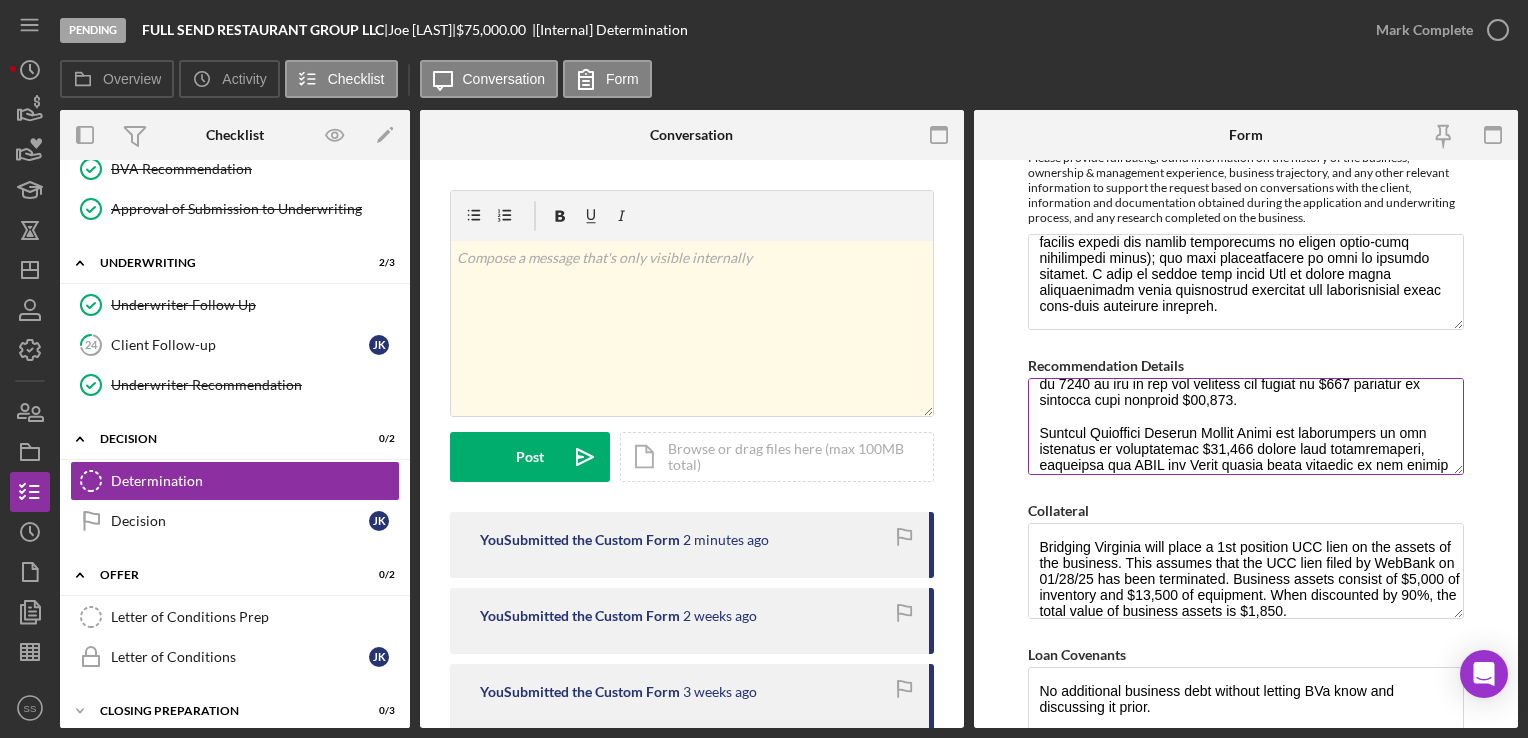 click on "Recommendation Details" at bounding box center (1245, 426) 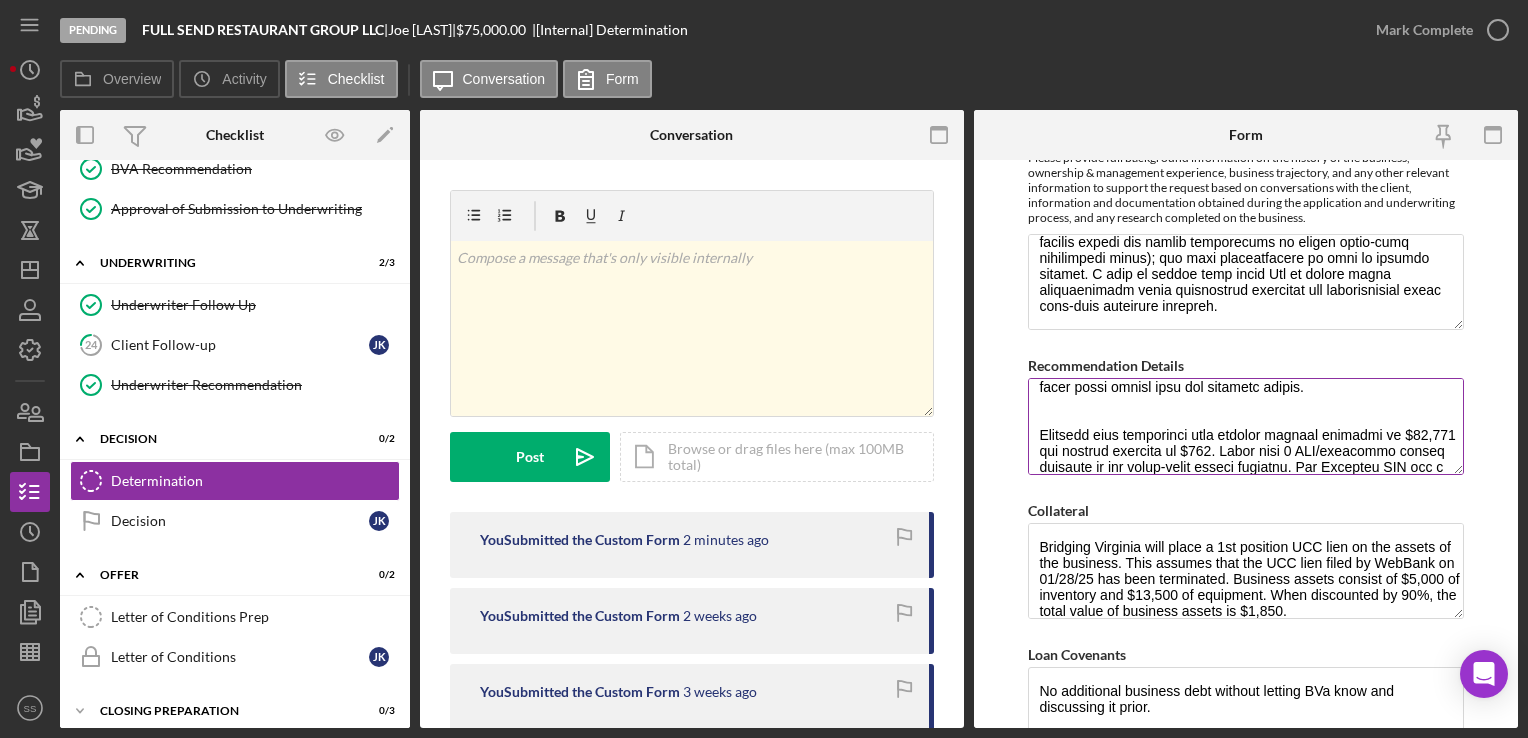 scroll, scrollTop: 612, scrollLeft: 0, axis: vertical 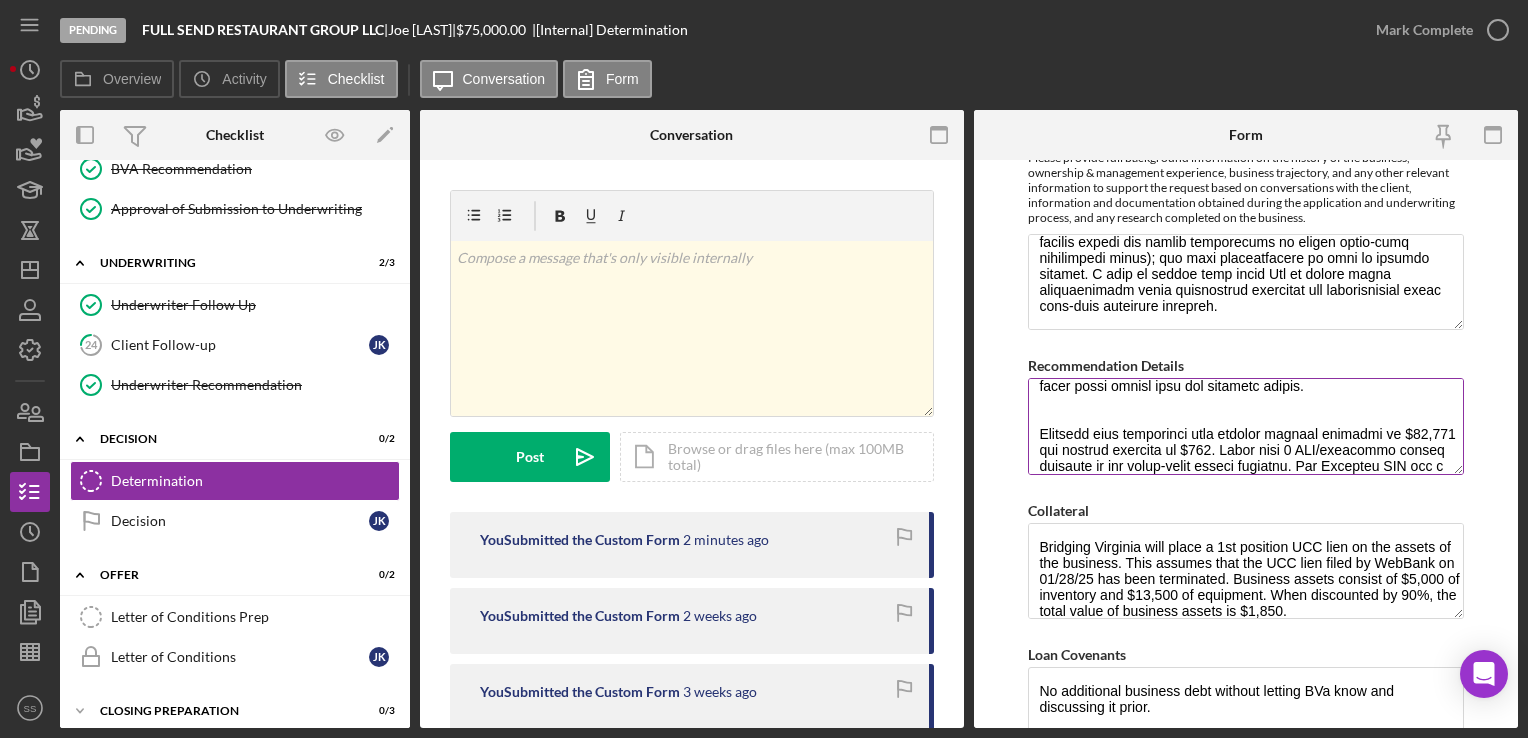 click on "Recommendation Details" at bounding box center (1245, 426) 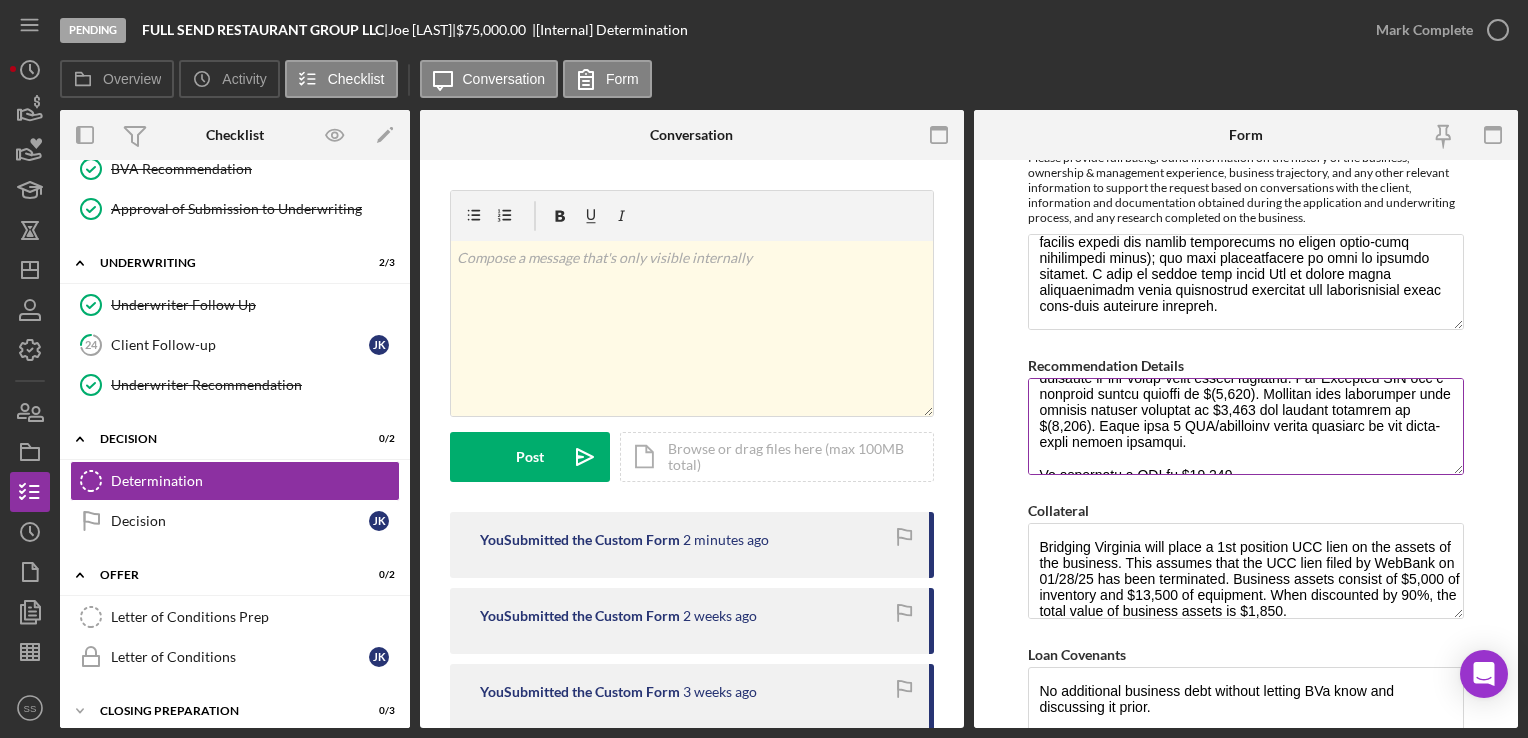 scroll, scrollTop: 756, scrollLeft: 0, axis: vertical 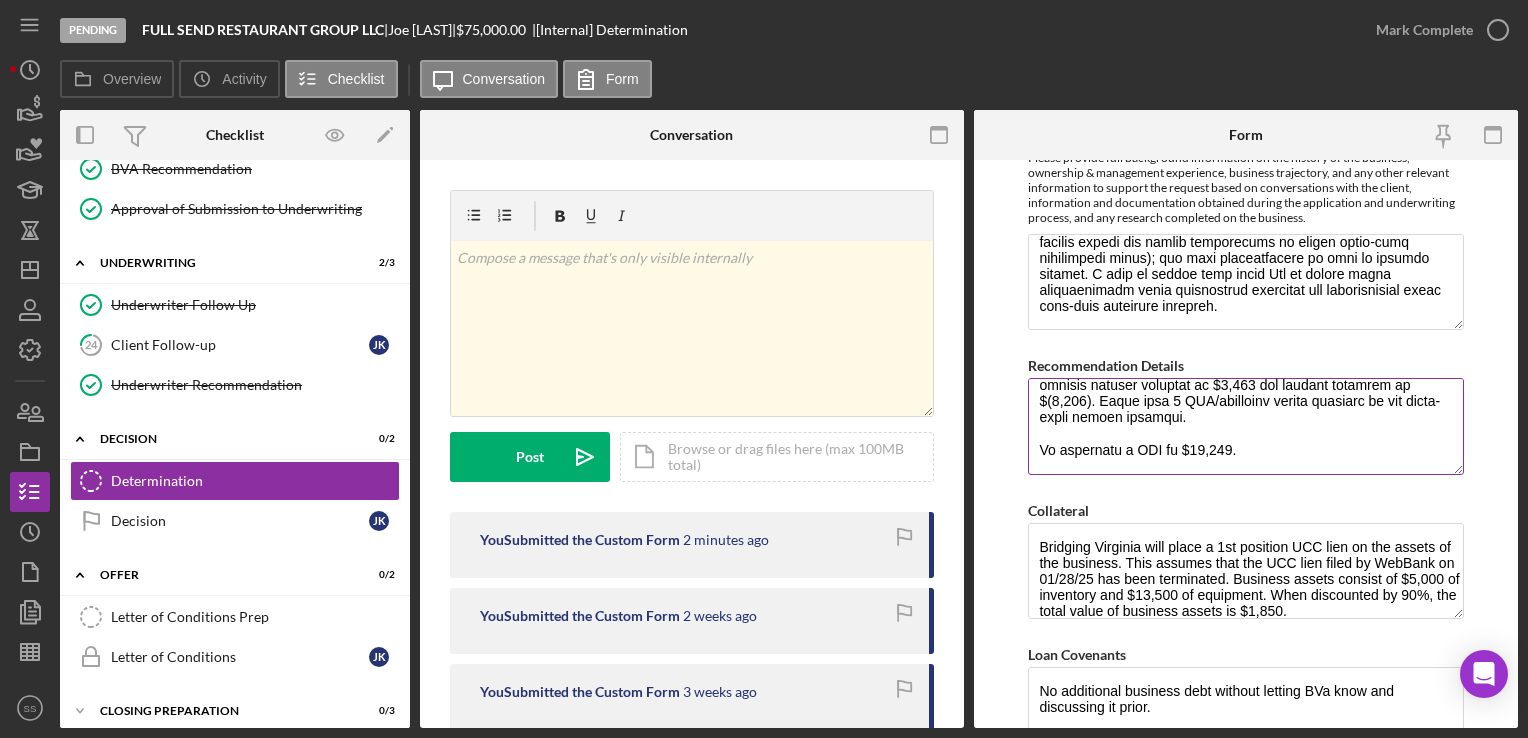 click on "Recommendation Details" at bounding box center [1245, 426] 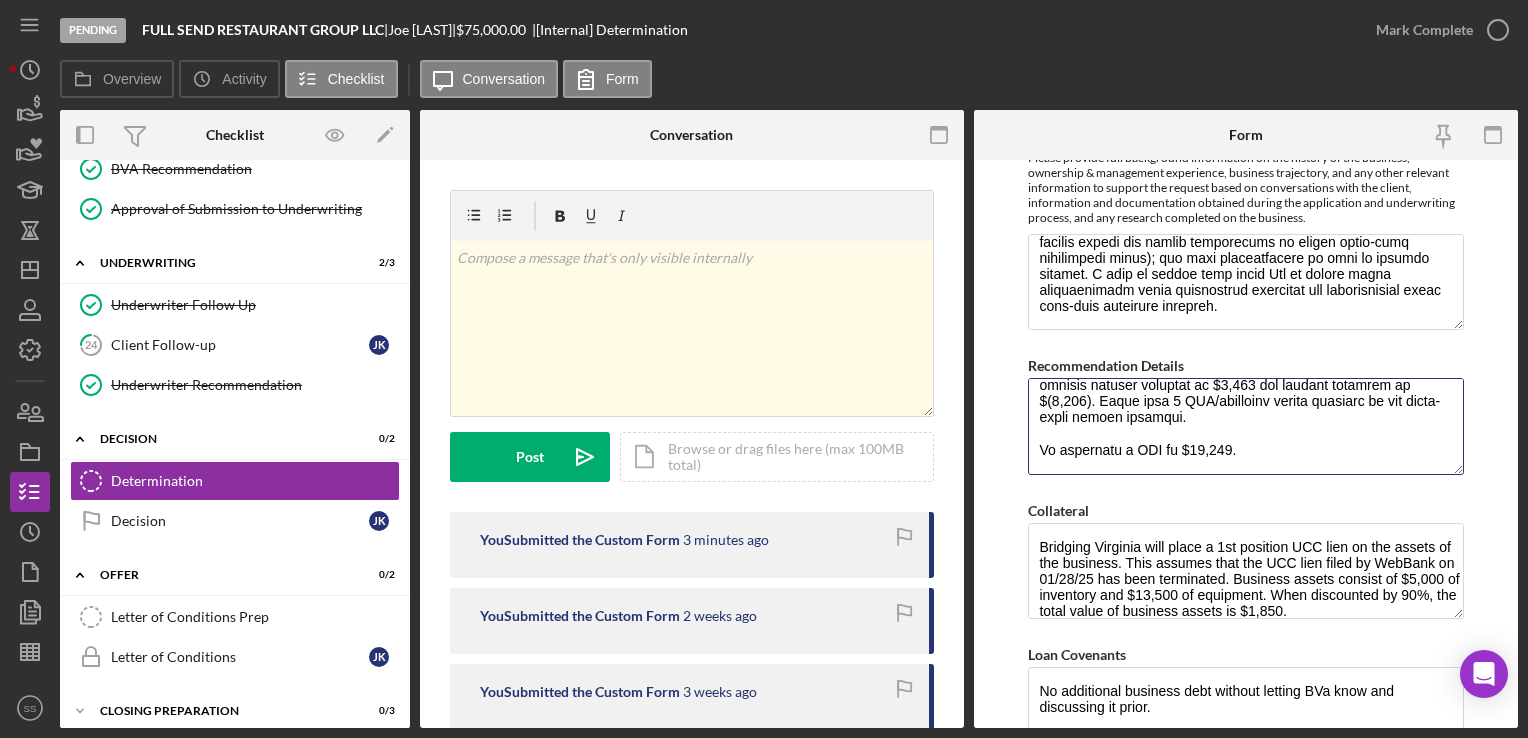 type on "[FIRST] [LAST] originally requested $45,000 from BVa. Underwriting recommends approval for a reduced loan amount of $25,000 based on insufficient repayment capacity using interim financial statements. The 2024 personal and business tax returns show insufficient repayment capacity.
The business has exhibited strong growth in 2025, with monthly revenue increasing by 73% from 2024. Profitability has also improved, with the net margin rising from 0.1% in 2024 to 24.6% in YTD 2025.
Cash Flow
For a $25,000 loan, global cash flow coverage is 1.39:1 when using interim financial statements to verify repayment capacity. Underwriting also analyzed the 2024 personal and business tax returns, which show a GDSCR of -0.94:1, indicating insufficient repayment capacity for a loan of any size. Both time periods reflect $0 in household income outside of the business. Since DTI is typically calculated as personal debt divided by household income, resulting in 0% when household income is $0, Underwriting used an alternative app..." 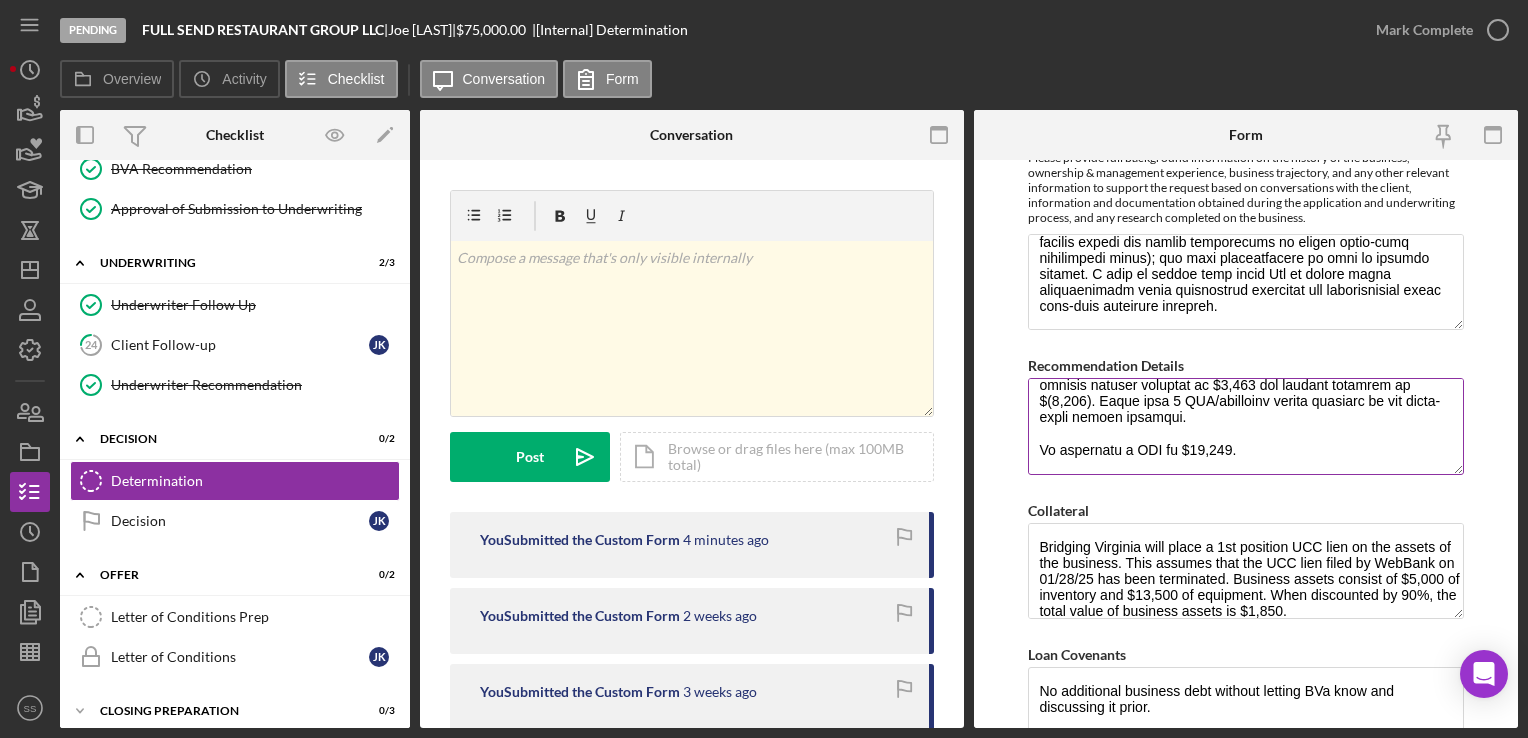 click on "Recommendation Details" at bounding box center (1245, 426) 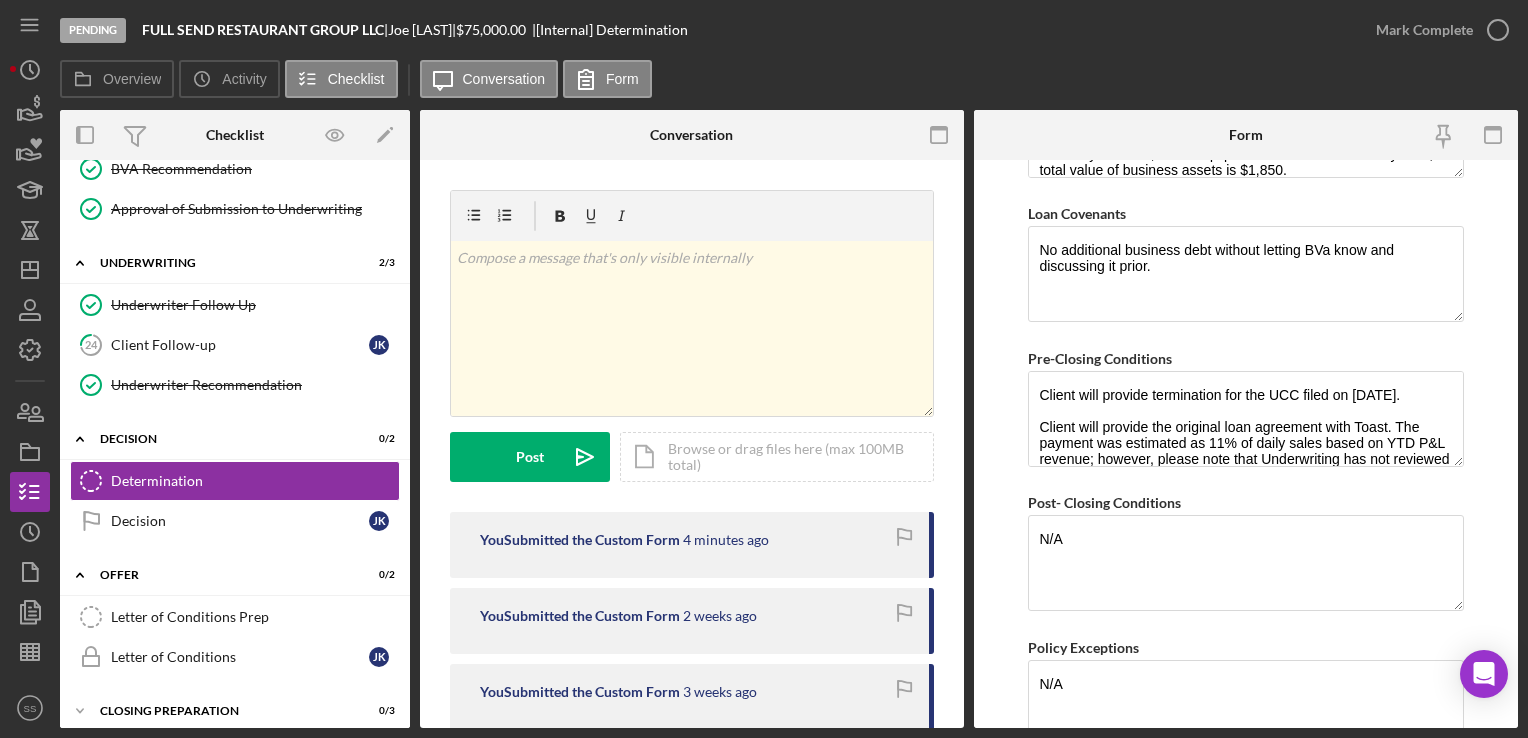 scroll, scrollTop: 1587, scrollLeft: 0, axis: vertical 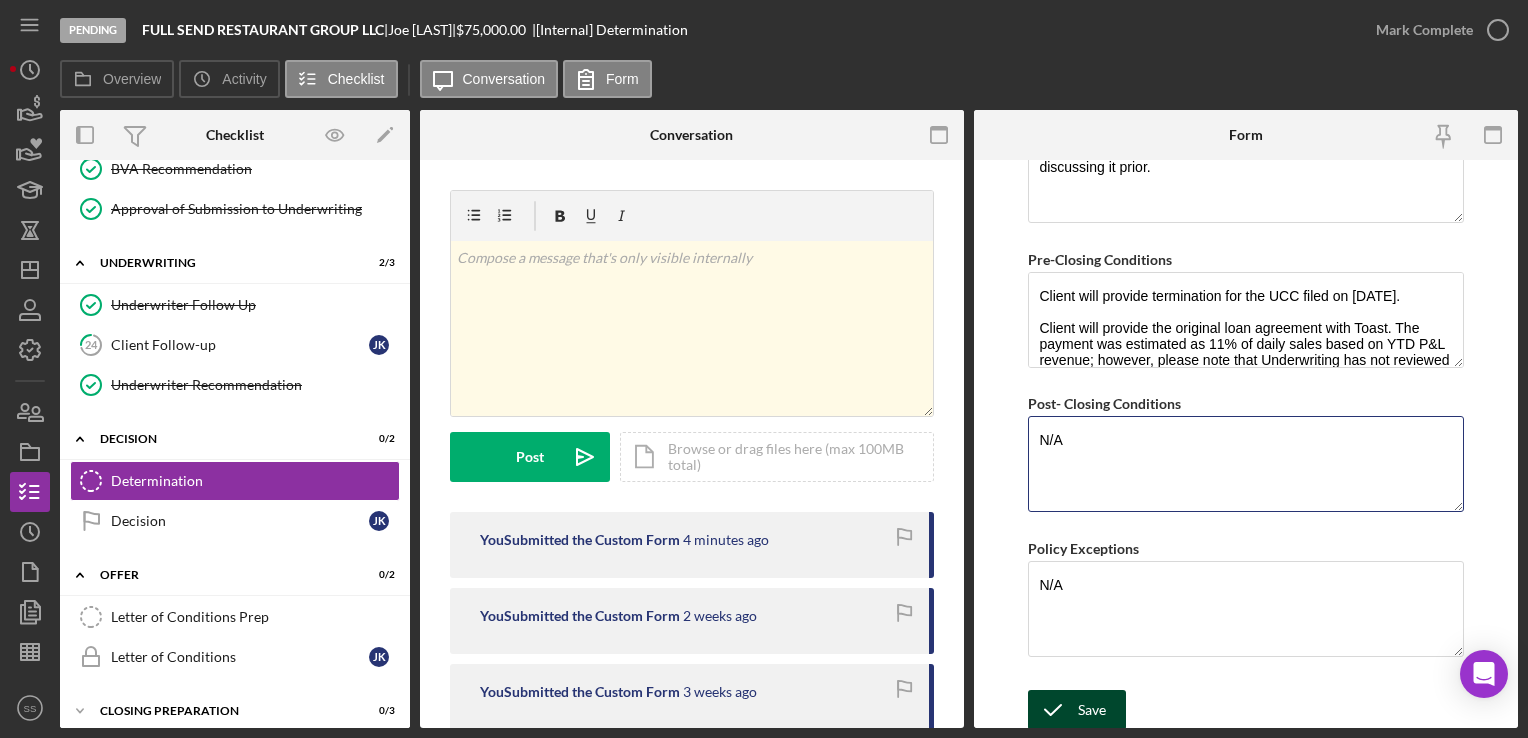 click on "N/A" at bounding box center [1245, 464] 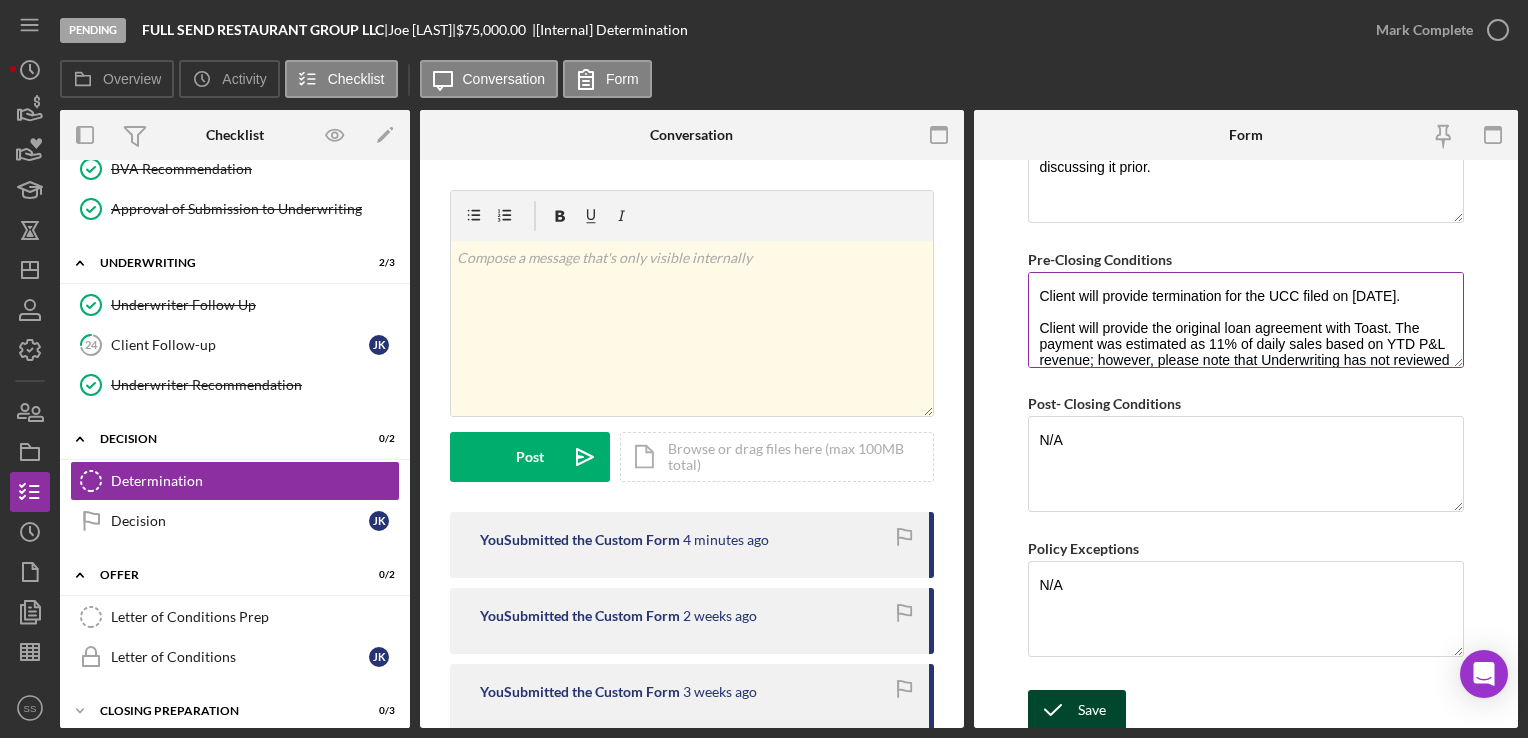 click on "Client will provide termination for the UCC filed on [DATE].
Client will provide the original loan agreement with Toast. The payment was estimated as 11% of daily sales based on YTD P&L revenue; however, please note that Underwriting has not reviewed the agreement or verified these terms.
All licenses and certificates required to operate the business." at bounding box center (1245, 320) 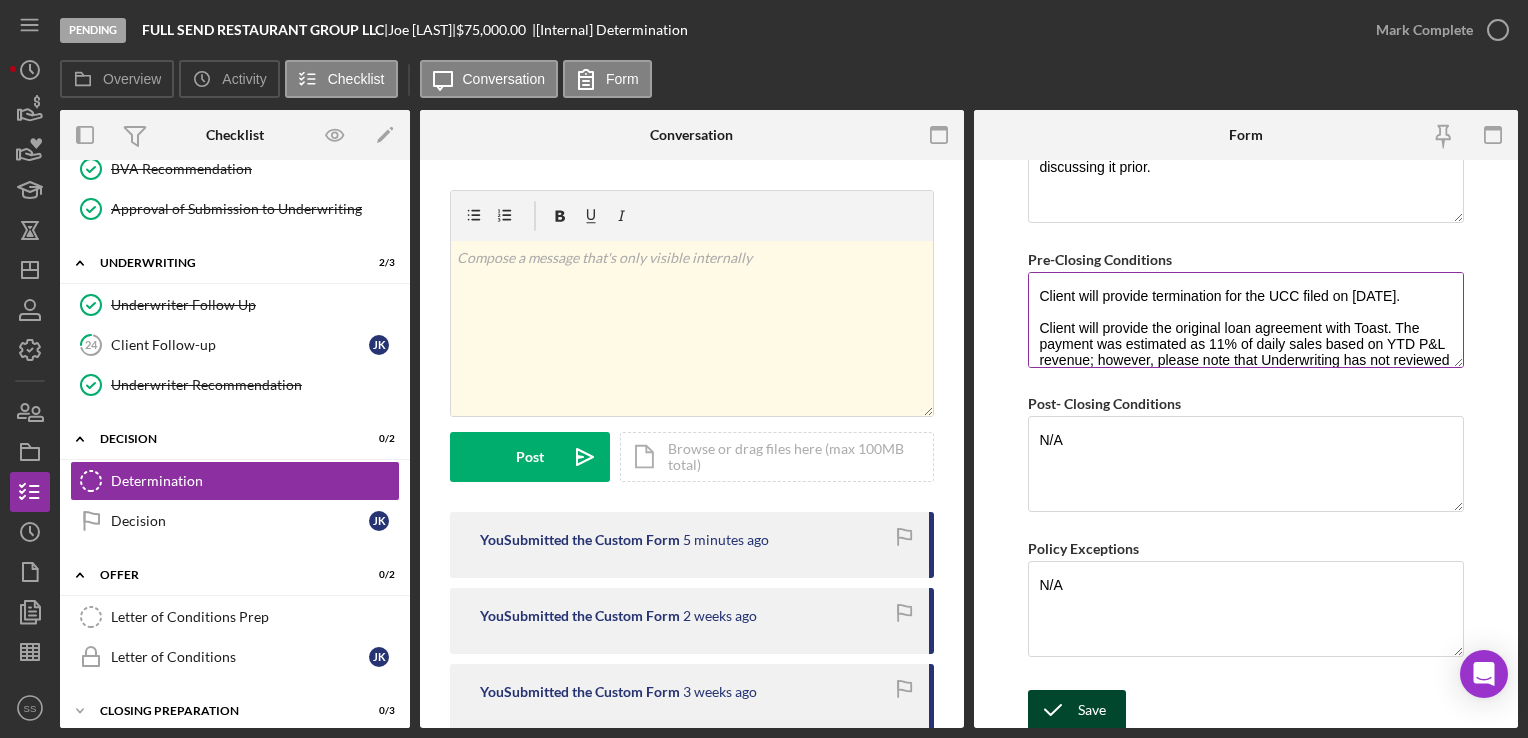 scroll, scrollTop: 64, scrollLeft: 0, axis: vertical 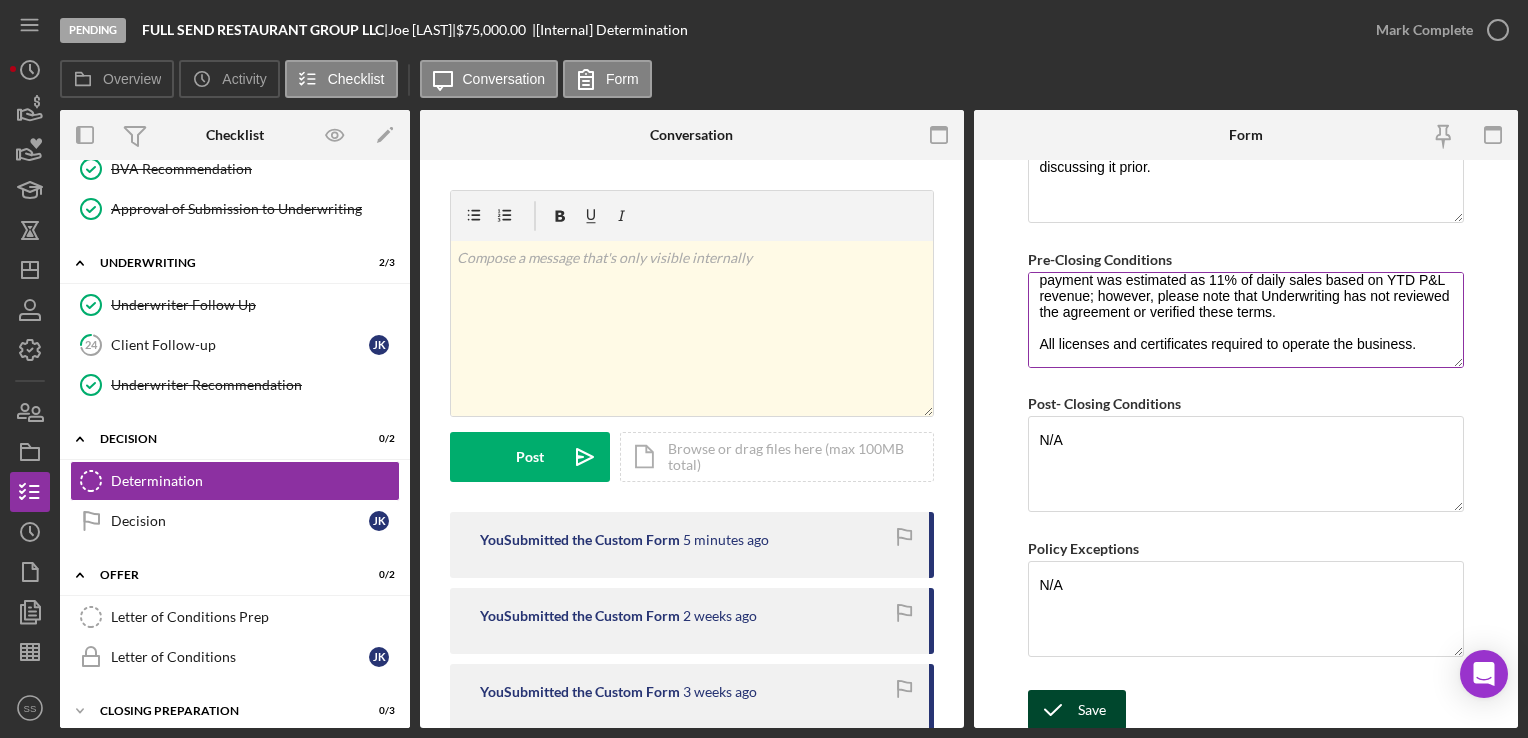 click on "Client will provide termination for the UCC filed on [DATE].
Client will provide the original loan agreement with Toast. The payment was estimated as 11% of daily sales based on YTD P&L revenue; however, please note that Underwriting has not reviewed the agreement or verified these terms.
All licenses and certificates required to operate the business." at bounding box center (1245, 320) 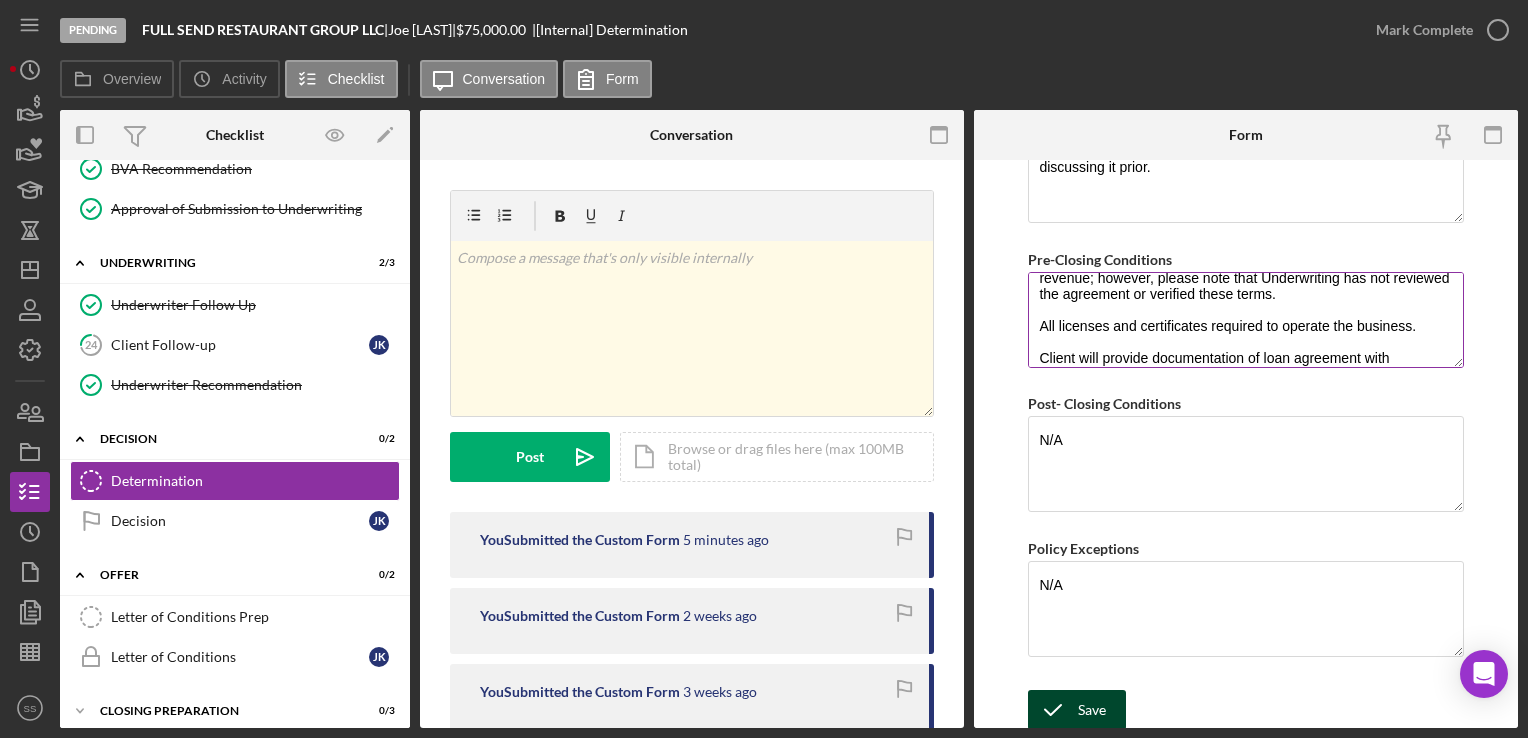 scroll, scrollTop: 98, scrollLeft: 0, axis: vertical 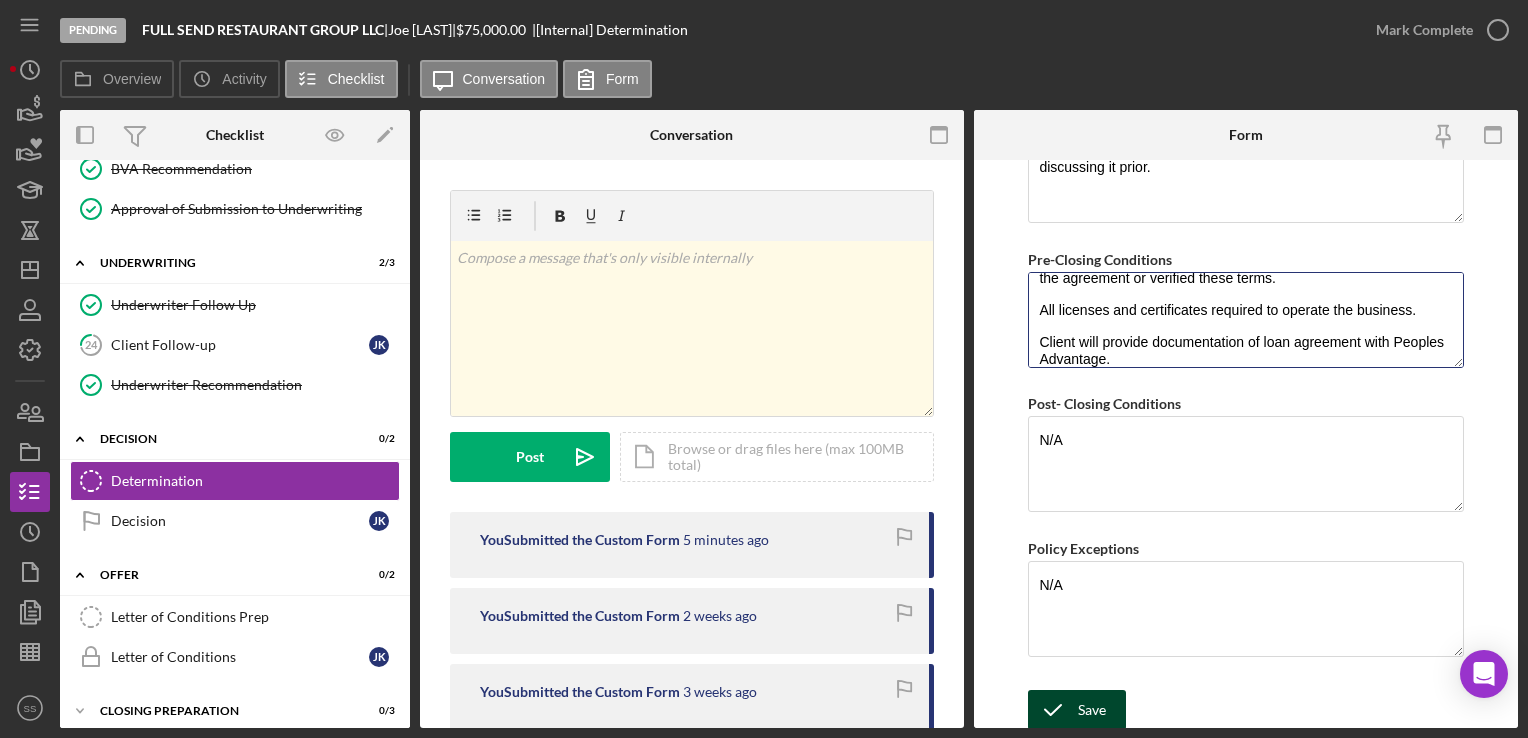 type on "Client will provide termination for the UCC filed on 01/28/25.
Client will provide the original loan agreement with Toast. The payment was estimated as 11% of daily sales based on YTD P&L revenue; however, please note that Underwriting has not reviewed the agreement or verified these terms.
All licenses and certificates required to operate the business.
Client will provide documentation of loan agreement with Peoples Advantage." 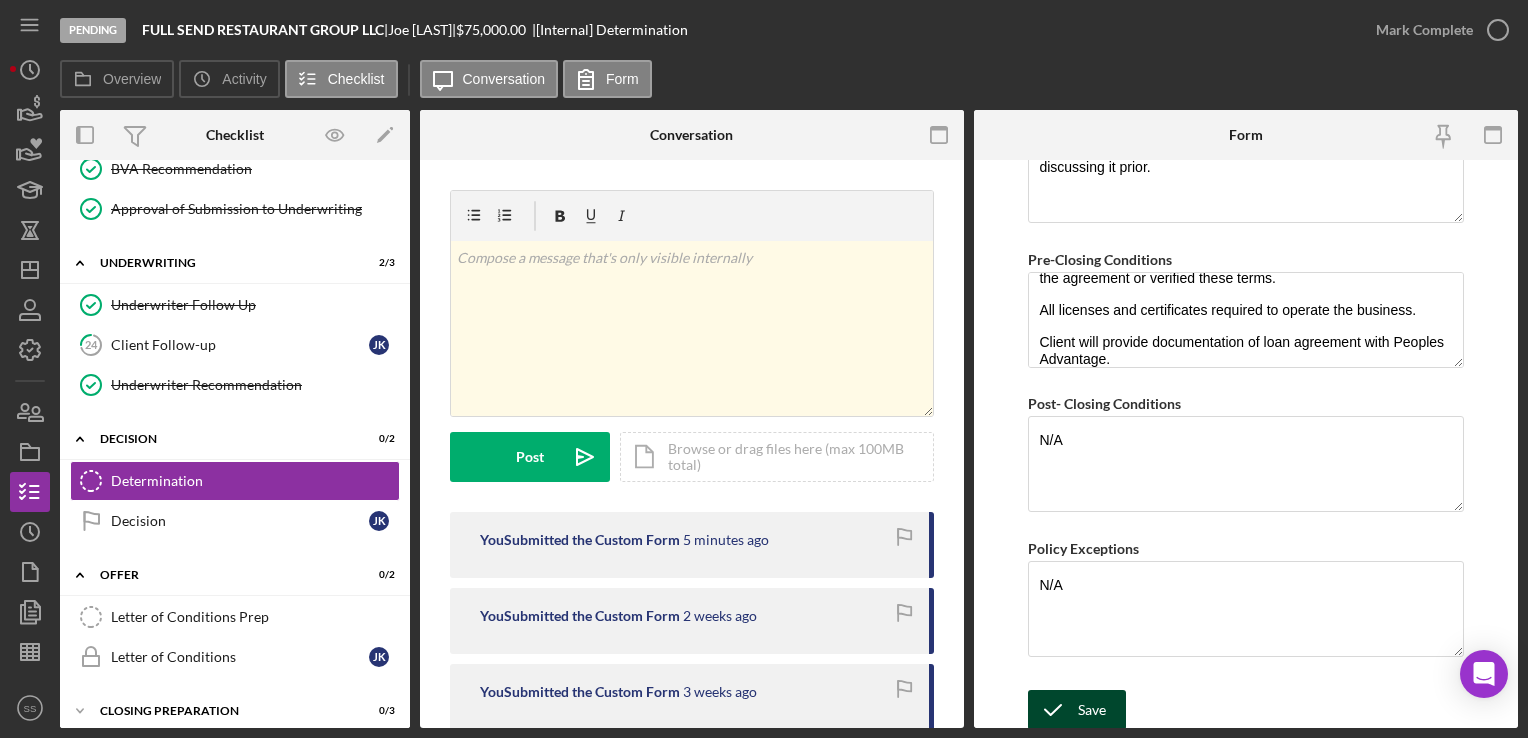 click on "Save" at bounding box center [1092, 710] 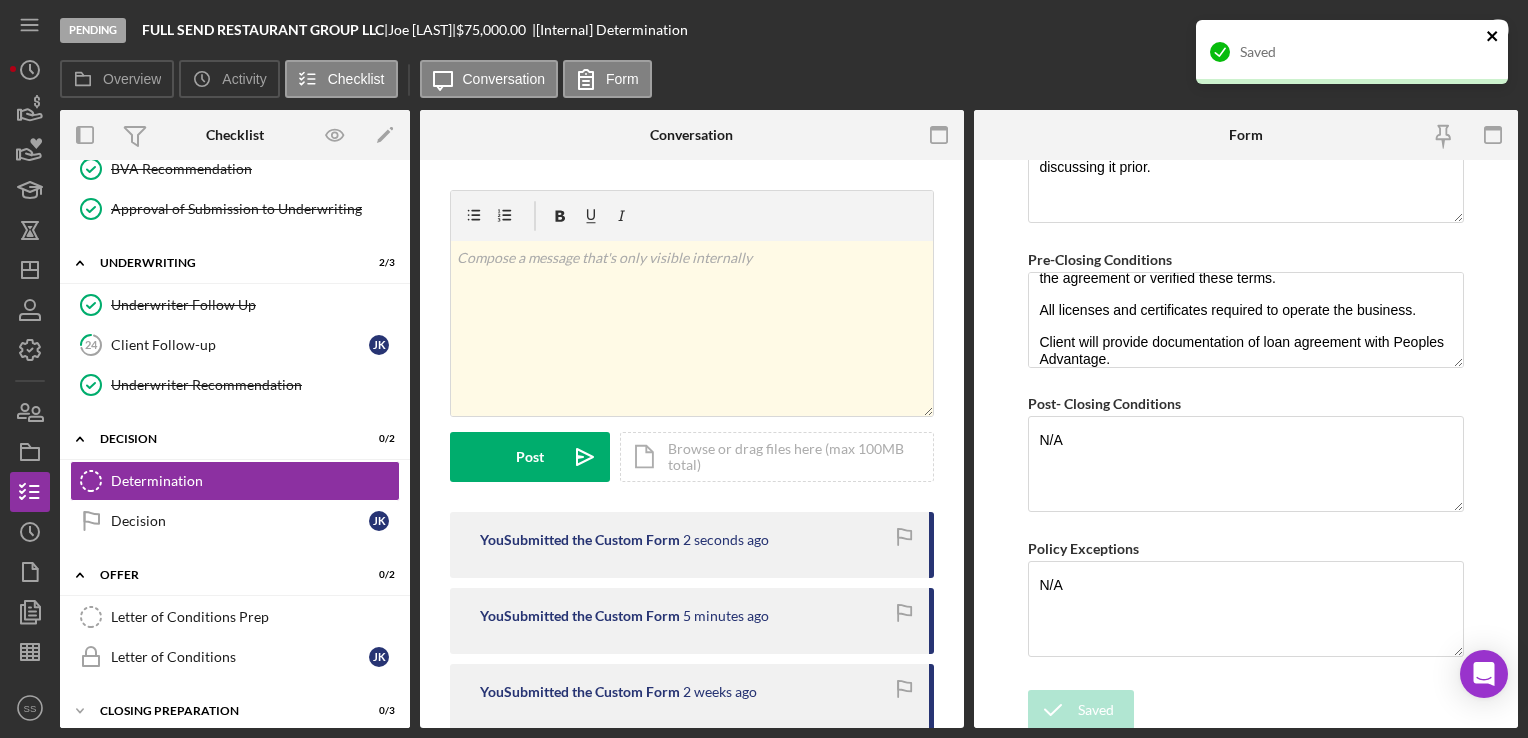 click 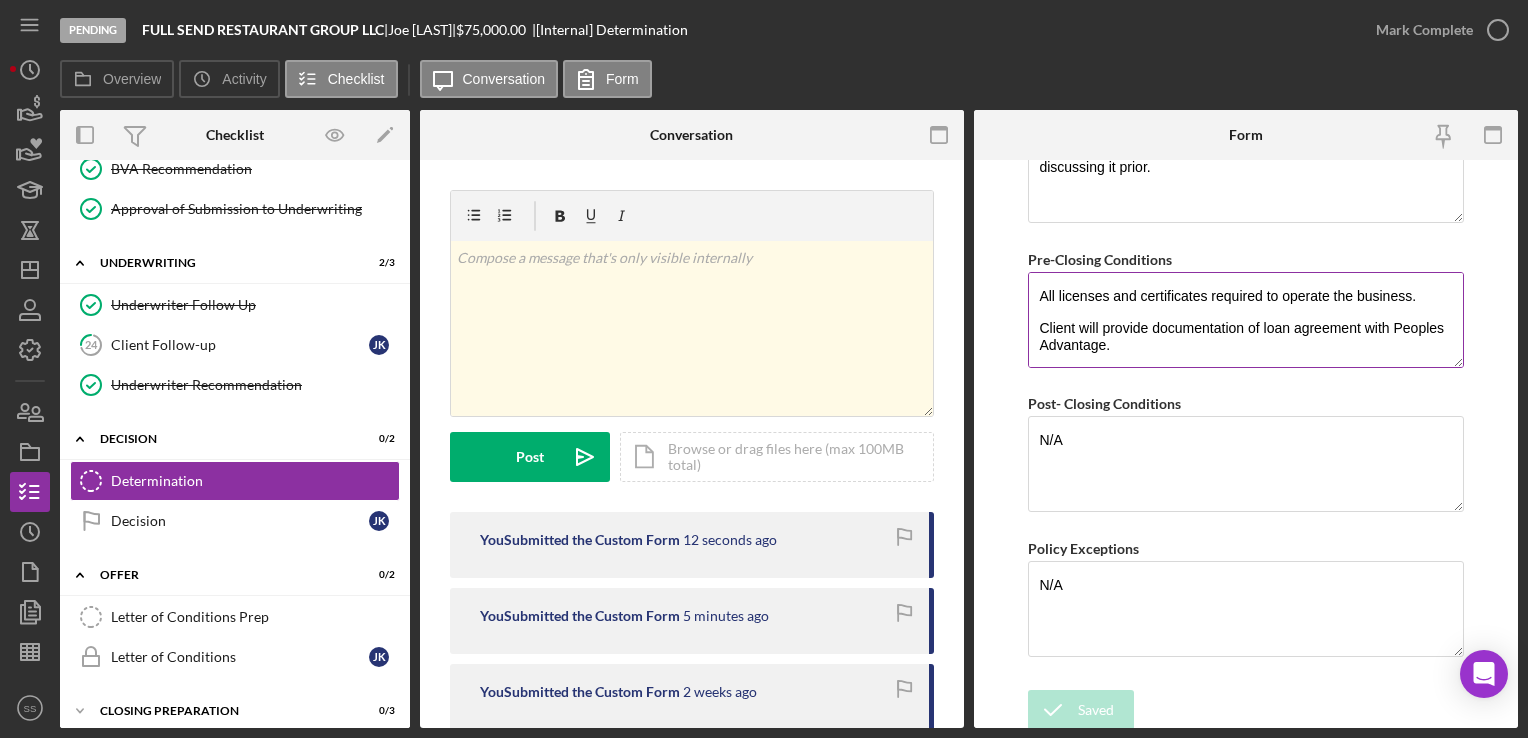 scroll, scrollTop: 0, scrollLeft: 0, axis: both 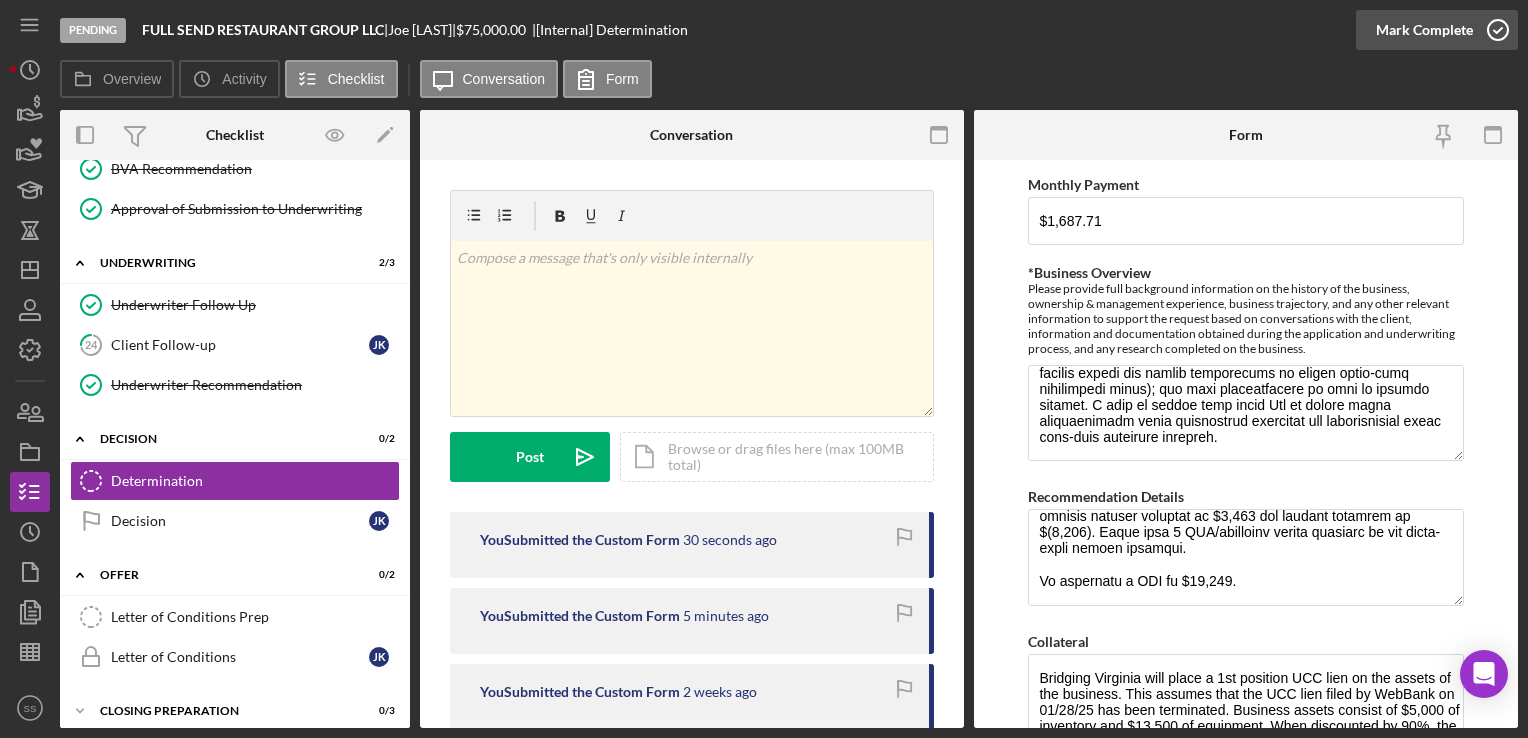 click on "Mark Complete" at bounding box center [1424, 30] 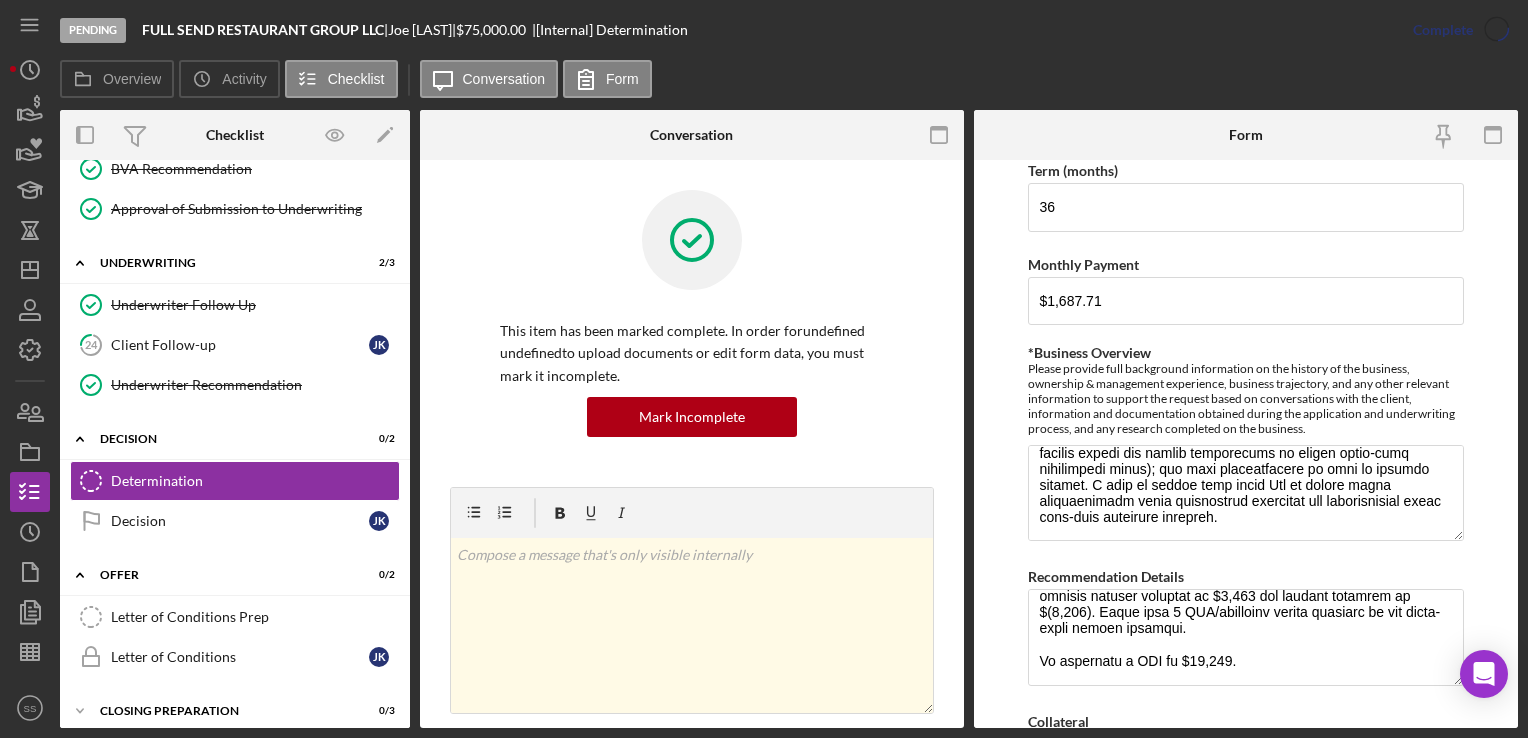 scroll, scrollTop: 996, scrollLeft: 0, axis: vertical 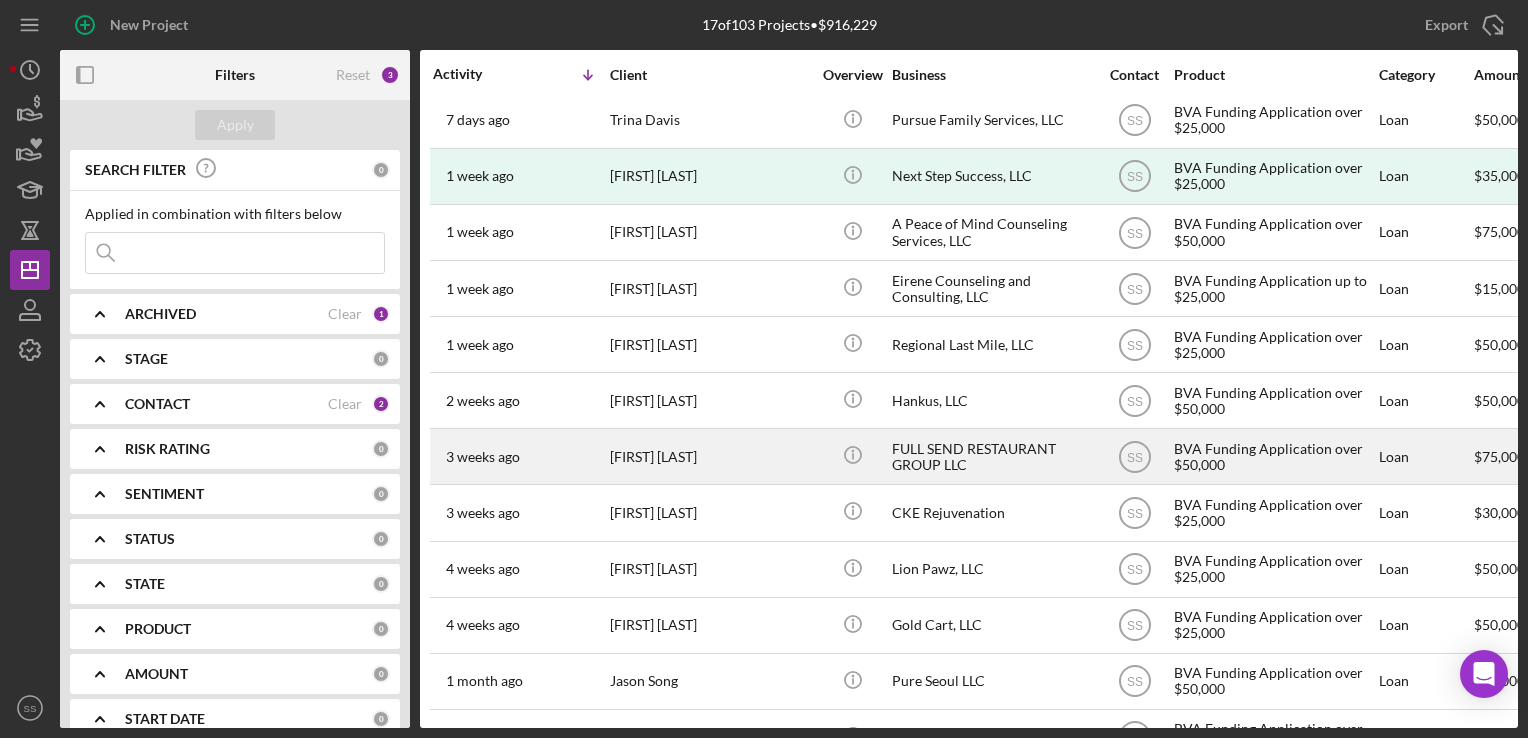 click on "Joe Kmetz" at bounding box center [710, 456] 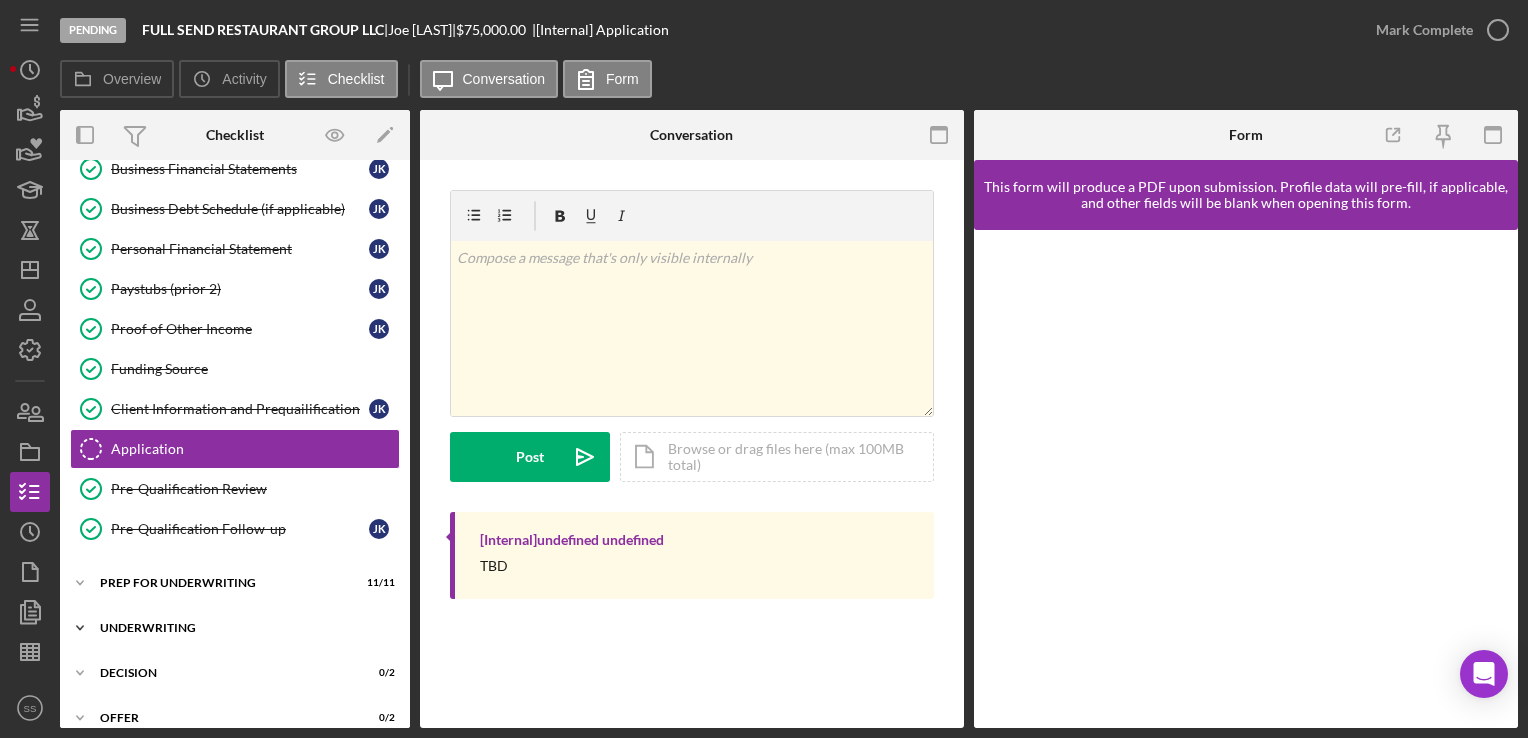 scroll, scrollTop: 421, scrollLeft: 0, axis: vertical 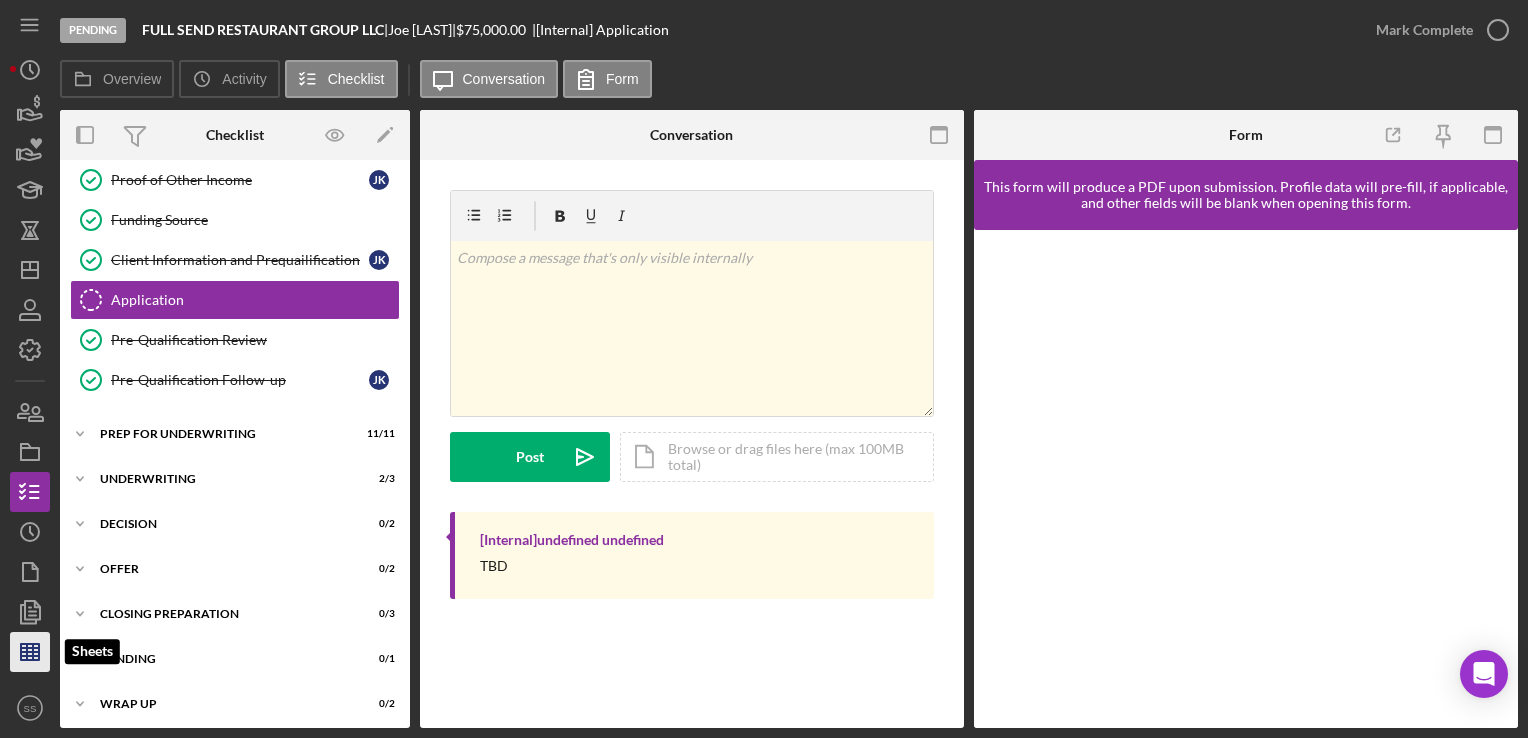 click 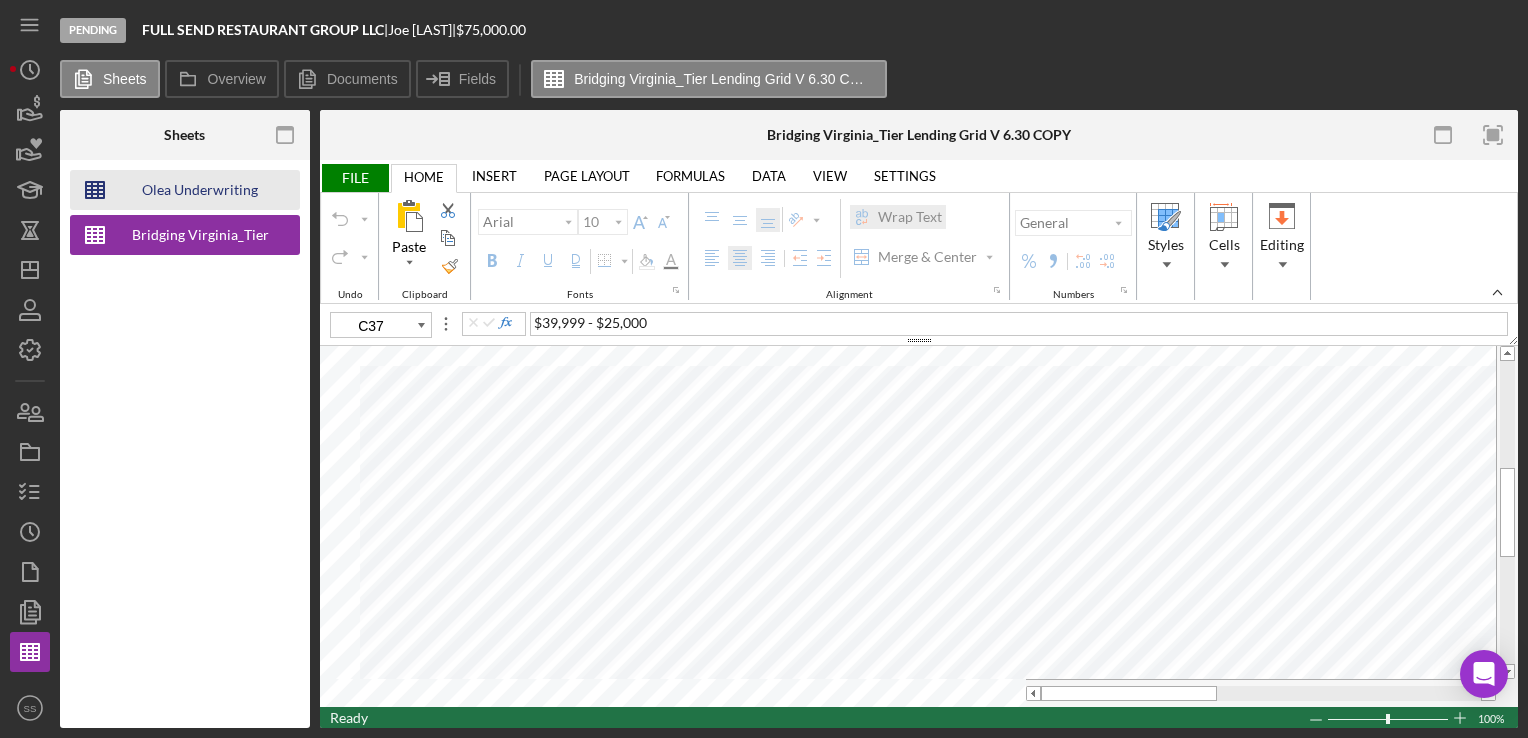 click on "Olea Underwriting Analysis - Business Name - MM.DD.YY. - Copy" at bounding box center (200, 190) 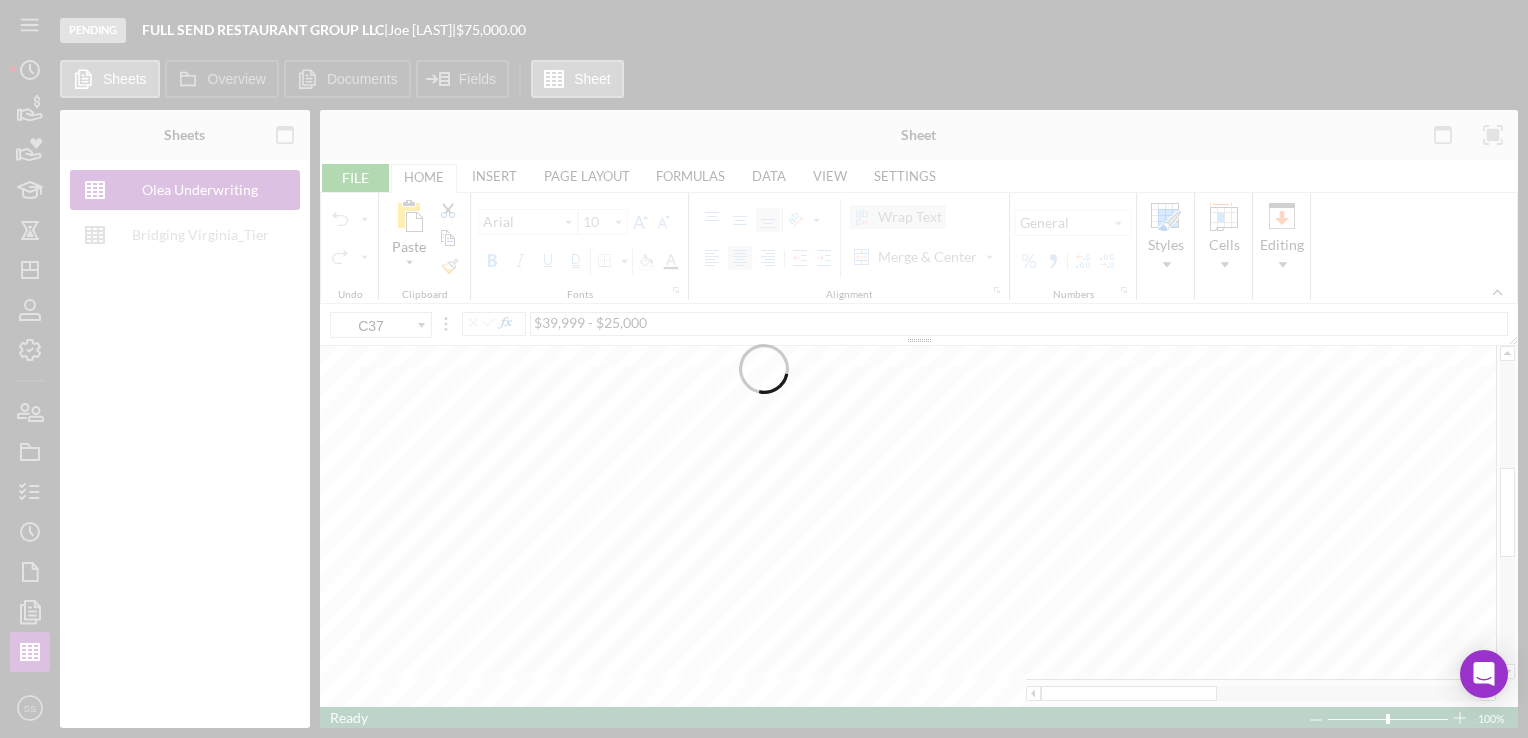 type on "11" 